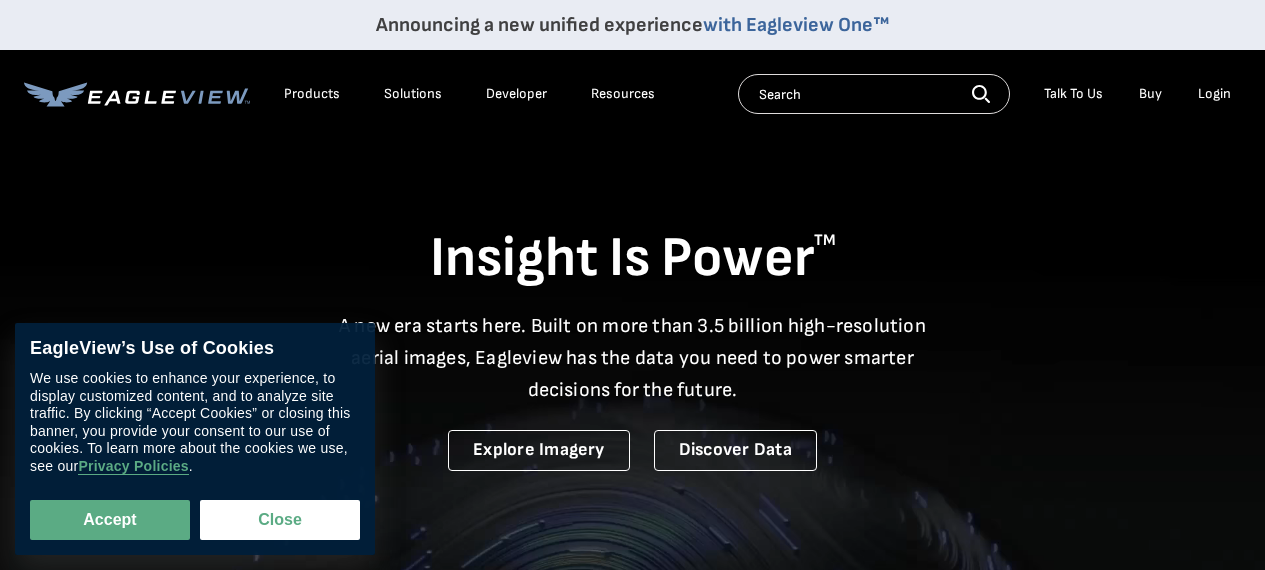 click on "Login" at bounding box center (1214, 94) 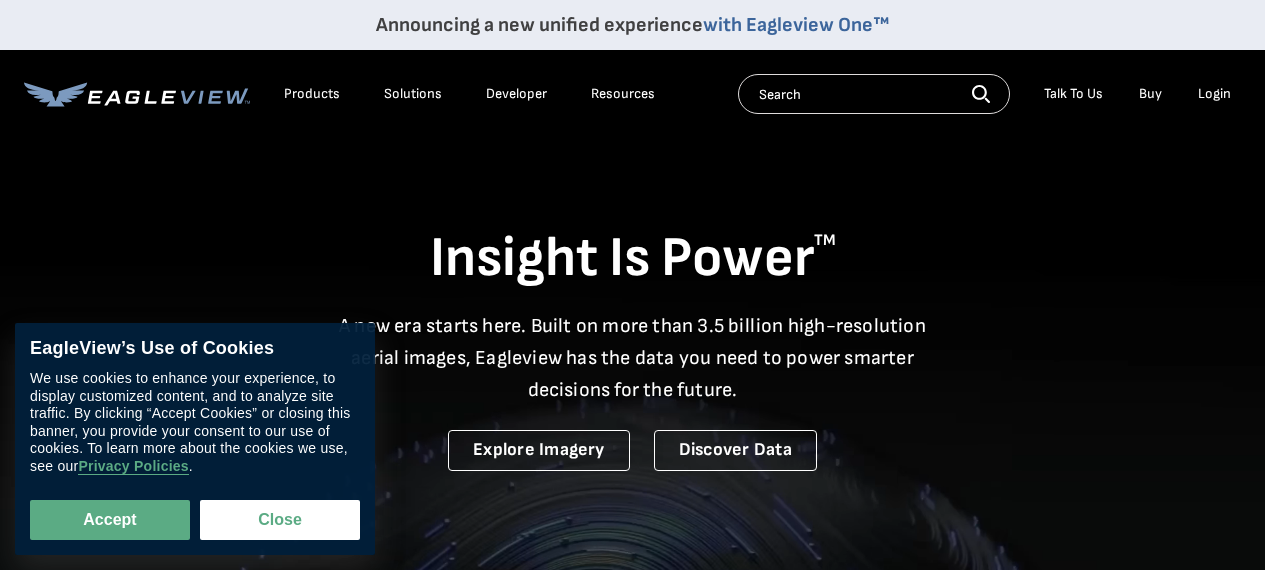 scroll, scrollTop: 0, scrollLeft: 0, axis: both 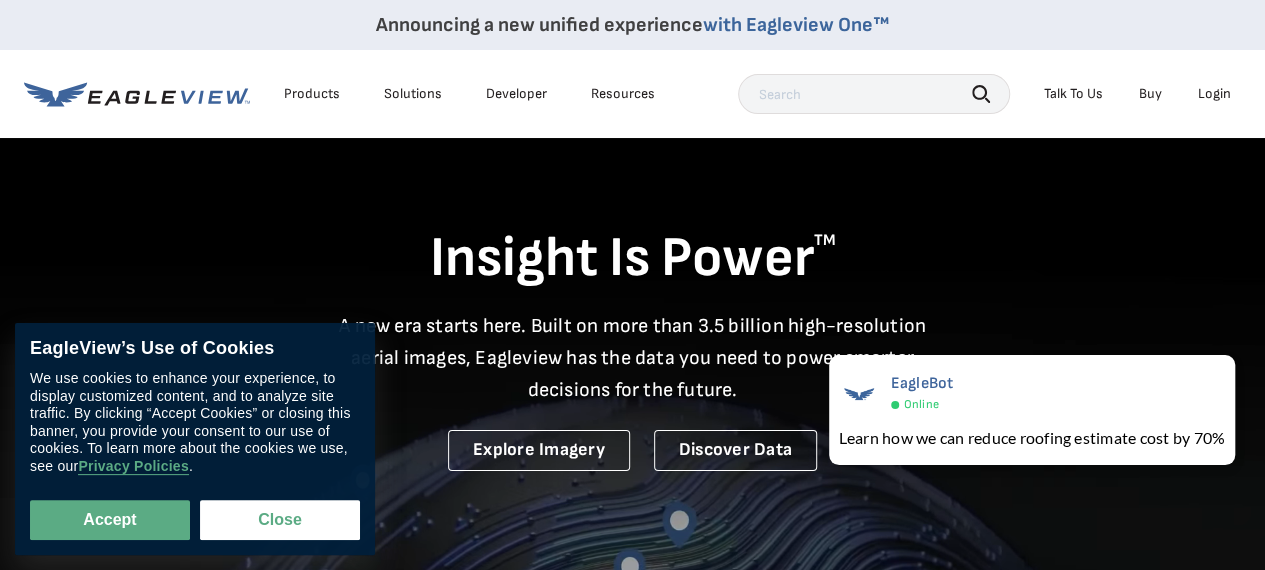 click on "Login" at bounding box center [1214, 94] 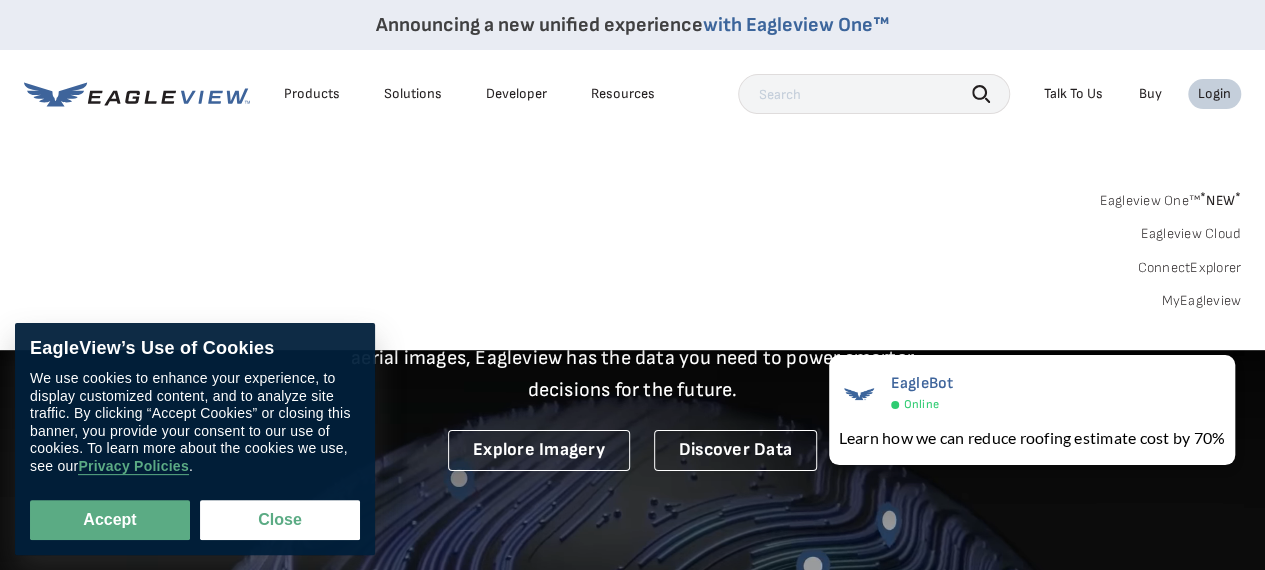 click on "Login" at bounding box center [1214, 94] 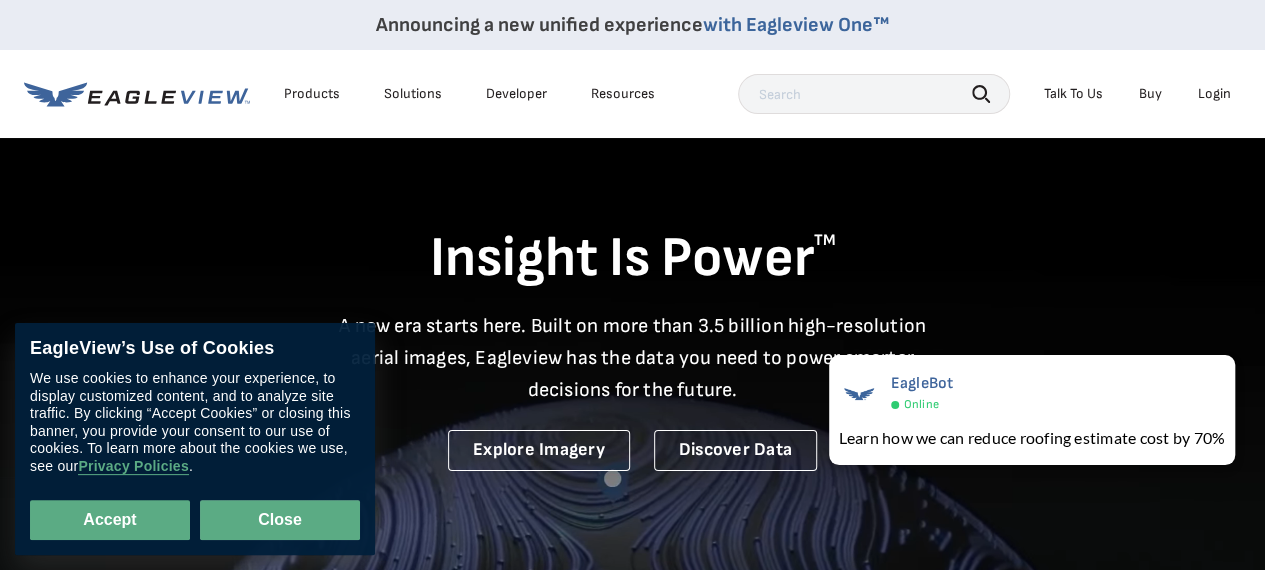 click on "Close" at bounding box center (280, 520) 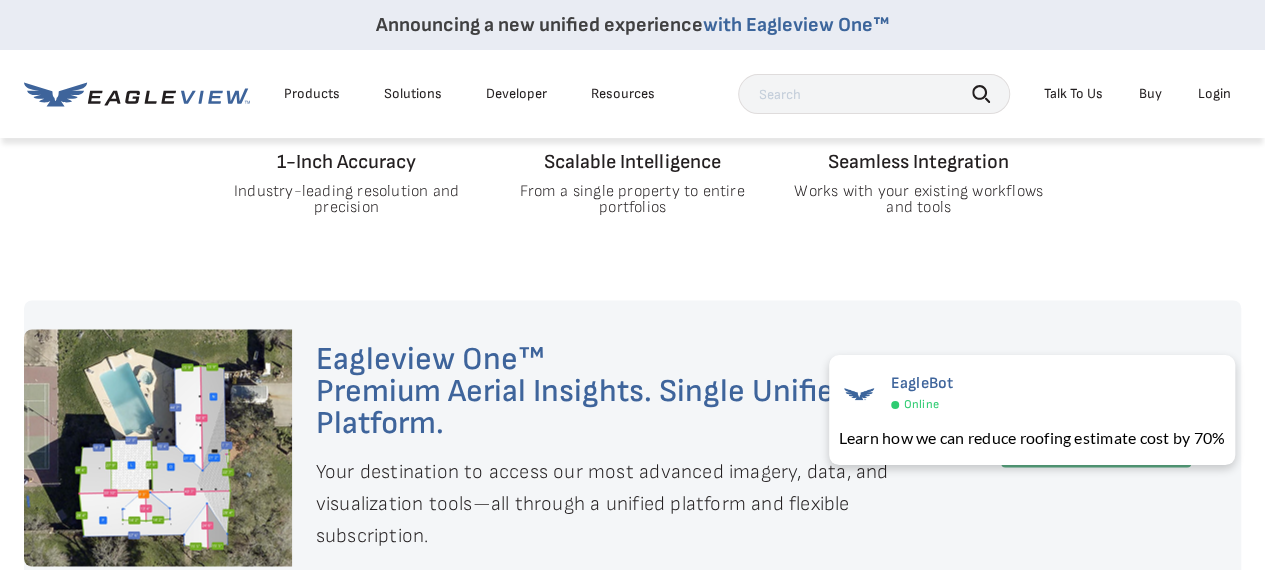 scroll, scrollTop: 1222, scrollLeft: 0, axis: vertical 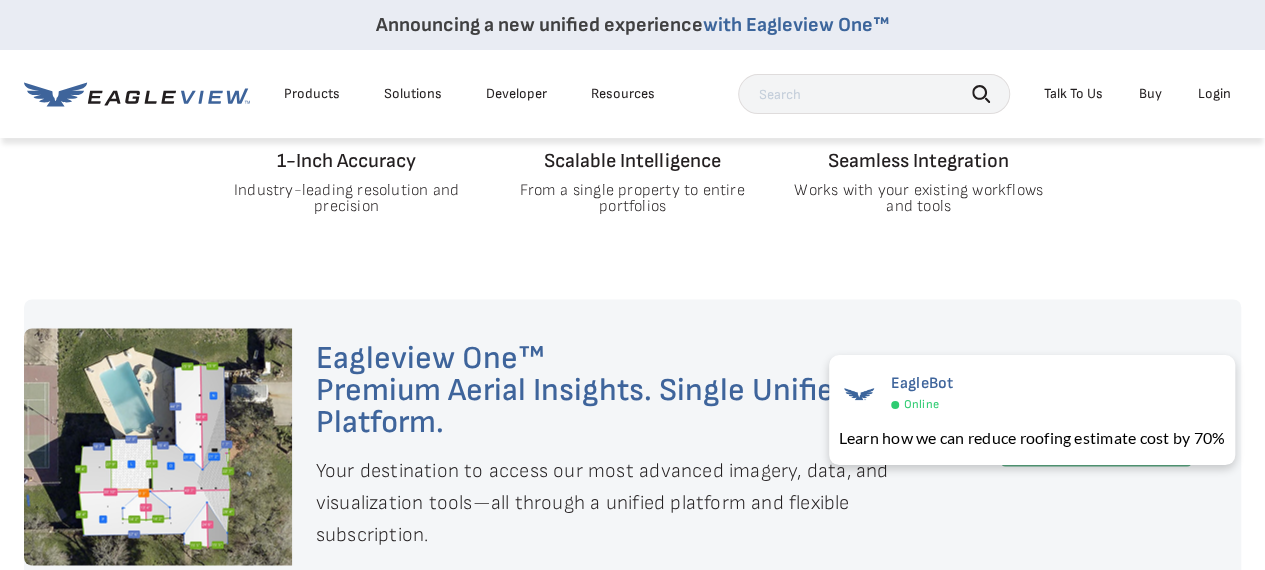 click on "Login" at bounding box center (1214, 94) 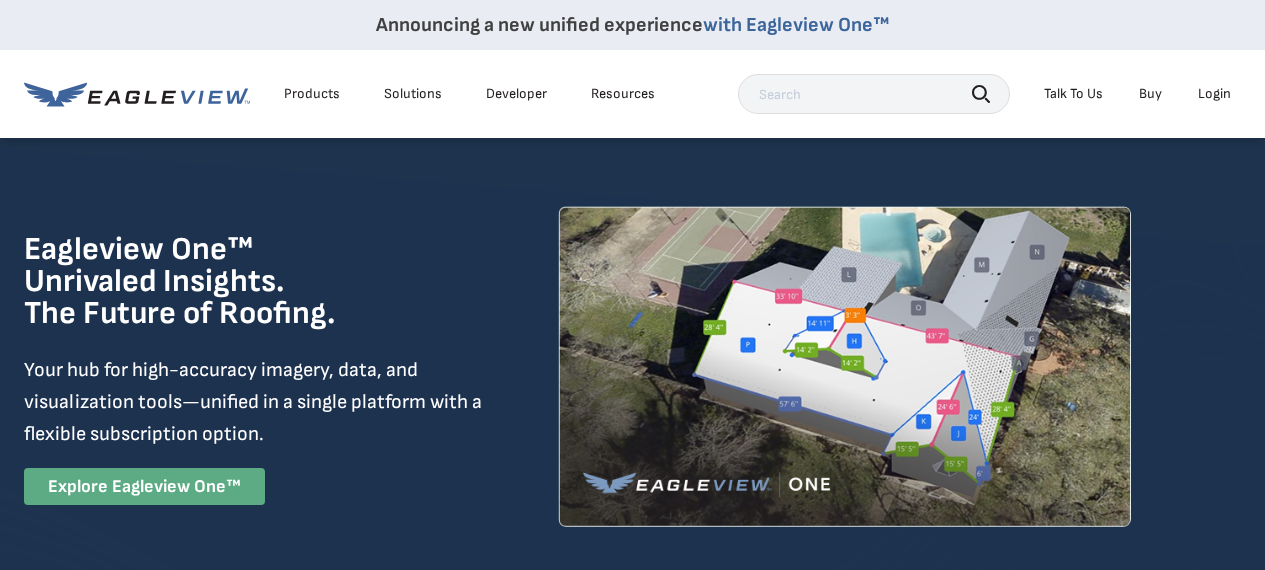 scroll, scrollTop: 0, scrollLeft: 0, axis: both 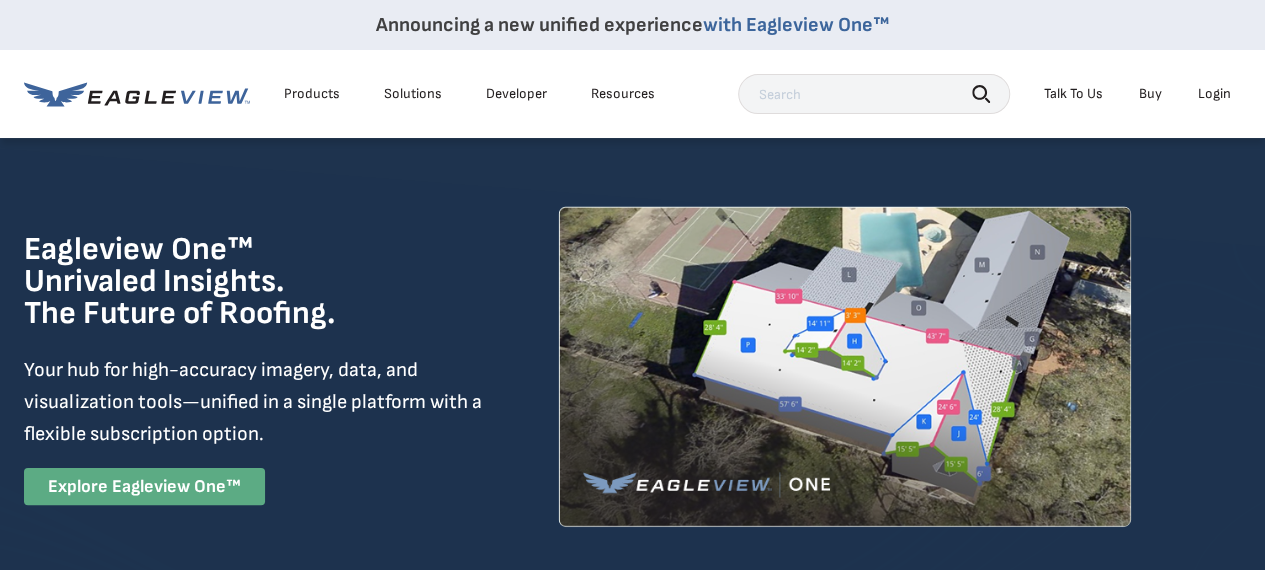 click on "Login" at bounding box center (1214, 94) 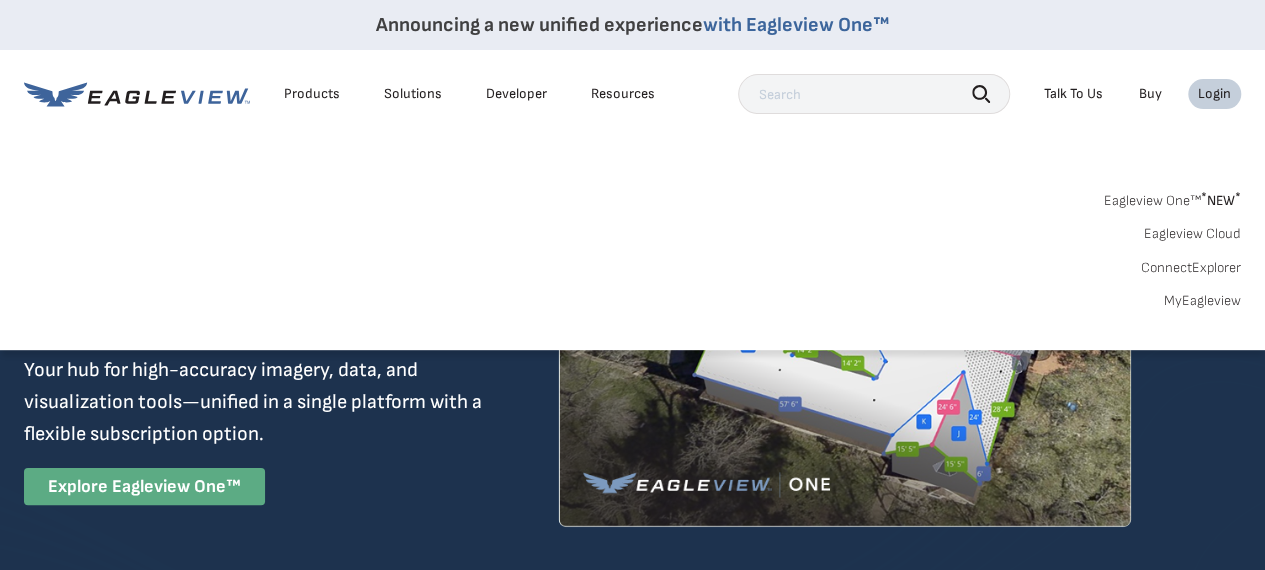 click on "Eagleview One™  * NEW *" at bounding box center (1172, 197) 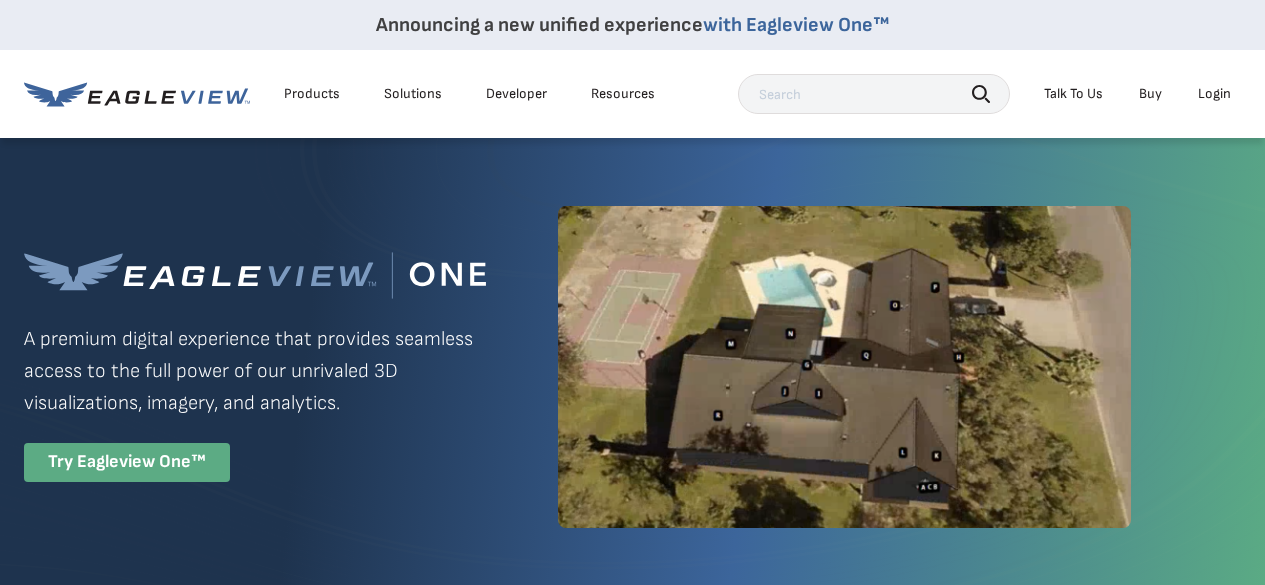 scroll, scrollTop: 0, scrollLeft: 0, axis: both 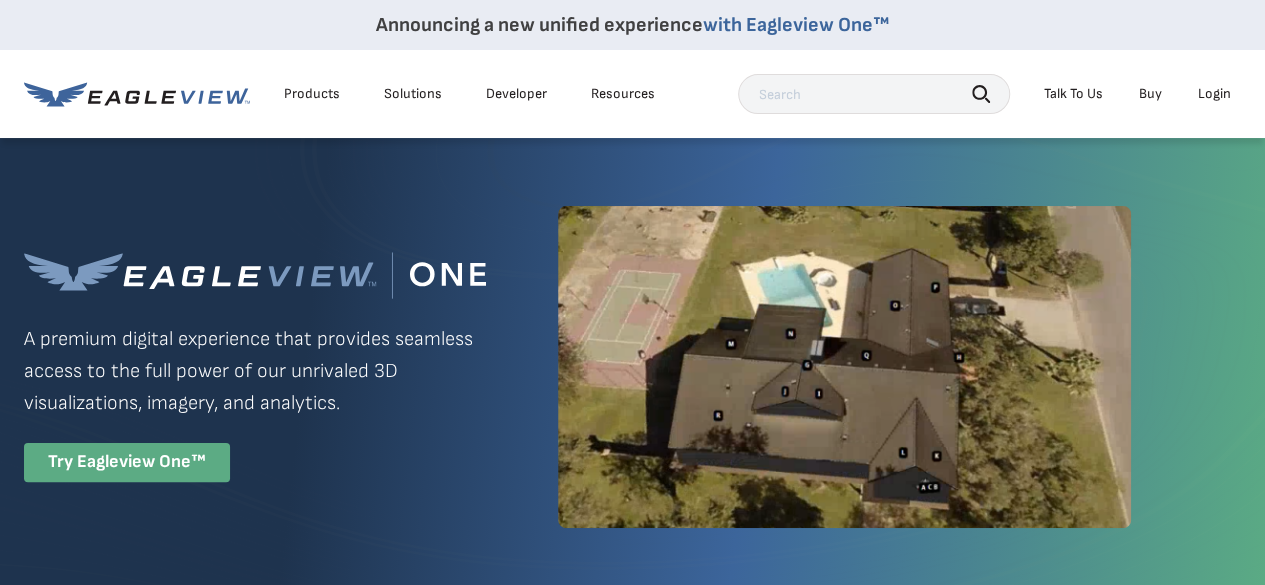 click on "Login" at bounding box center (1214, 94) 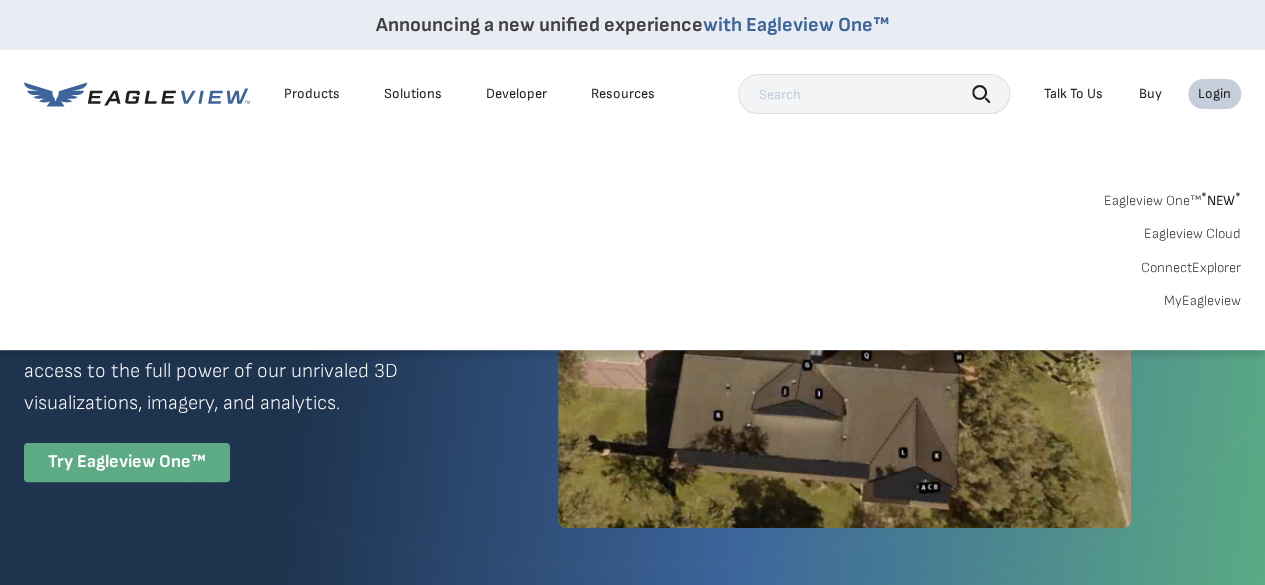 click on "Eagleview Cloud" at bounding box center [1192, 234] 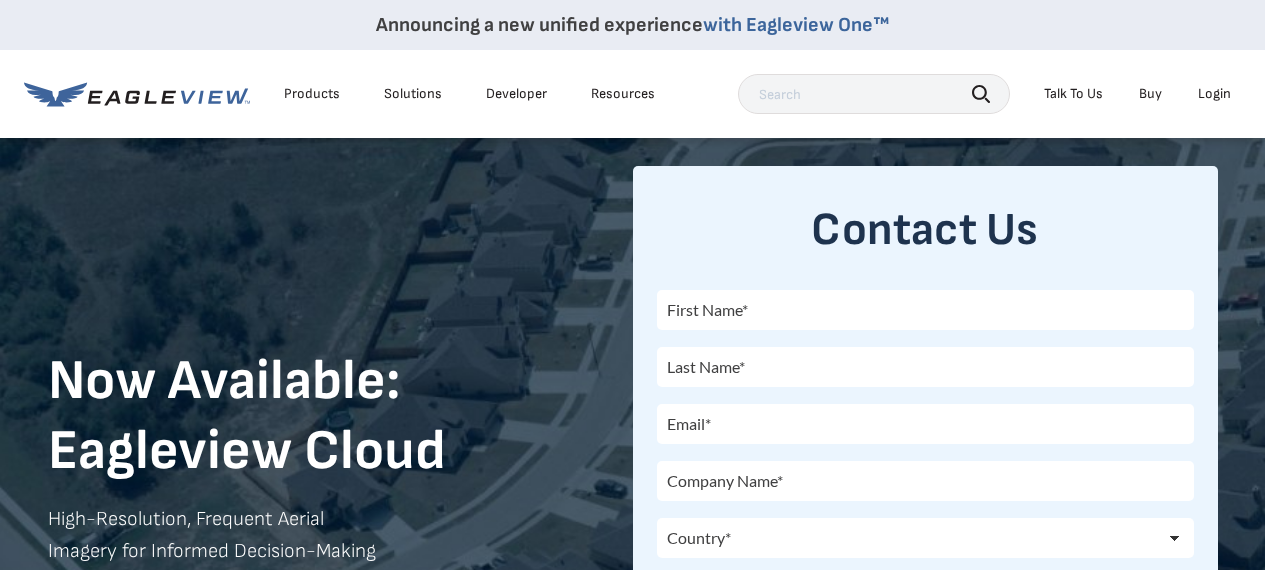 scroll, scrollTop: 0, scrollLeft: 0, axis: both 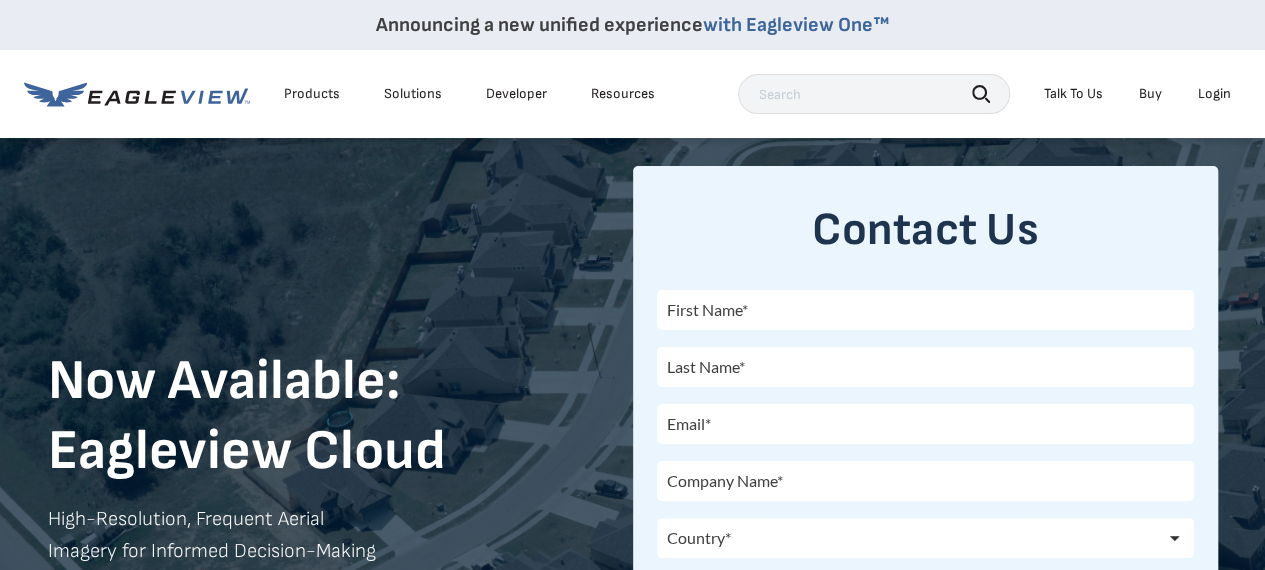 click on "Login" at bounding box center (1214, 94) 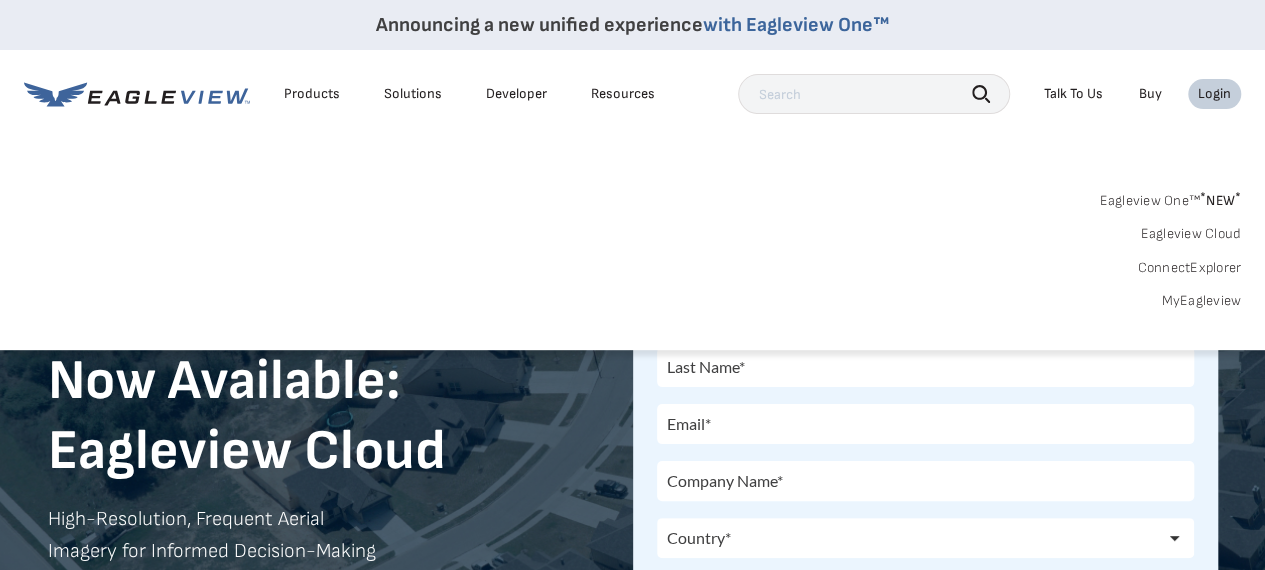 click on "MyEagleview" at bounding box center (1201, 301) 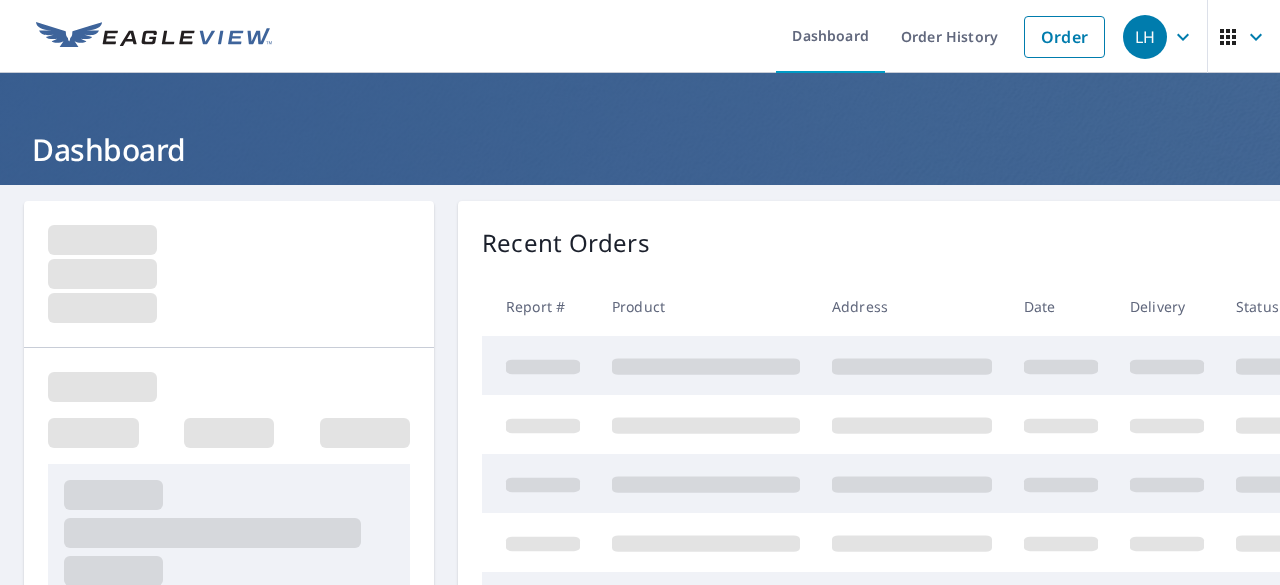 scroll, scrollTop: 0, scrollLeft: 0, axis: both 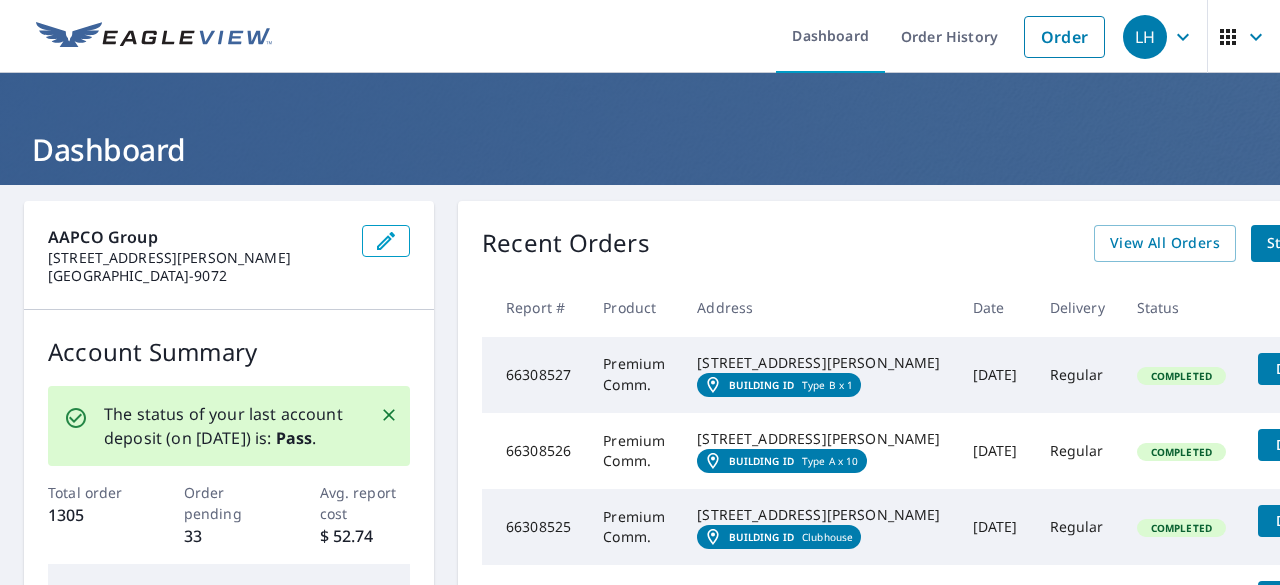 click on "Start New Order" at bounding box center [1325, 243] 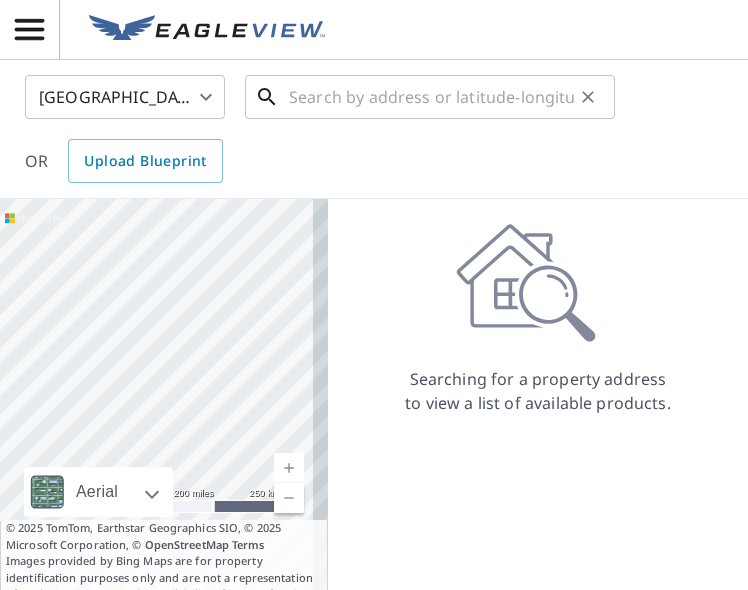 click at bounding box center (431, 97) 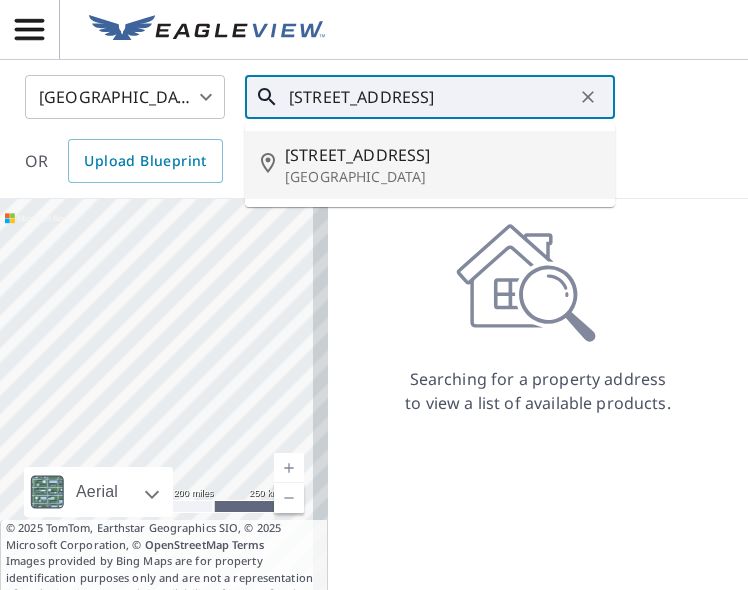 click on "[GEOGRAPHIC_DATA]" at bounding box center [442, 177] 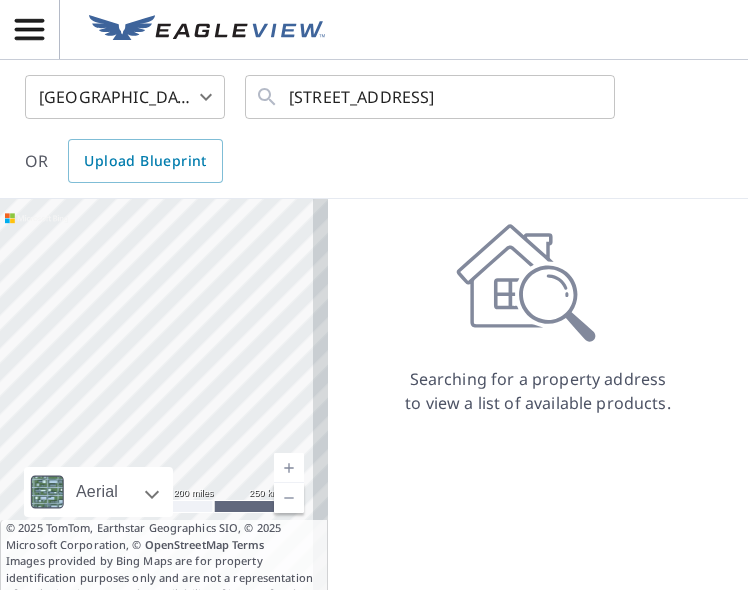 type on "[STREET_ADDRESS]" 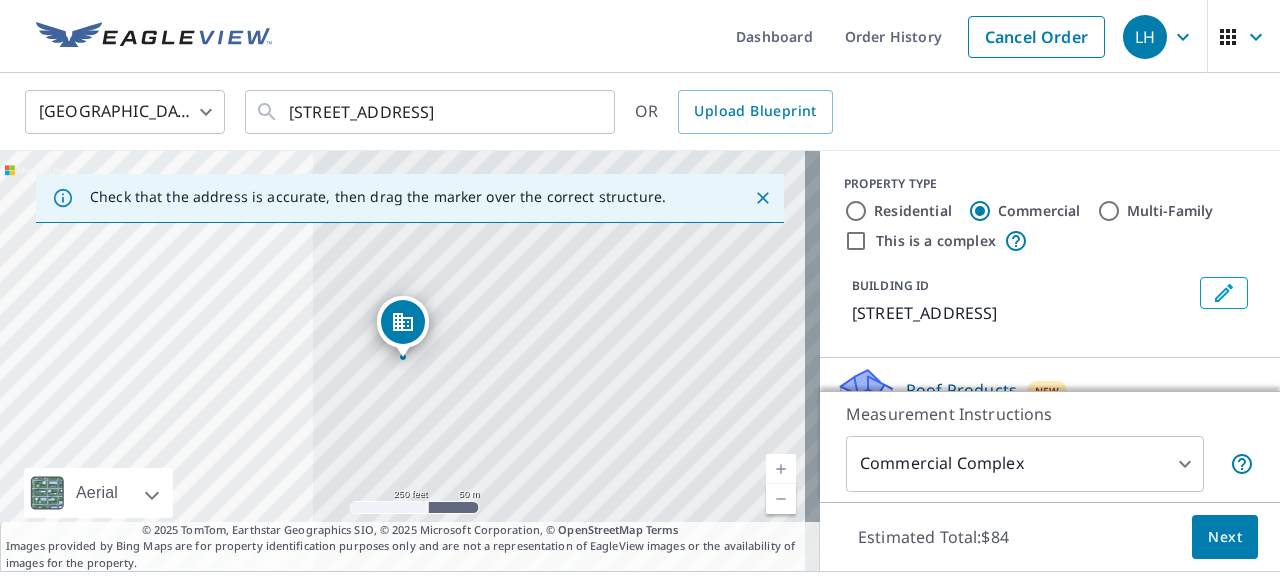 click on "Multi-Family" at bounding box center [1109, 211] 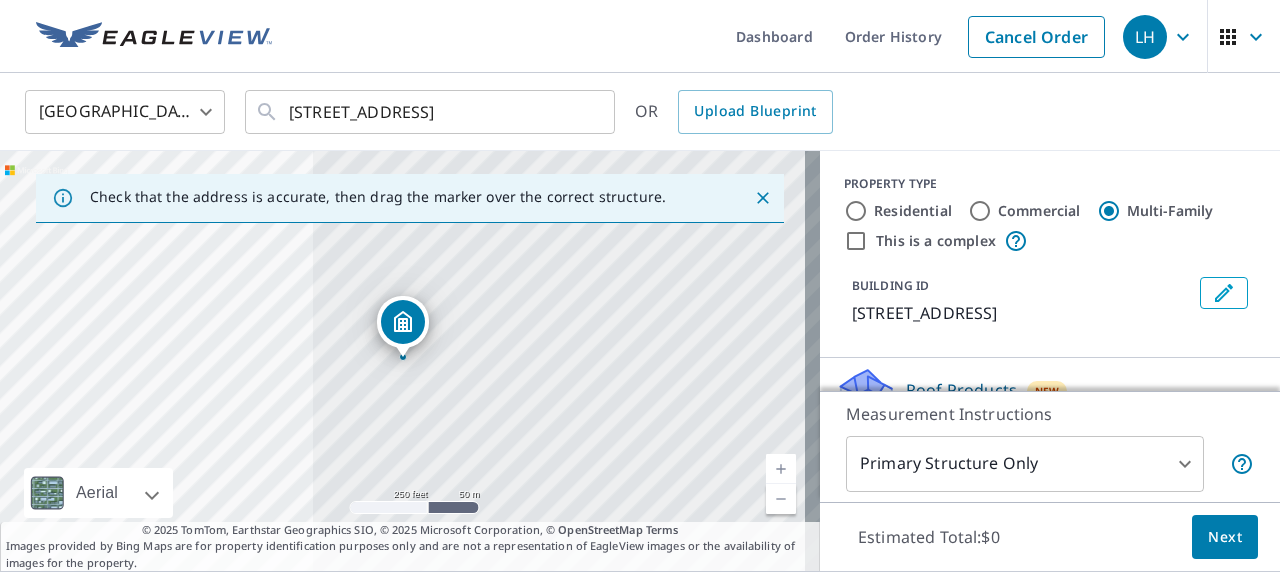 click on "This is a complex" at bounding box center (856, 241) 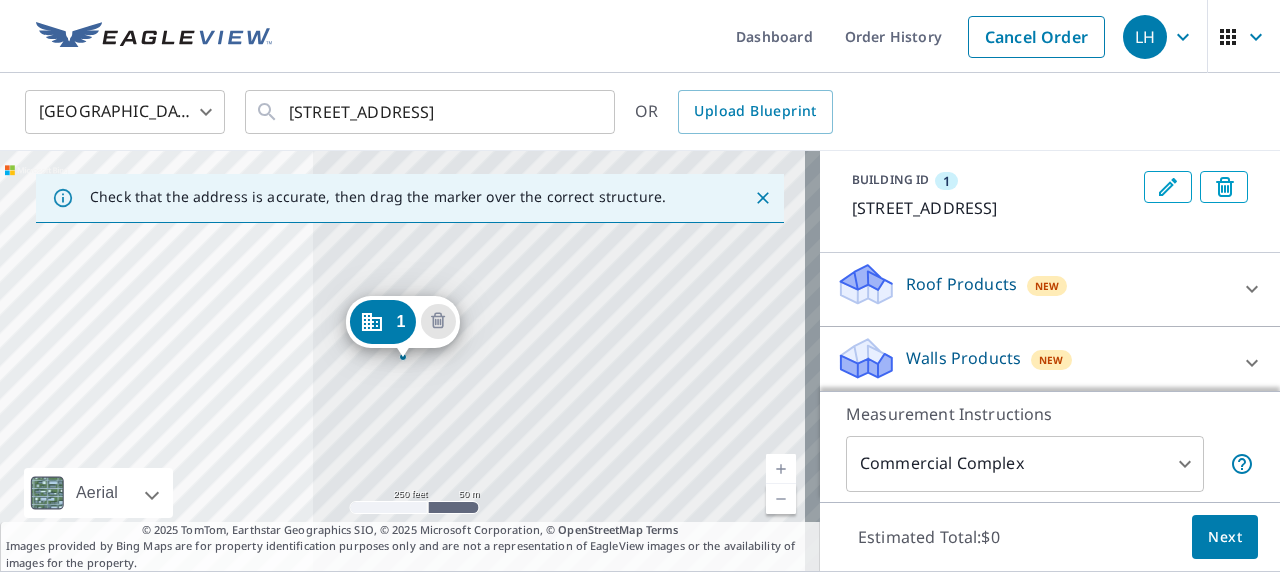 scroll, scrollTop: 201, scrollLeft: 0, axis: vertical 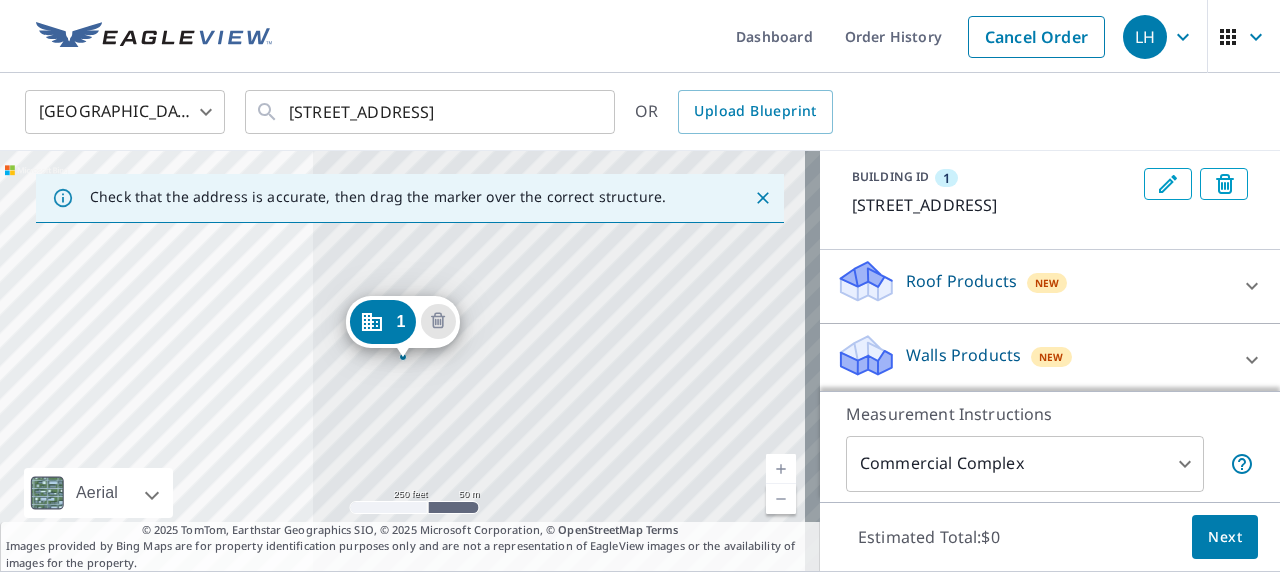 click at bounding box center (781, 469) 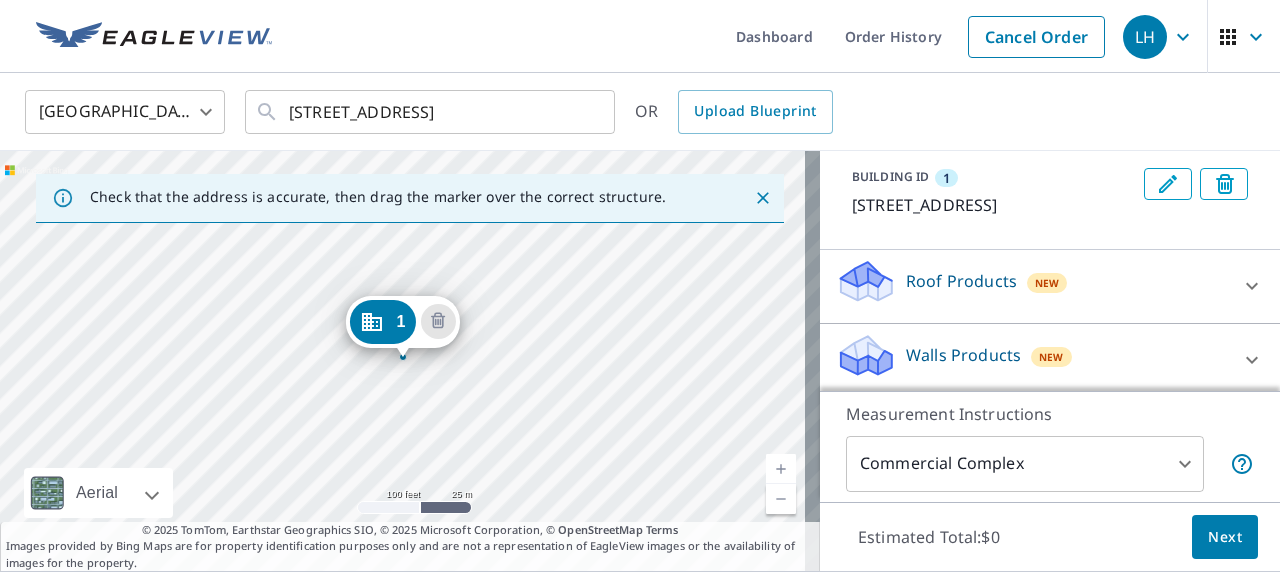 click at bounding box center [781, 469] 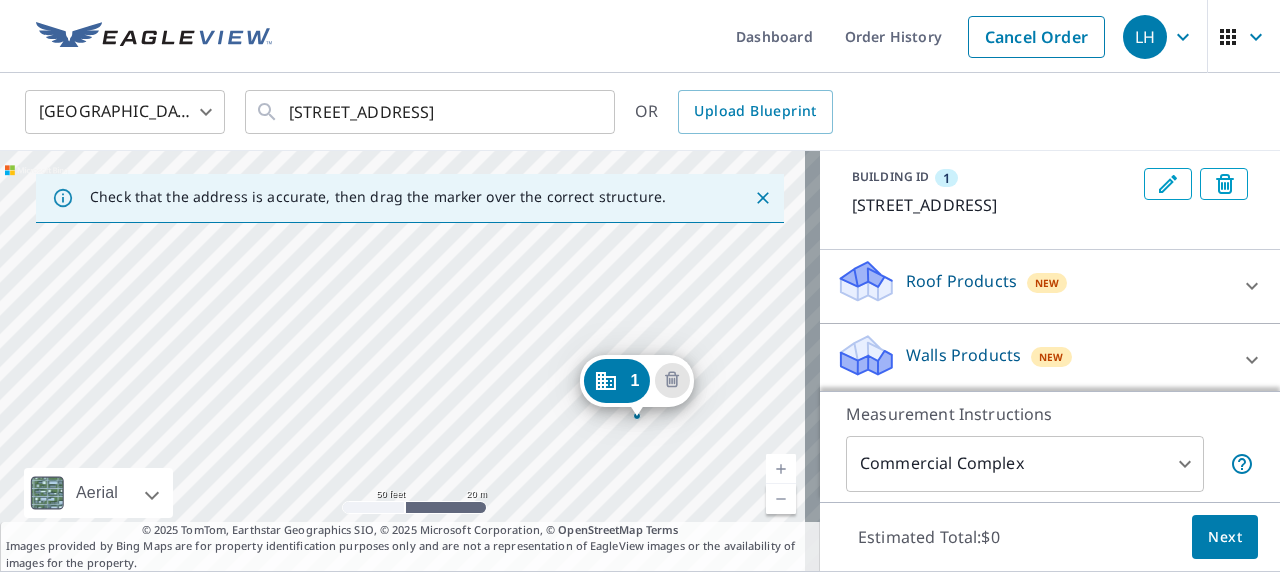 drag, startPoint x: 442, startPoint y: 286, endPoint x: 676, endPoint y: 345, distance: 241.32344 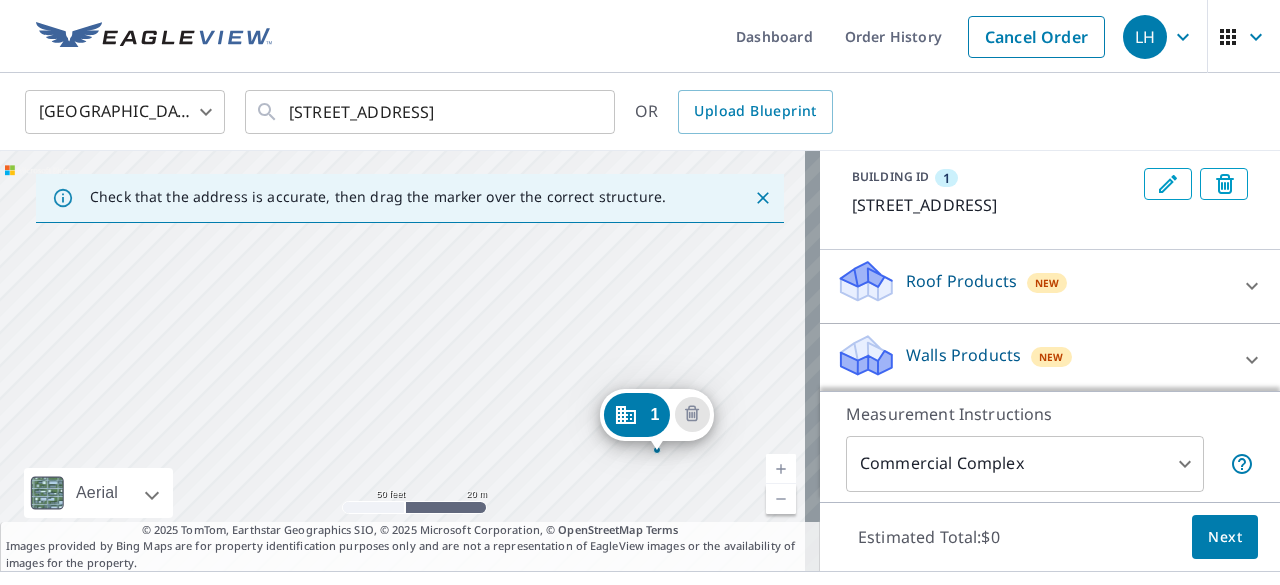 drag, startPoint x: 630, startPoint y: 297, endPoint x: 647, endPoint y: 325, distance: 32.75668 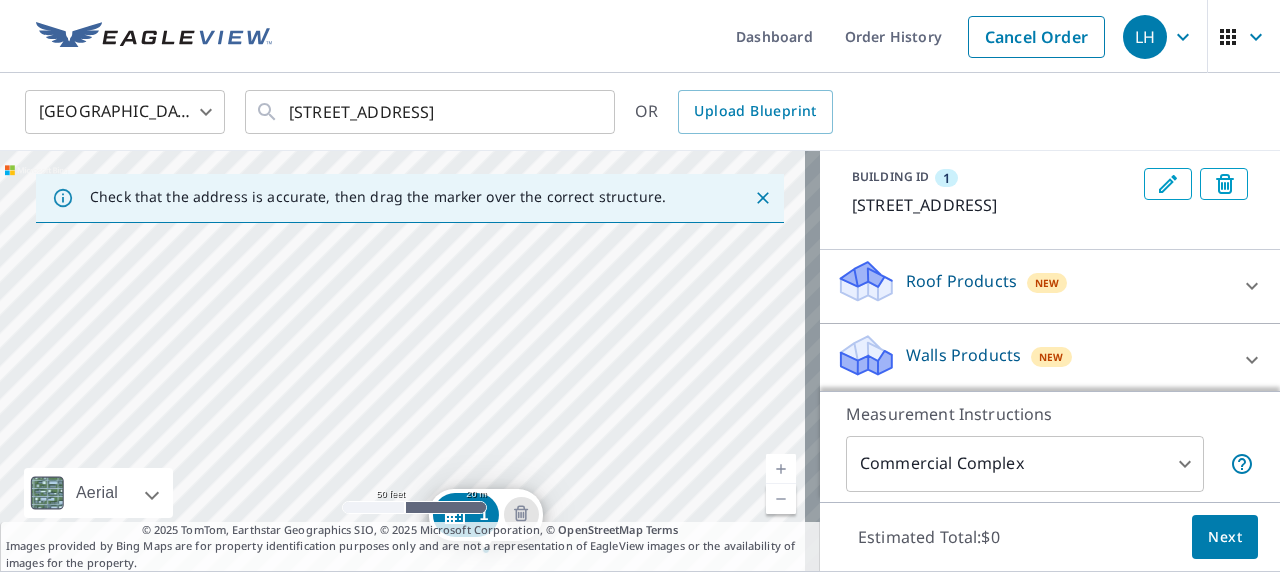 drag, startPoint x: 600, startPoint y: 311, endPoint x: 432, endPoint y: 417, distance: 198.64542 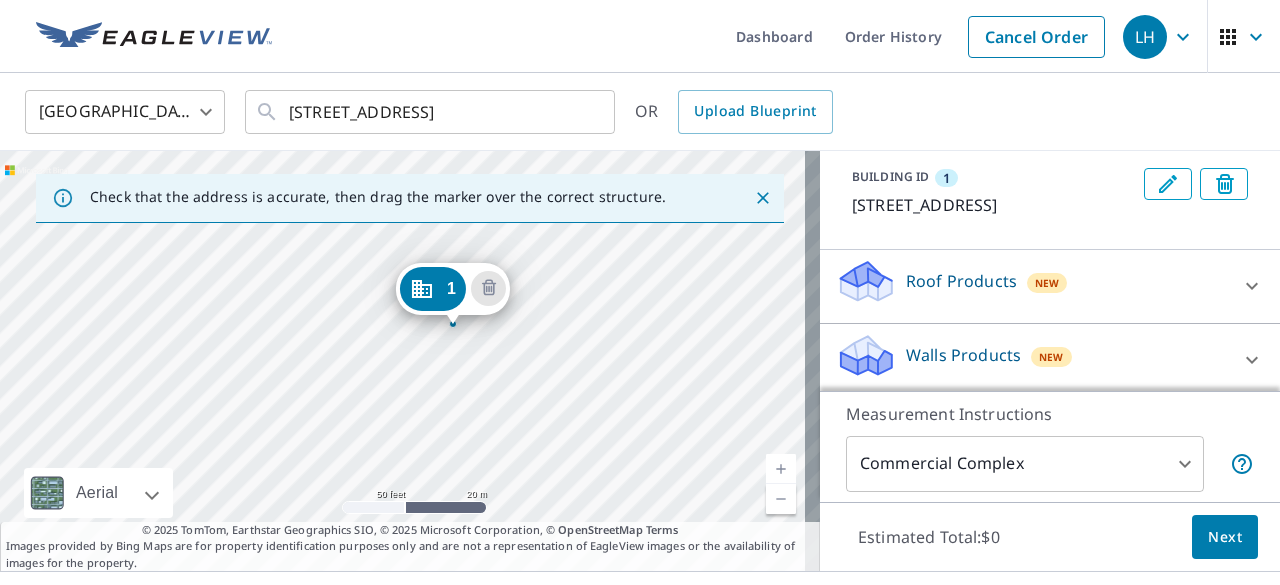 drag, startPoint x: 475, startPoint y: 499, endPoint x: 440, endPoint y: 271, distance: 230.67076 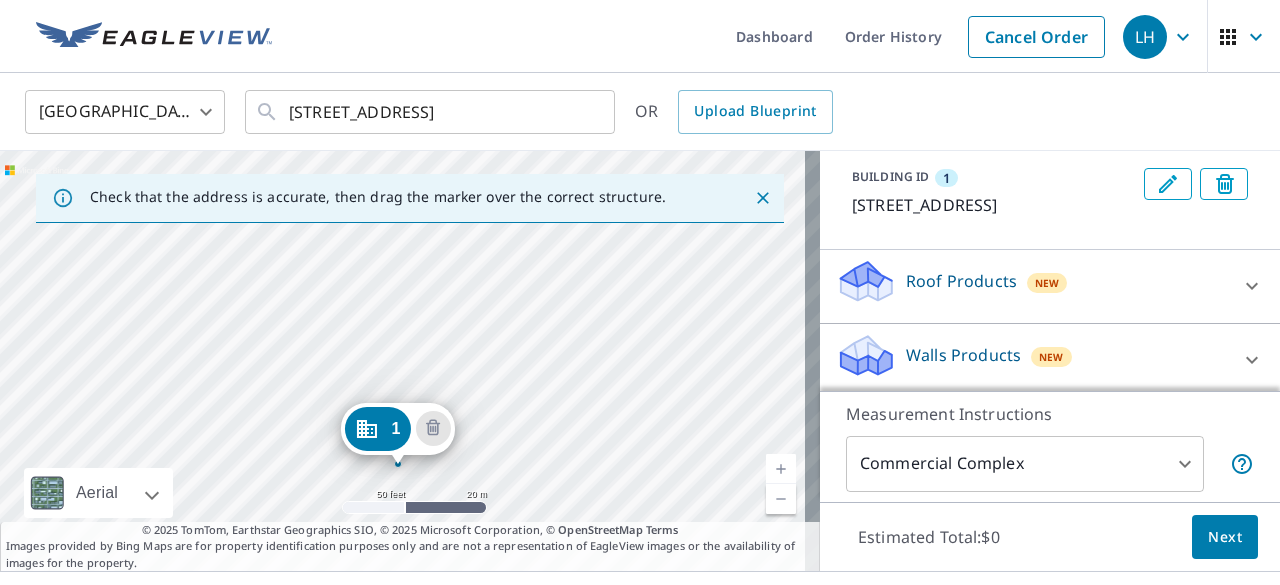 drag, startPoint x: 602, startPoint y: 333, endPoint x: 596, endPoint y: 438, distance: 105.17129 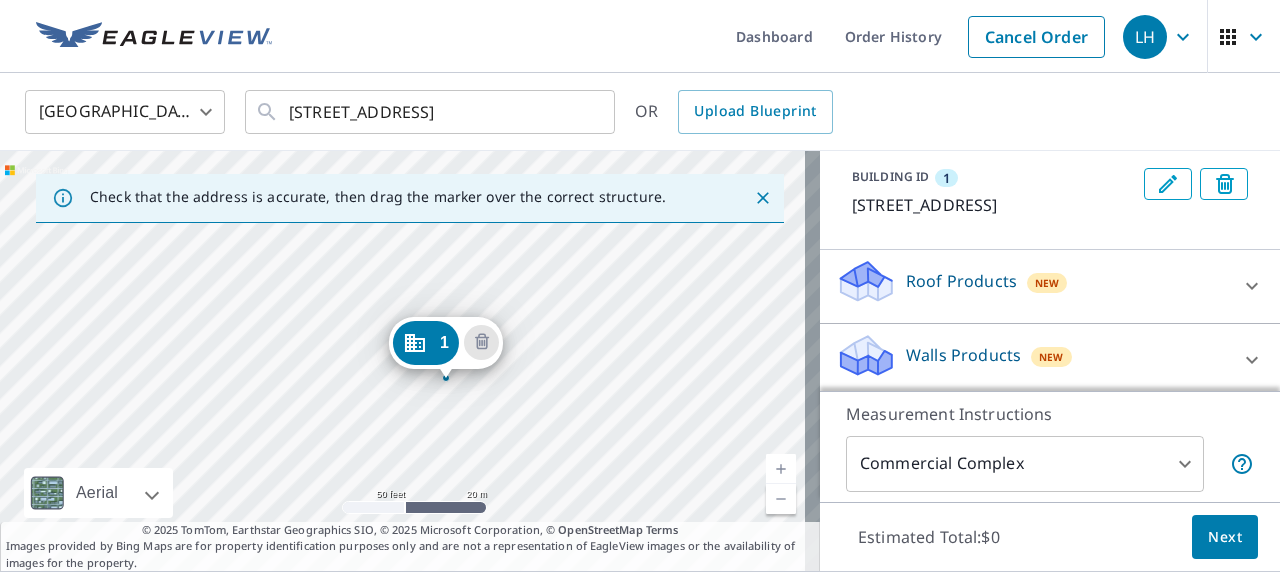 drag, startPoint x: 384, startPoint y: 427, endPoint x: 432, endPoint y: 343, distance: 96.74709 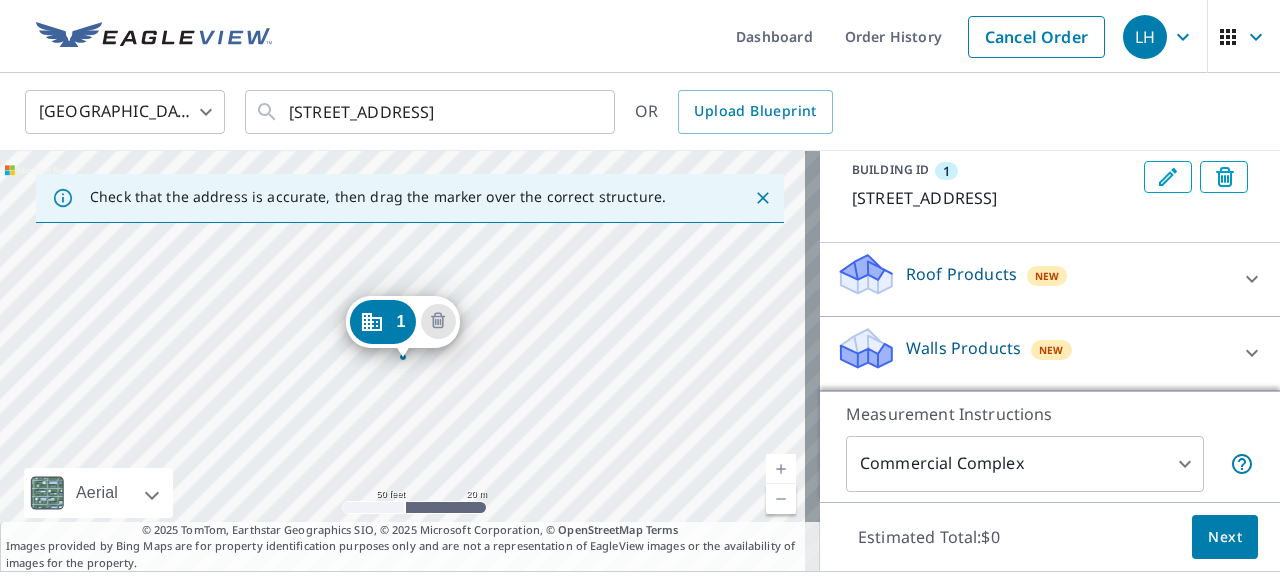 scroll, scrollTop: 196, scrollLeft: 0, axis: vertical 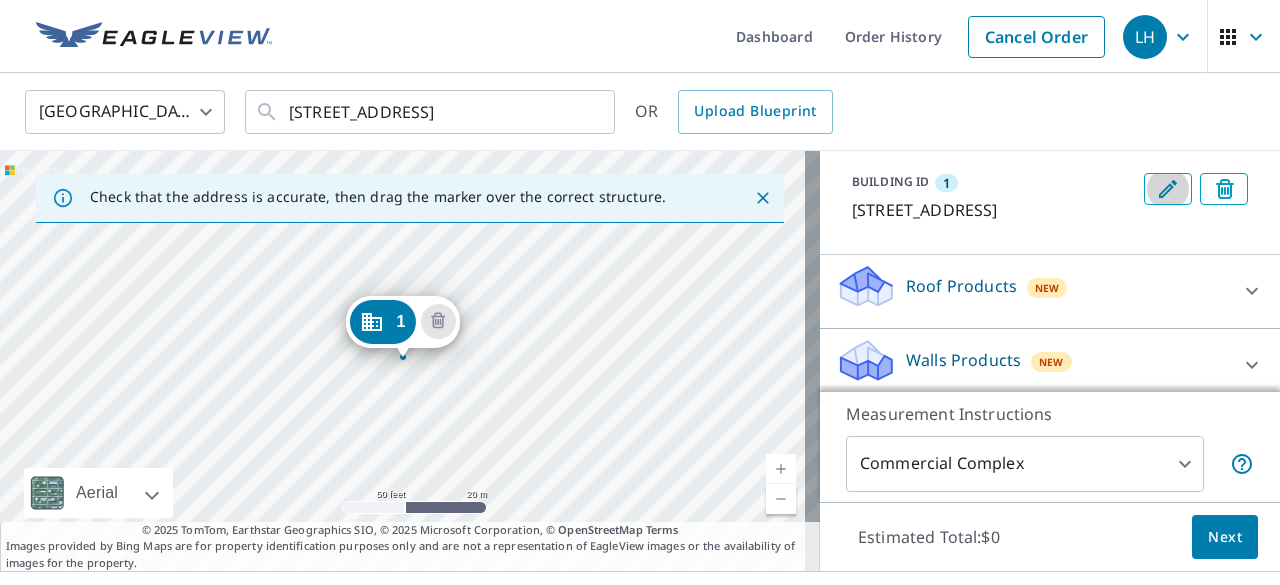 click at bounding box center (1168, 189) 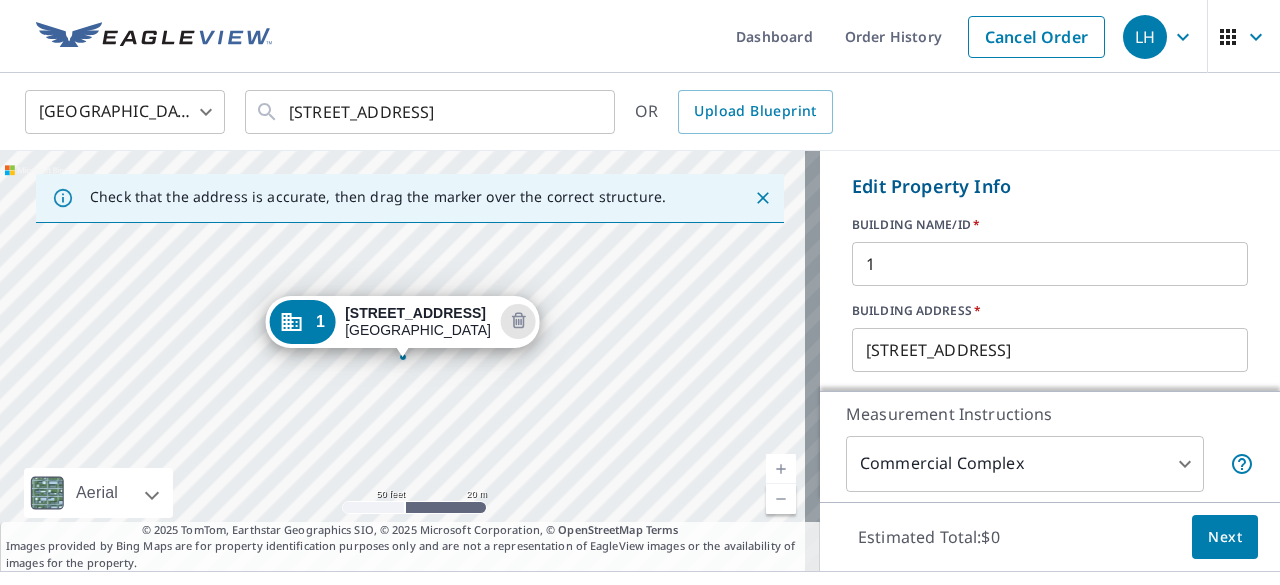 click on "1" at bounding box center (1050, 264) 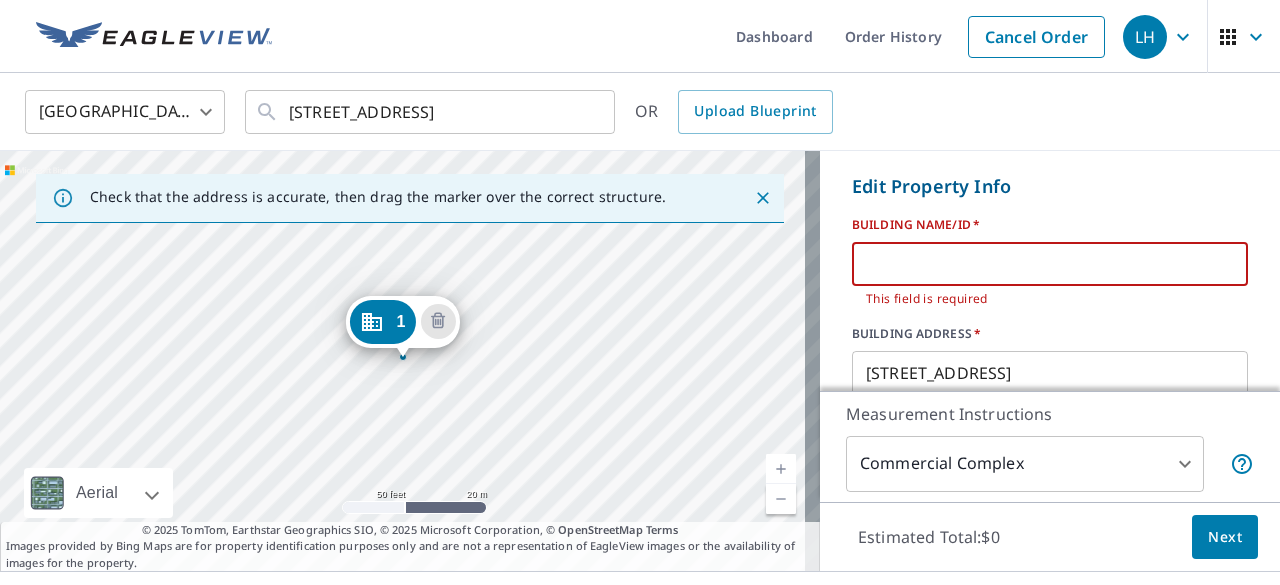 type on "A" 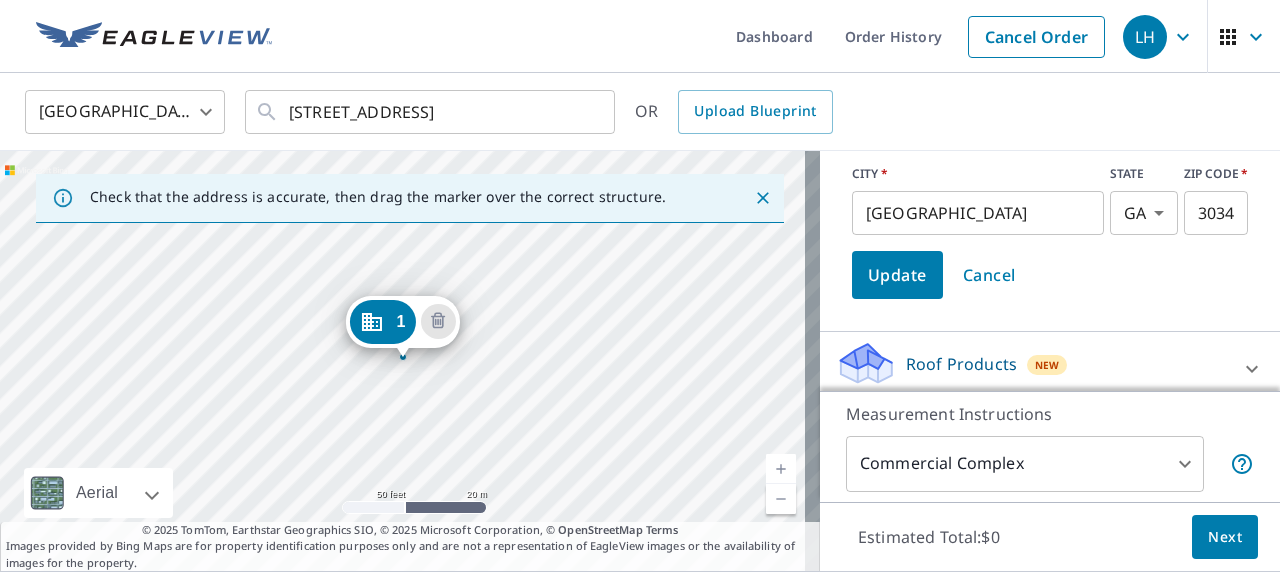 type on "Bldg Type A" 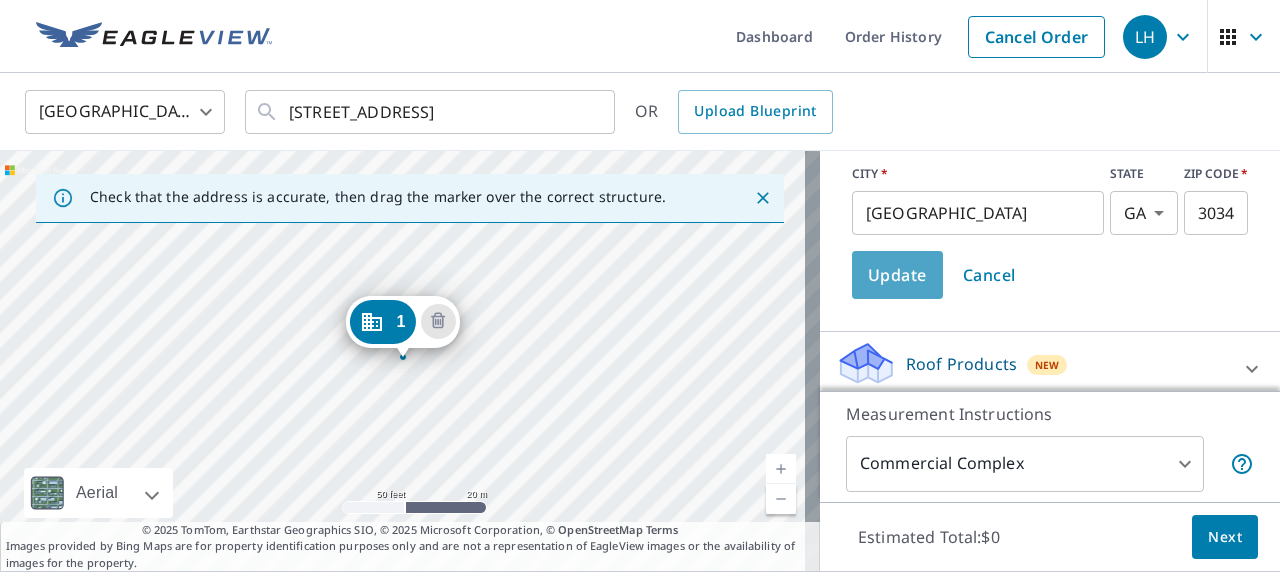 click on "Update" at bounding box center [897, 275] 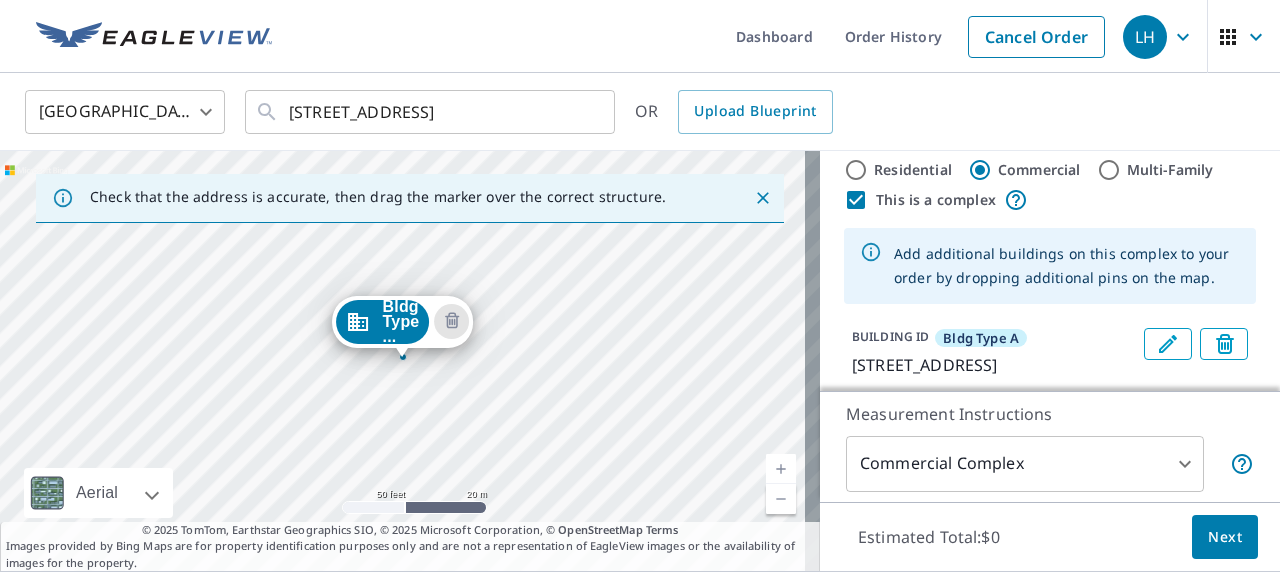 scroll, scrollTop: 42, scrollLeft: 0, axis: vertical 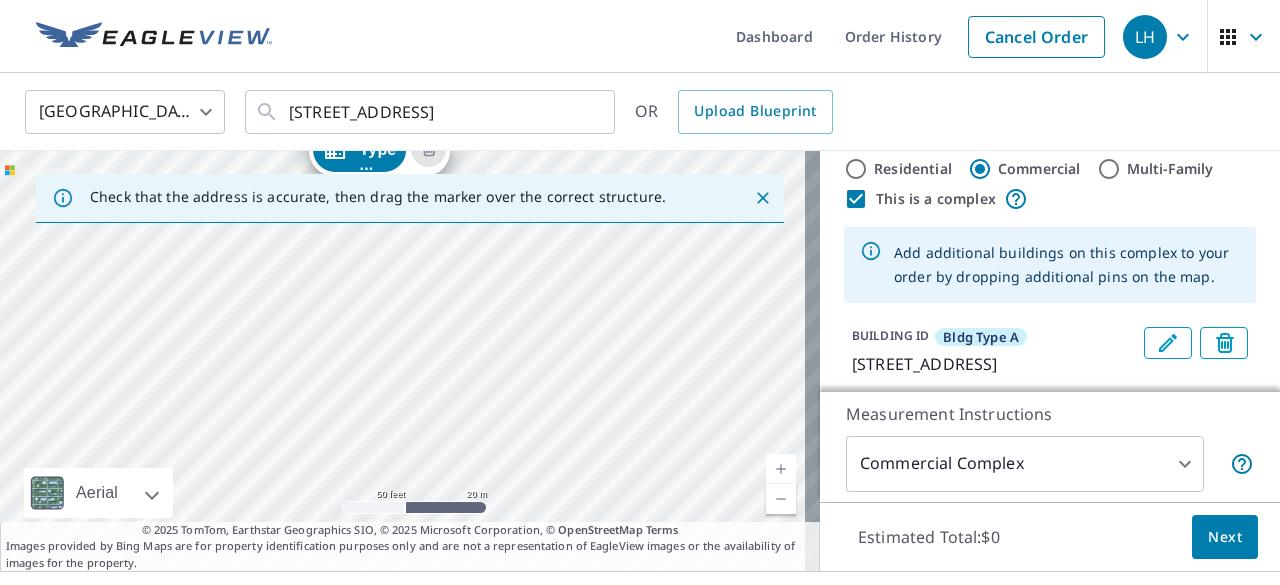 drag, startPoint x: 558, startPoint y: 419, endPoint x: 533, endPoint y: 245, distance: 175.7868 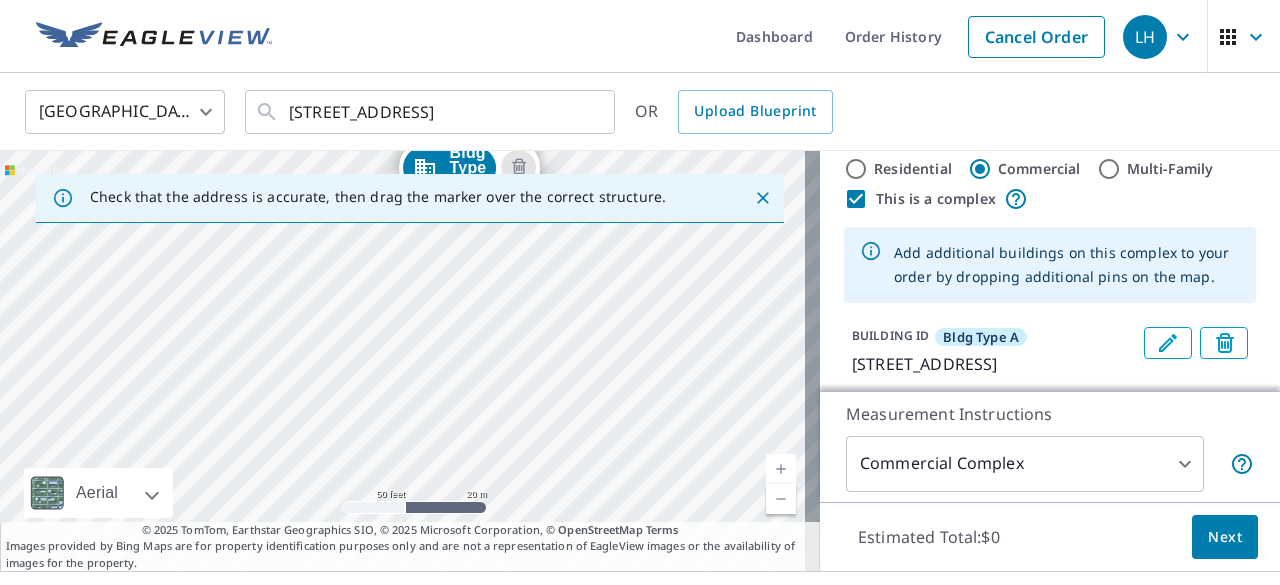 drag, startPoint x: 605, startPoint y: 339, endPoint x: 695, endPoint y: 359, distance: 92.19544 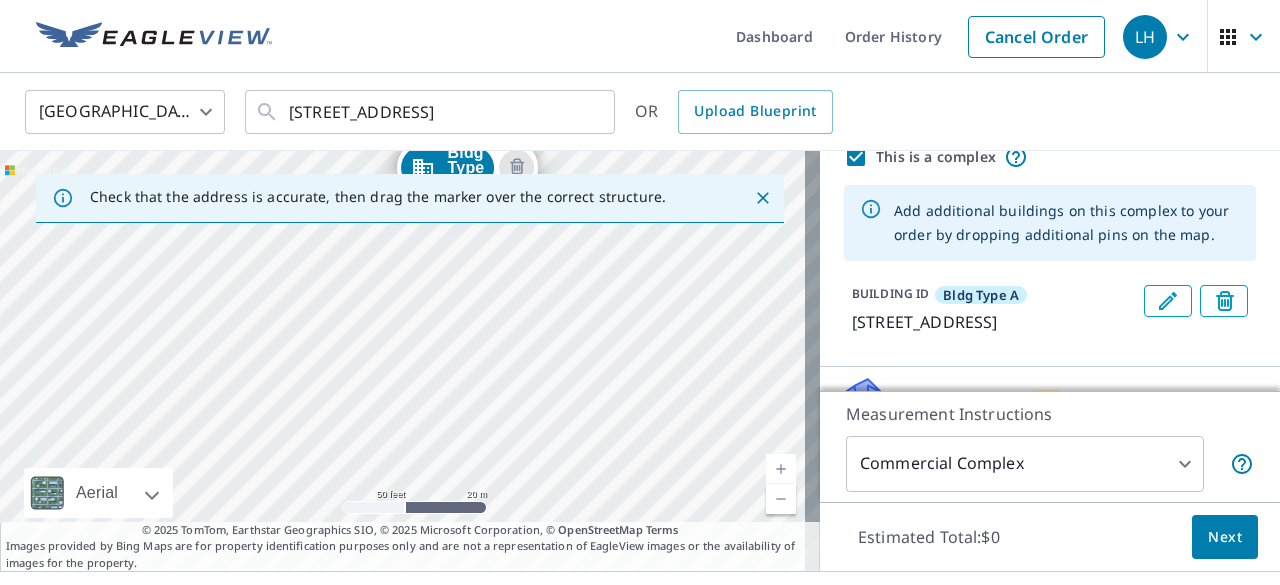 scroll, scrollTop: 86, scrollLeft: 0, axis: vertical 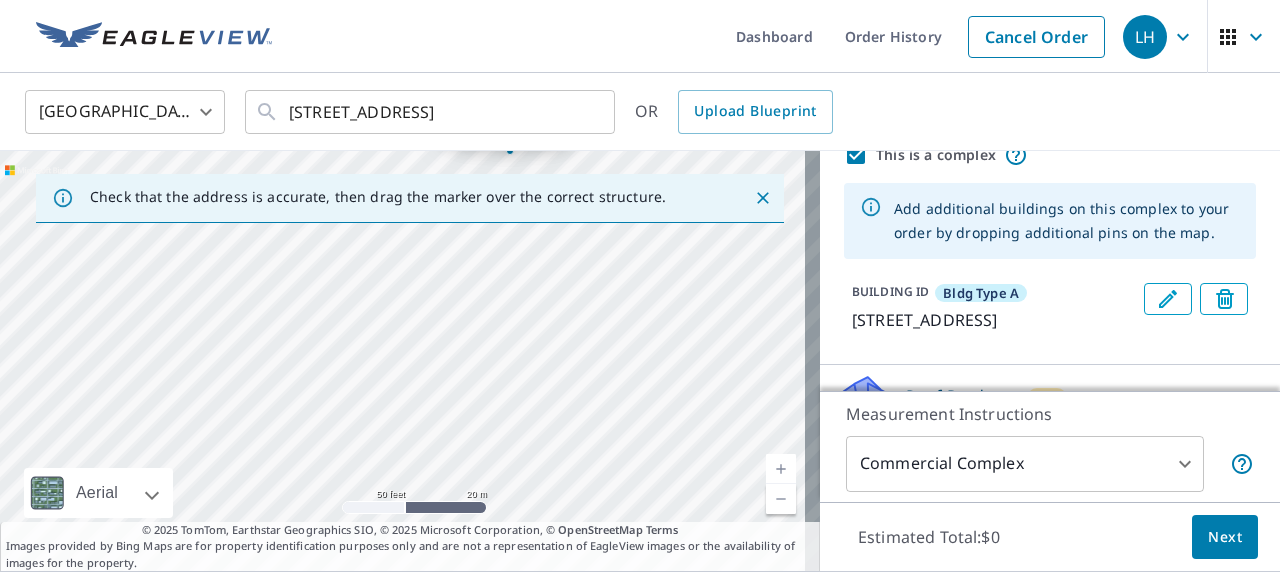 drag, startPoint x: 553, startPoint y: 331, endPoint x: 595, endPoint y: 281, distance: 65.29931 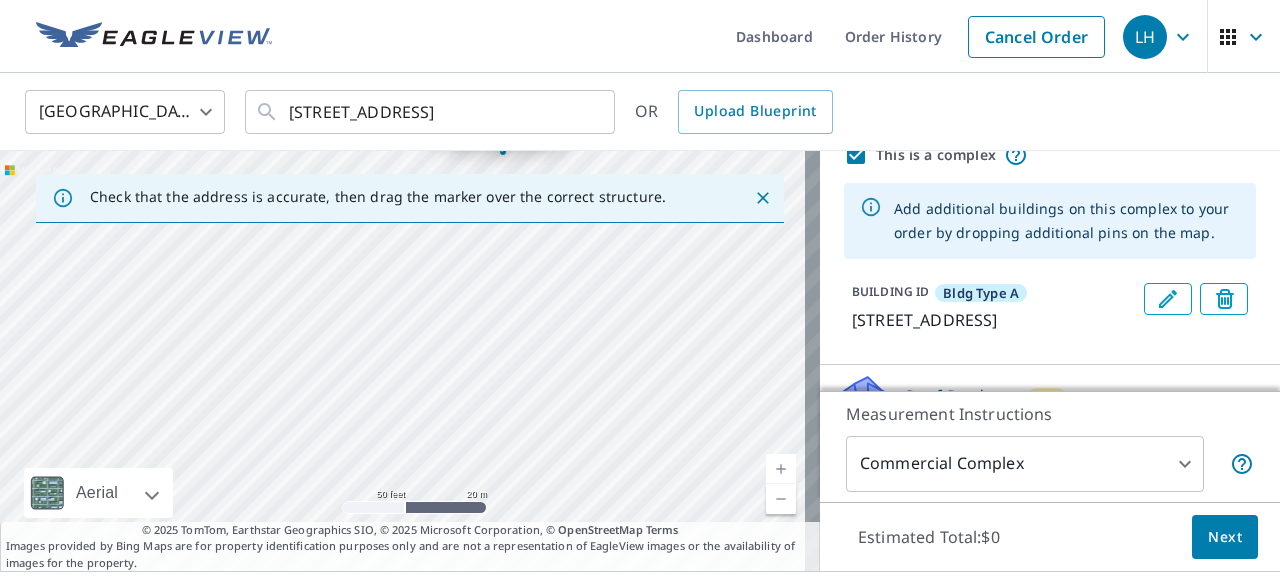 click on "Bldg Type ... [STREET_ADDRESS]" at bounding box center (410, 361) 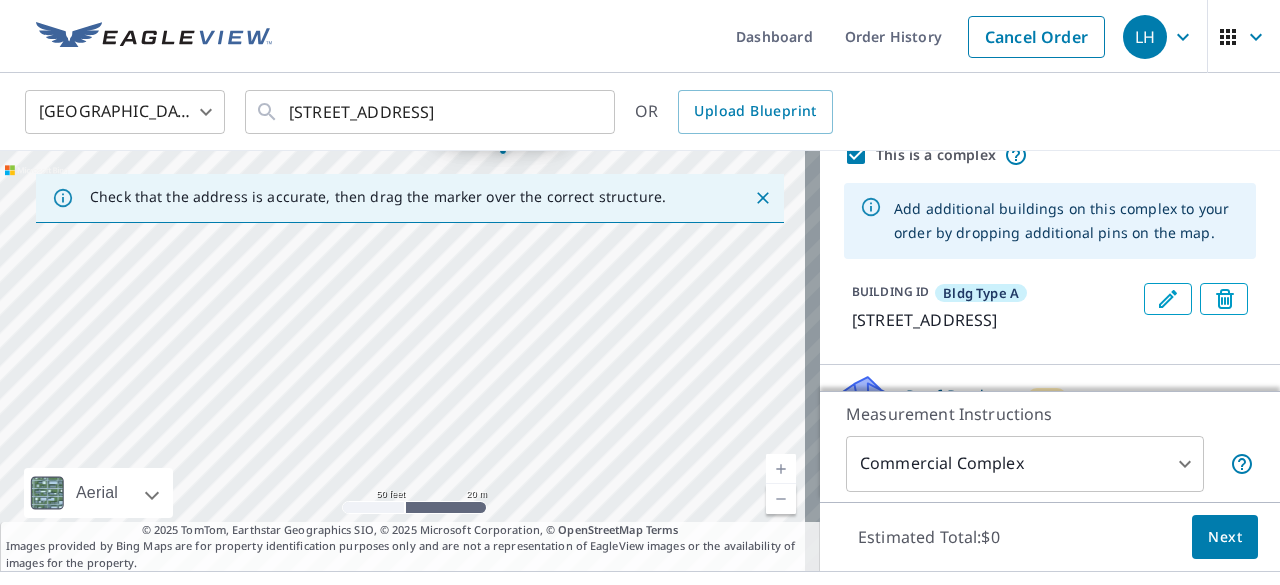 click on "Bldg Type ... [STREET_ADDRESS]" at bounding box center (410, 361) 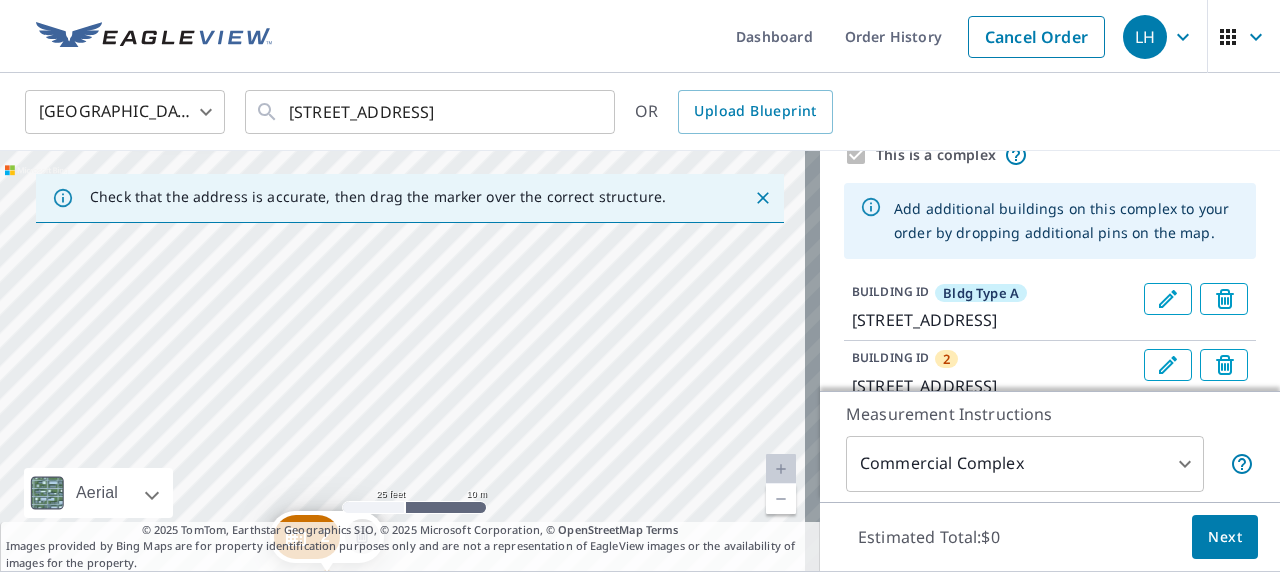drag, startPoint x: 505, startPoint y: 427, endPoint x: 682, endPoint y: 181, distance: 303.0594 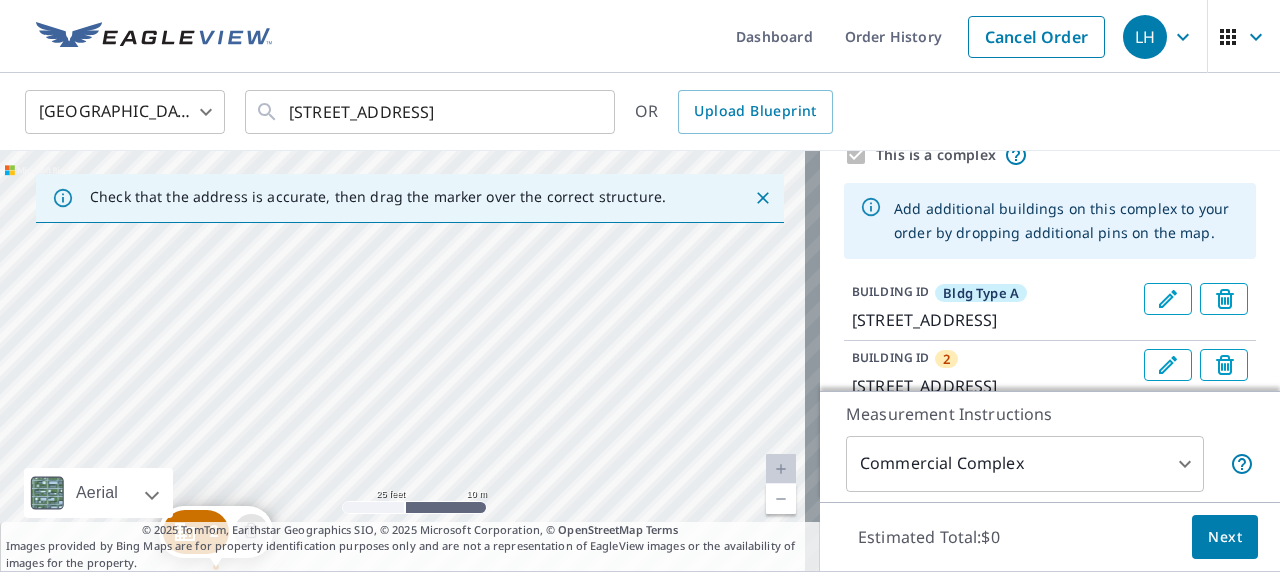 drag, startPoint x: 490, startPoint y: 371, endPoint x: 636, endPoint y: 81, distance: 324.6783 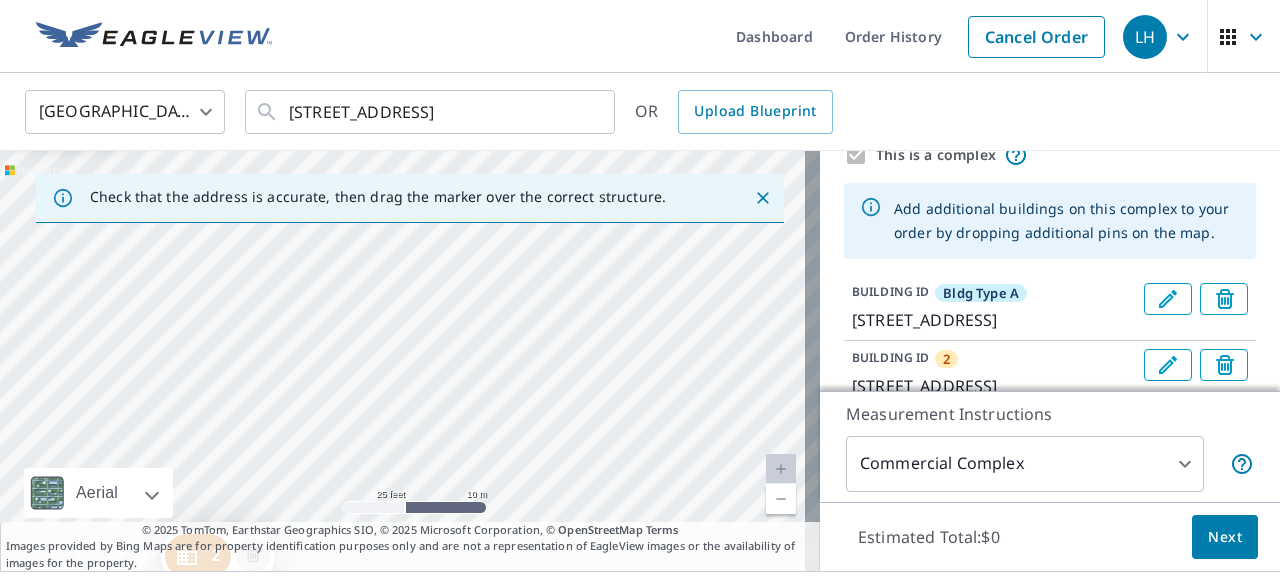 click on "[STREET_ADDRESS] Type ... [STREET_ADDRESS]" at bounding box center [410, 361] 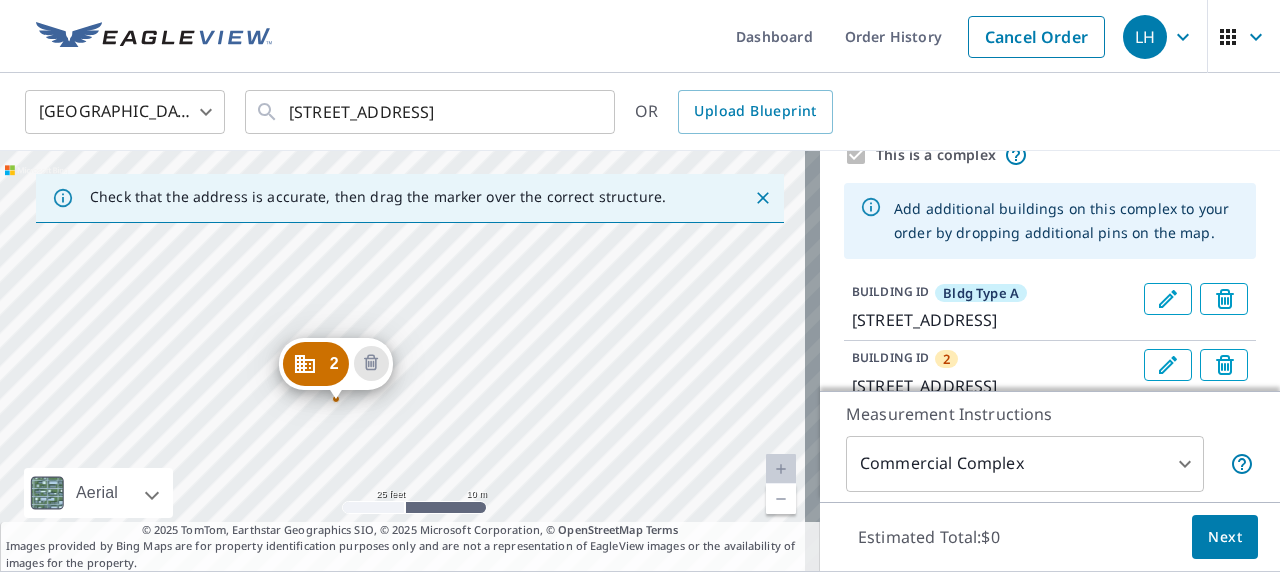 drag, startPoint x: 387, startPoint y: 420, endPoint x: 505, endPoint y: 226, distance: 227.06827 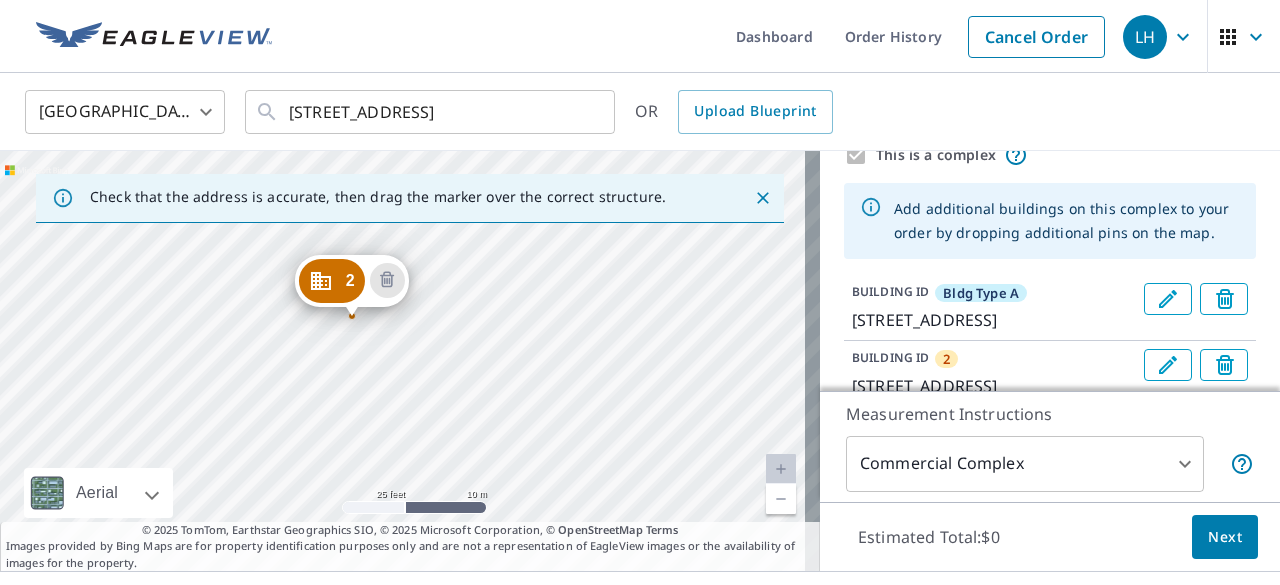 drag, startPoint x: 479, startPoint y: 333, endPoint x: 496, endPoint y: 252, distance: 82.764725 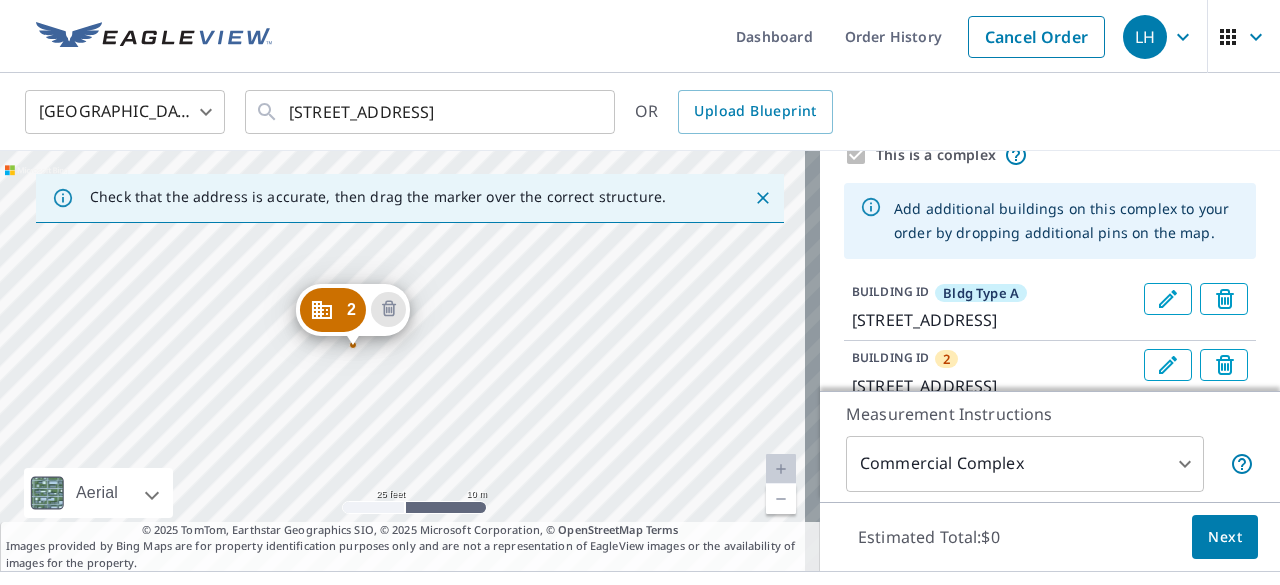 drag, startPoint x: 336, startPoint y: 271, endPoint x: 332, endPoint y: 300, distance: 29.274563 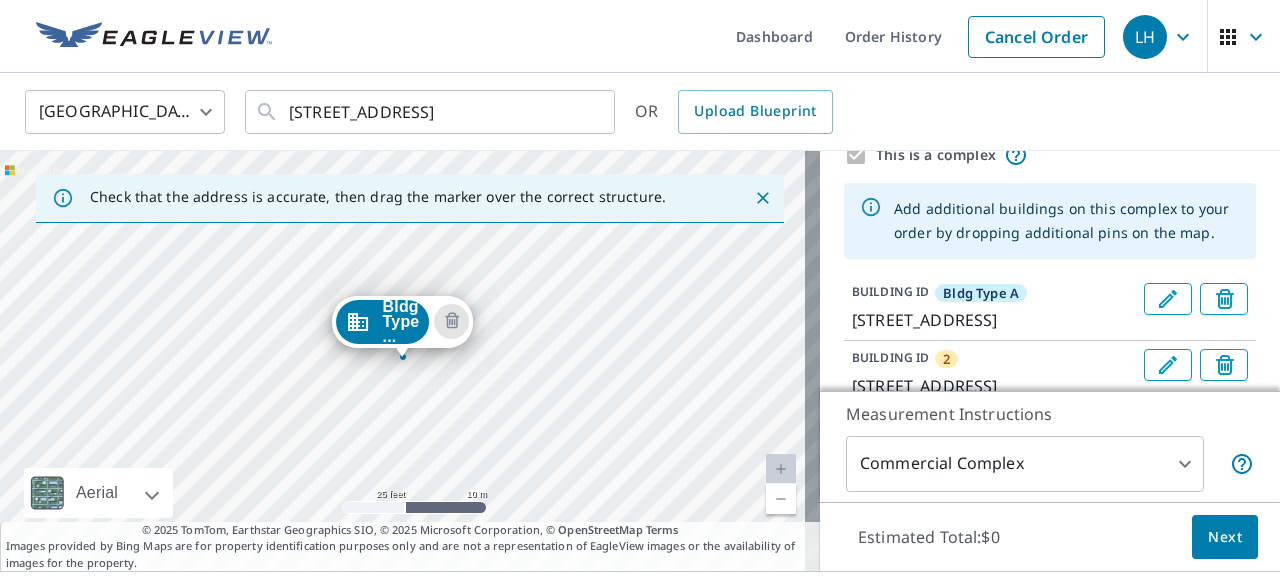 click at bounding box center (781, 499) 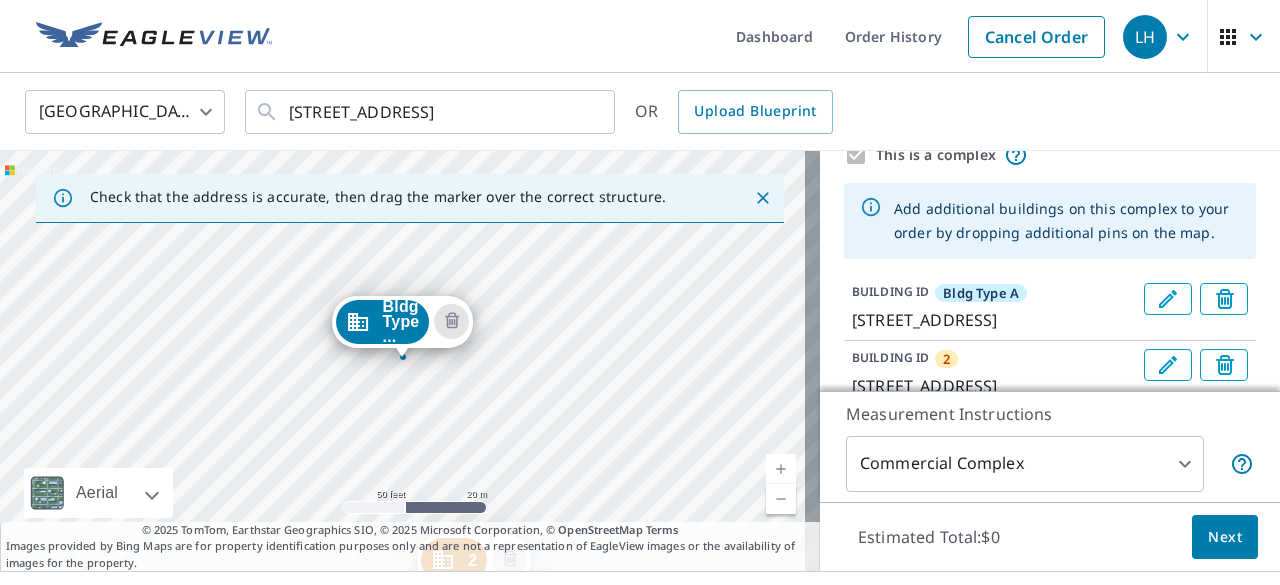 click at bounding box center (781, 499) 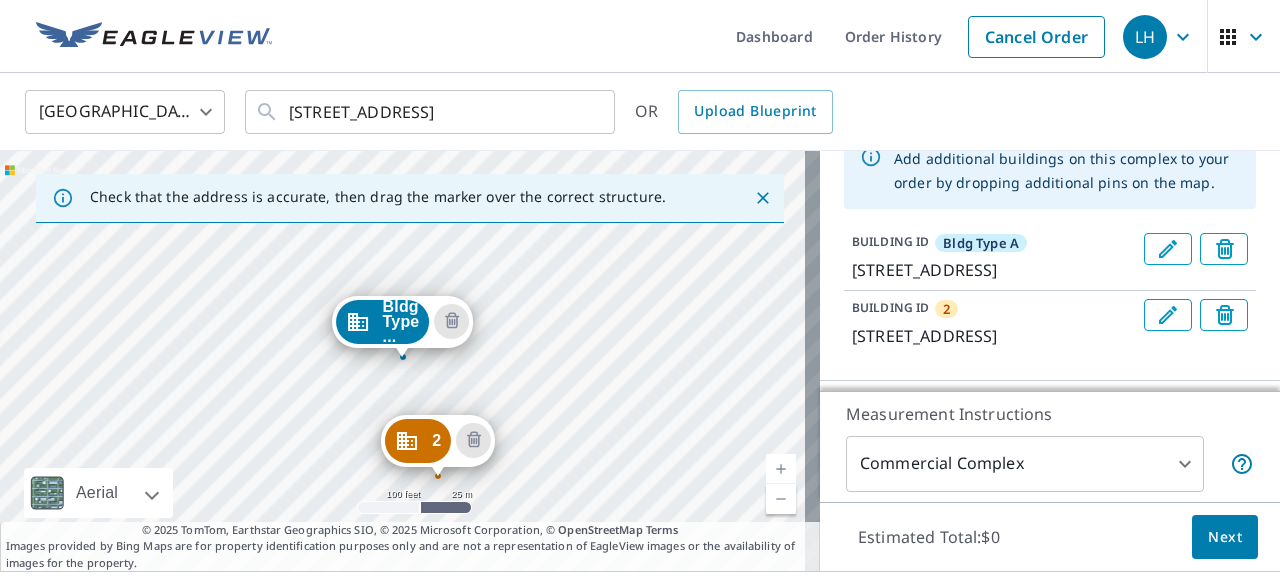 scroll, scrollTop: 136, scrollLeft: 0, axis: vertical 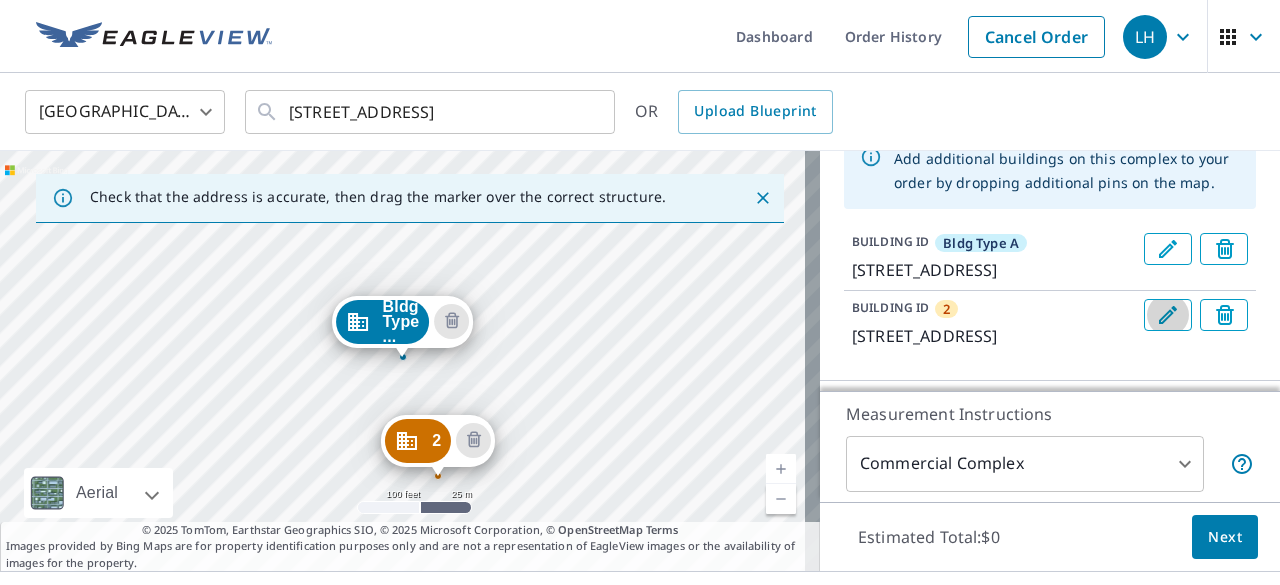 click 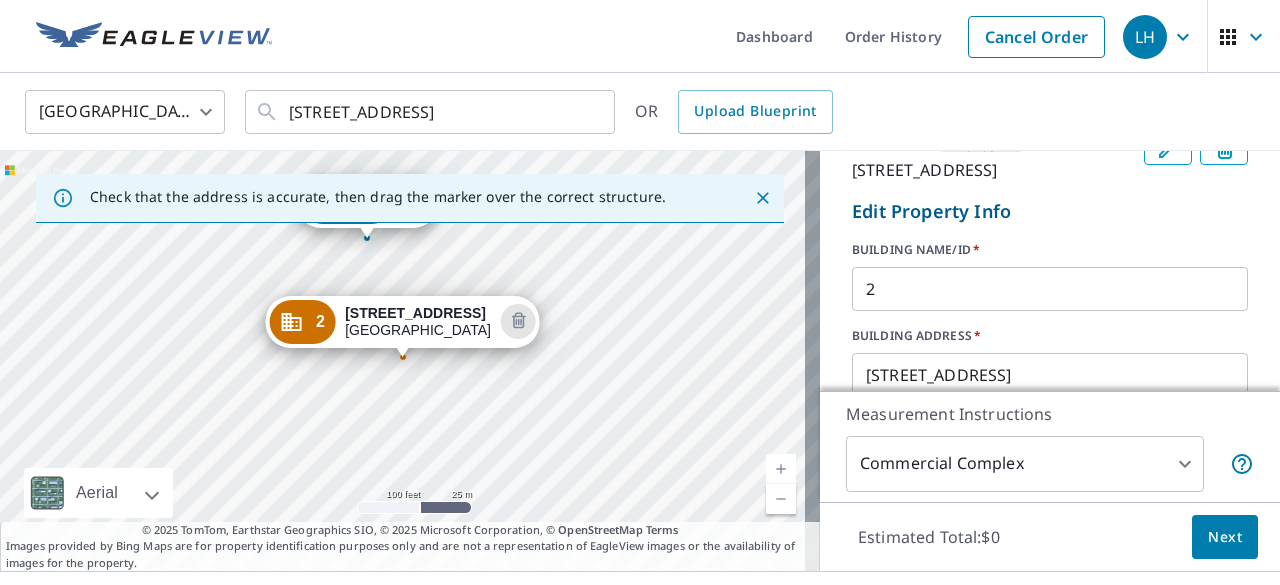 scroll, scrollTop: 236, scrollLeft: 0, axis: vertical 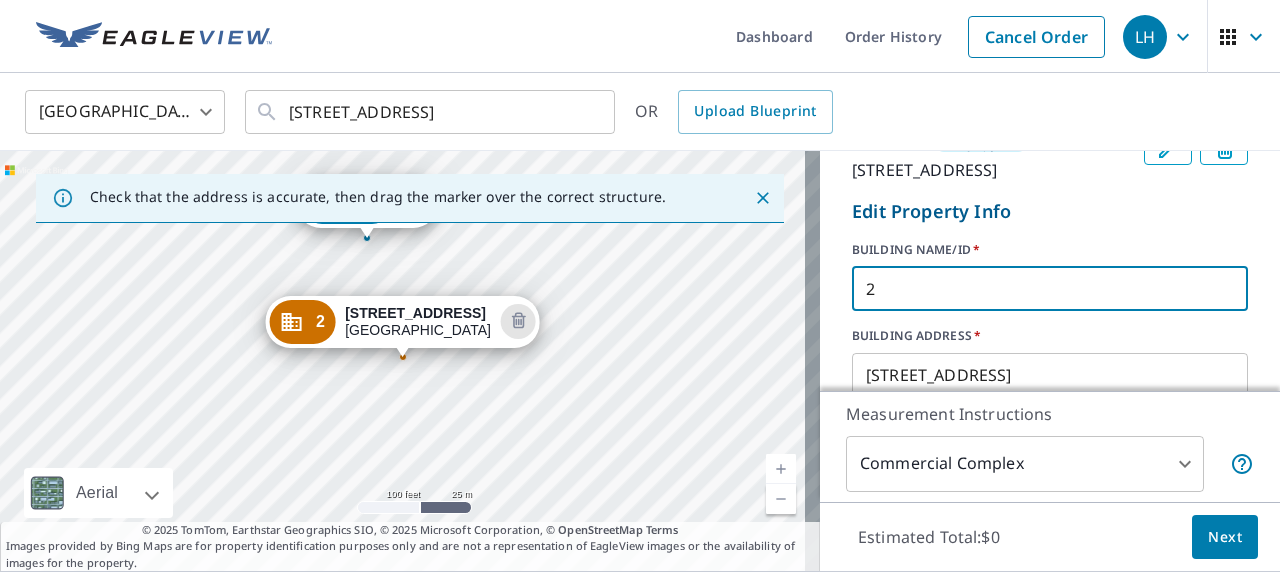 click on "2" at bounding box center [1050, 289] 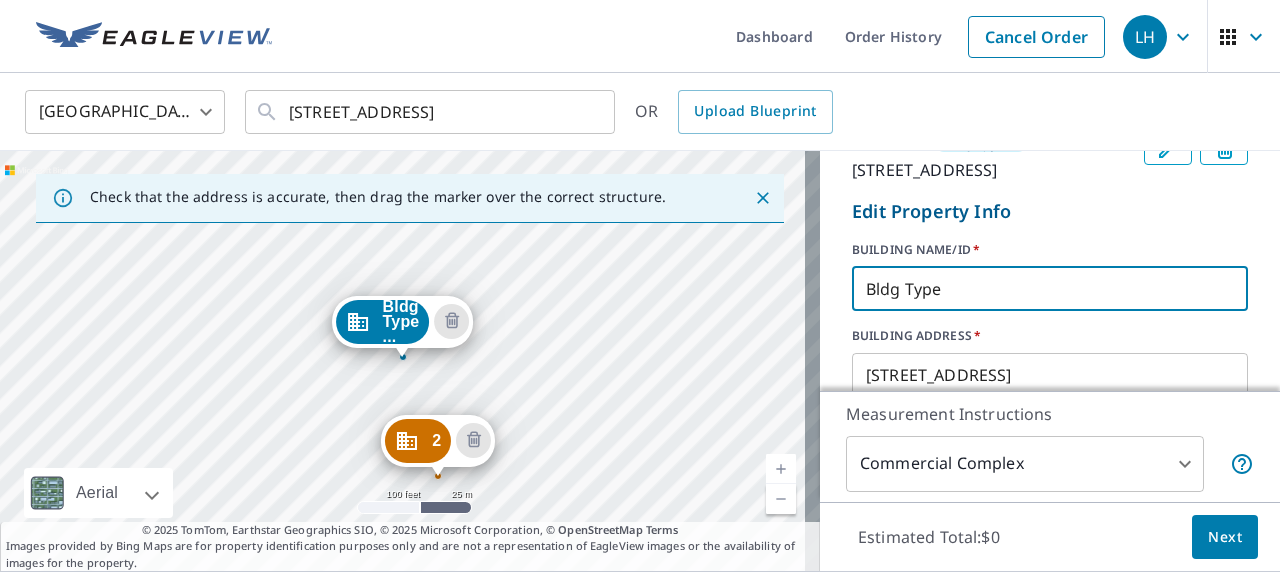 type on "Bldg Type B" 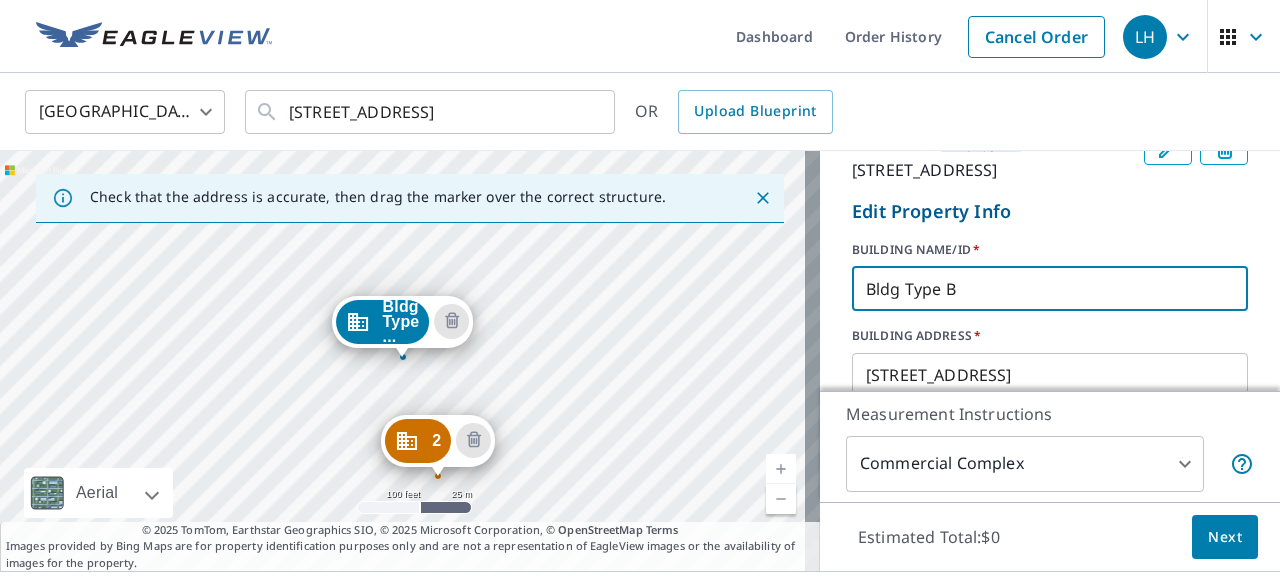 click on "[STREET_ADDRESS] Type ... [STREET_ADDRESS]" at bounding box center (410, 361) 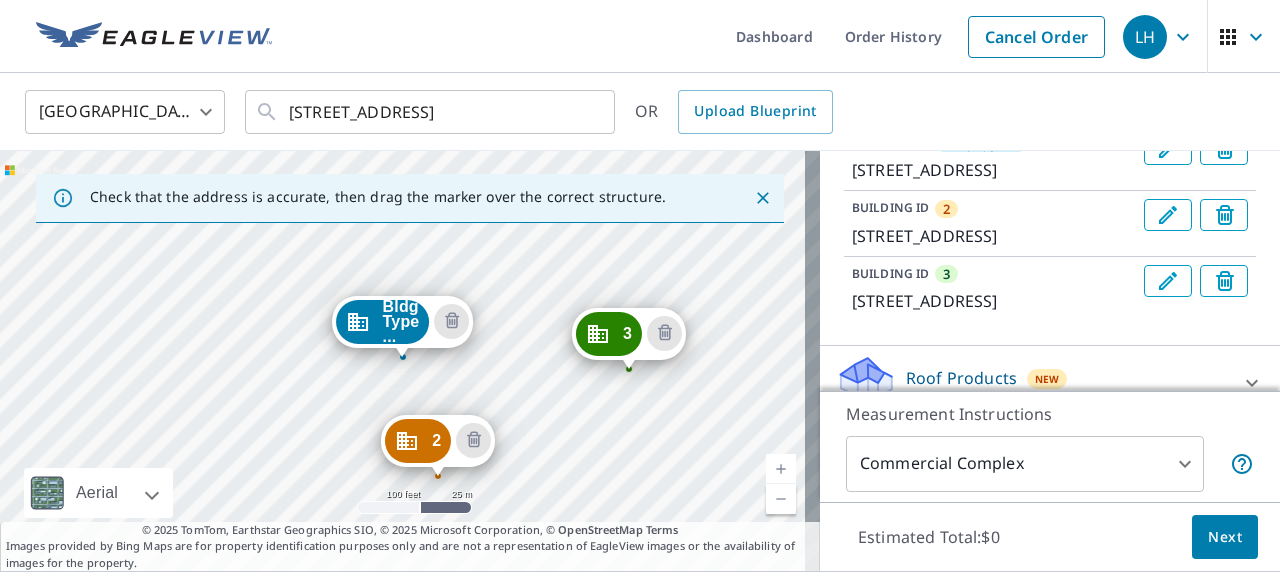 drag, startPoint x: 729, startPoint y: 314, endPoint x: 613, endPoint y: 334, distance: 117.71151 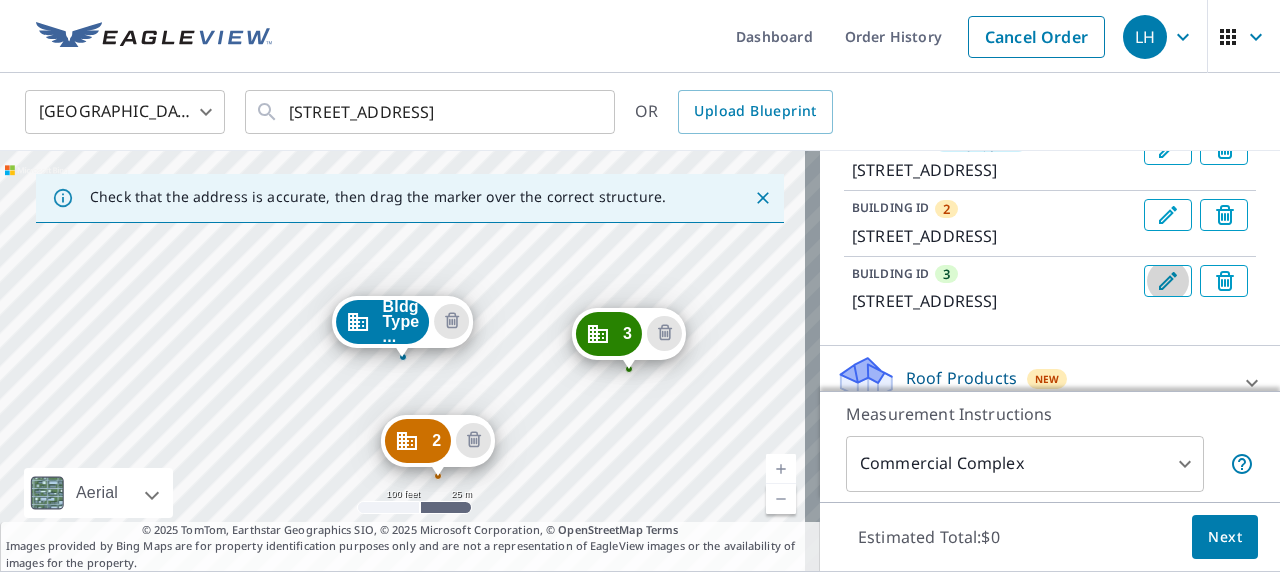 click 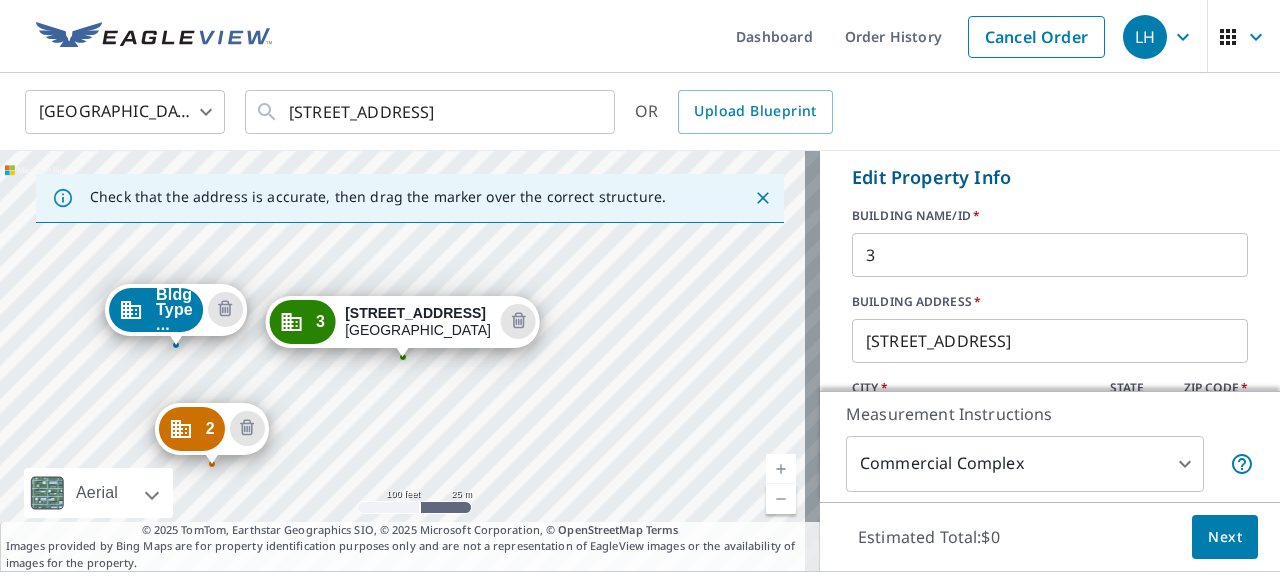 scroll, scrollTop: 344, scrollLeft: 0, axis: vertical 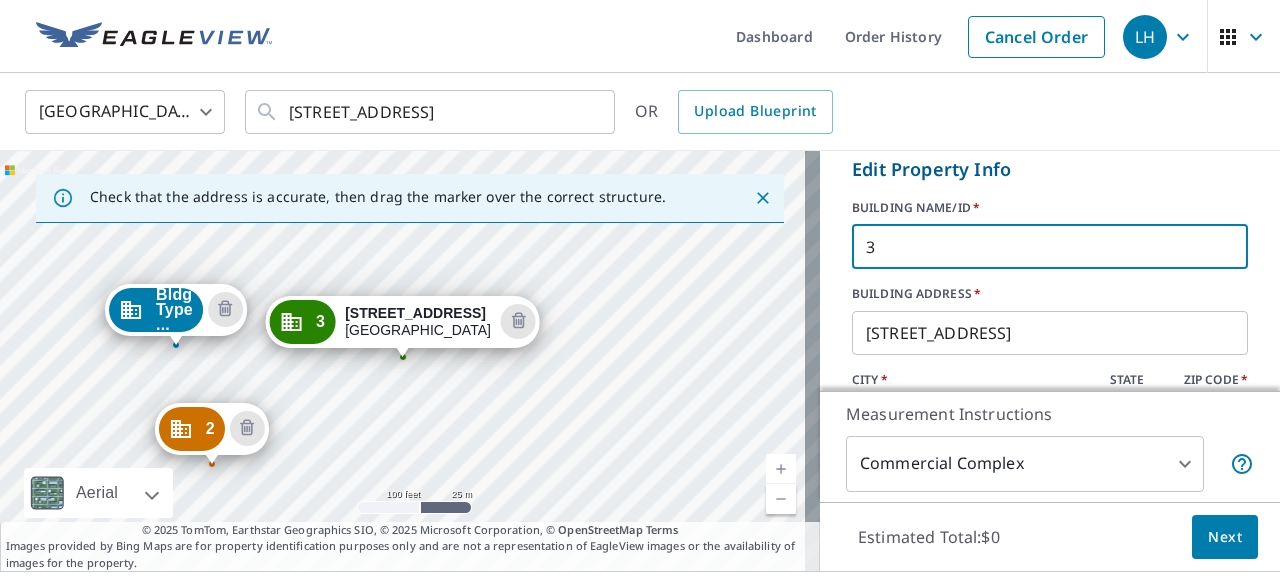 click on "3" at bounding box center [1050, 247] 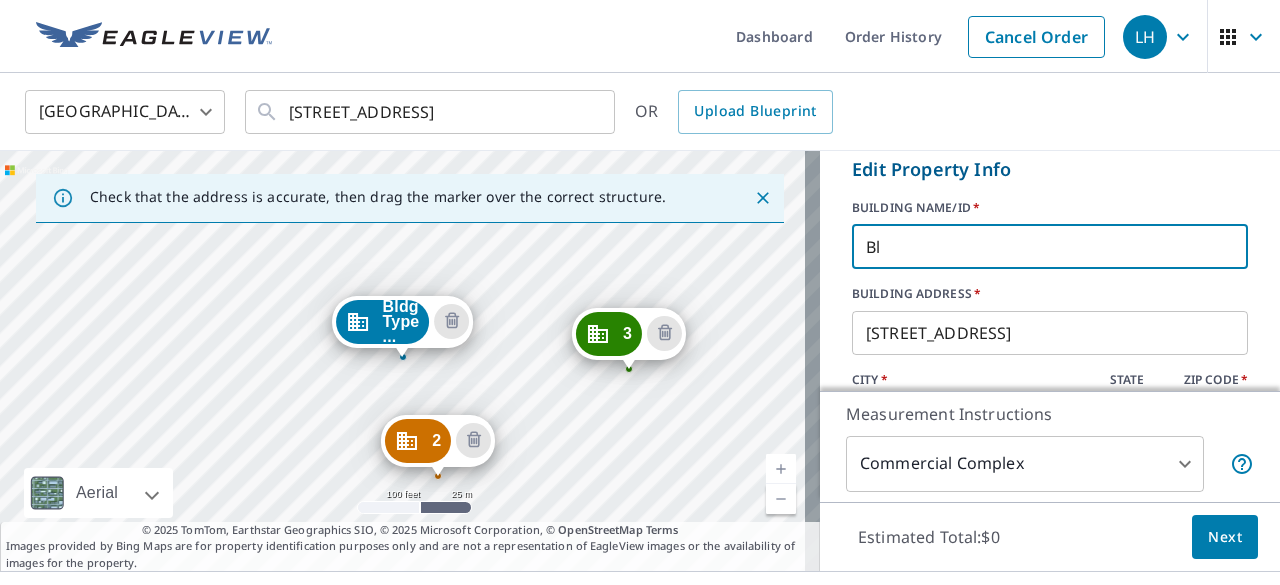 type on "B" 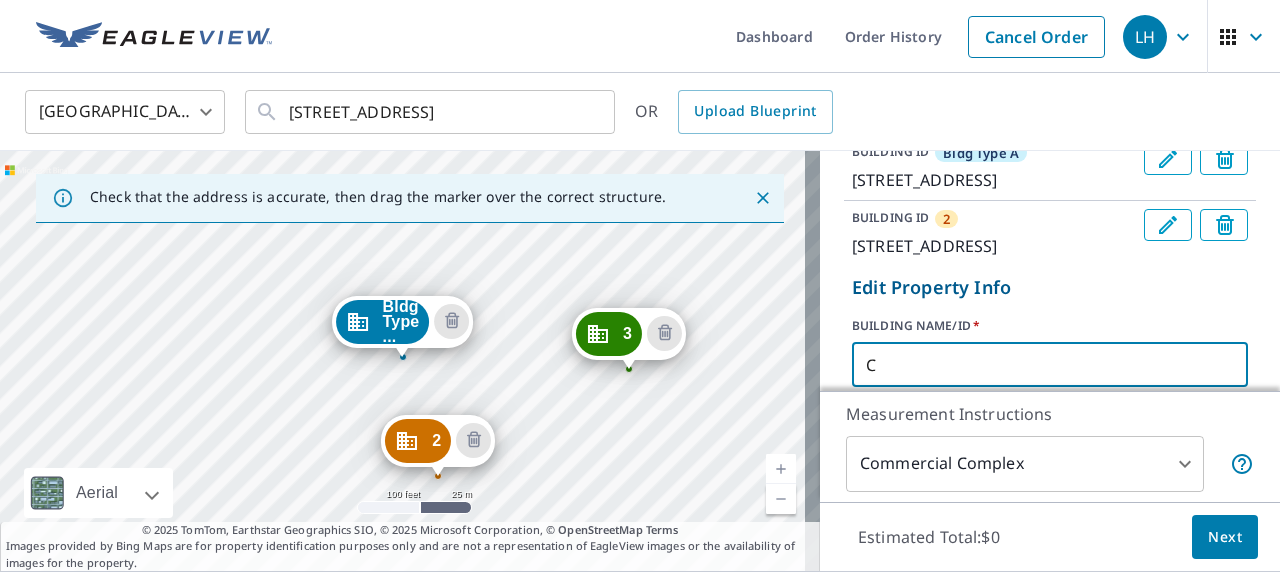 scroll, scrollTop: 230, scrollLeft: 0, axis: vertical 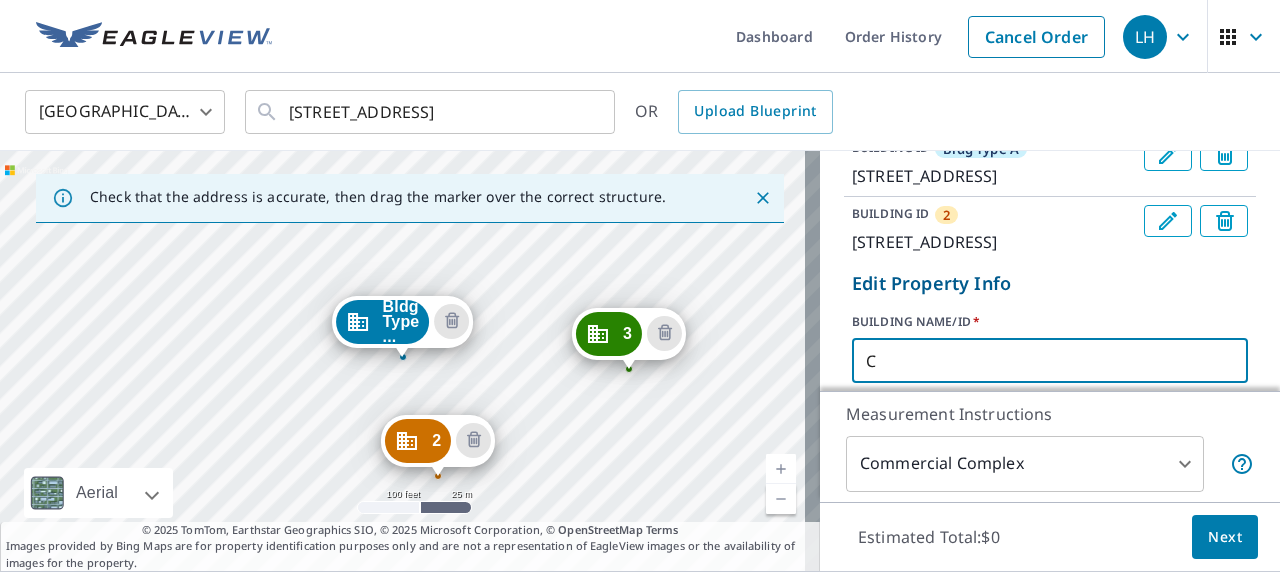 type on "C" 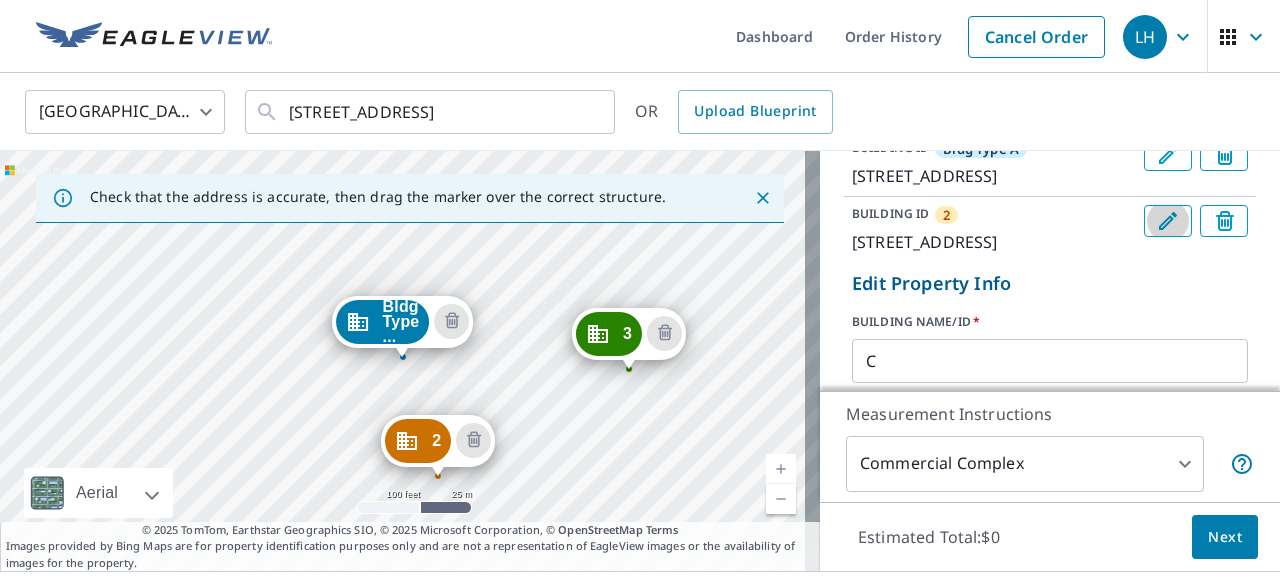 click 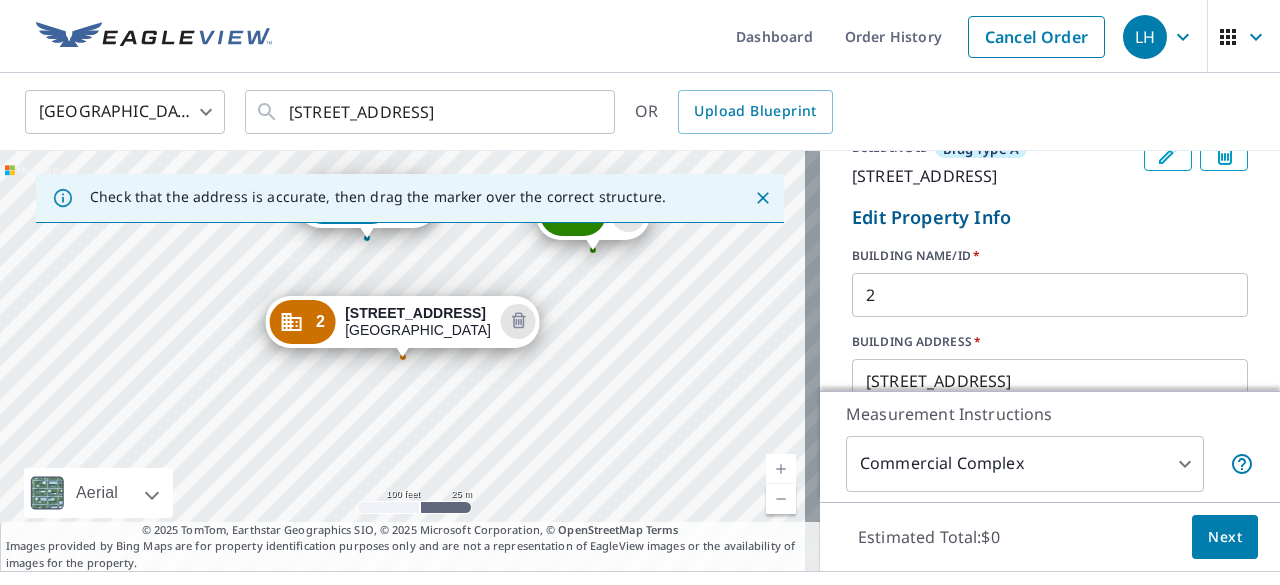 click on "2" at bounding box center (1050, 295) 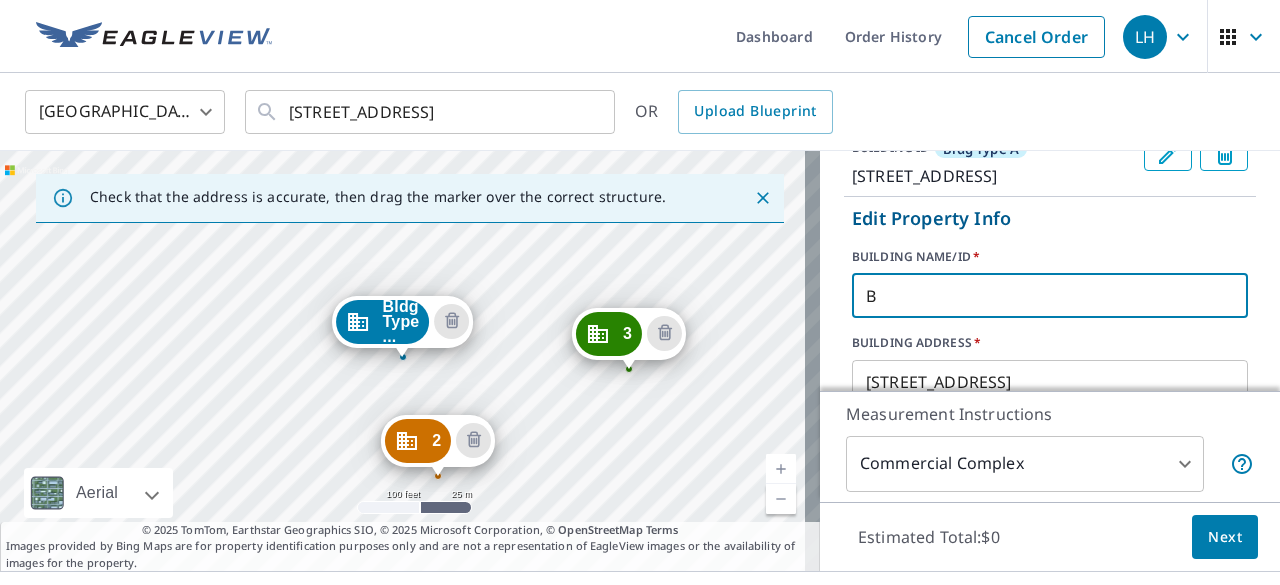 type on "B" 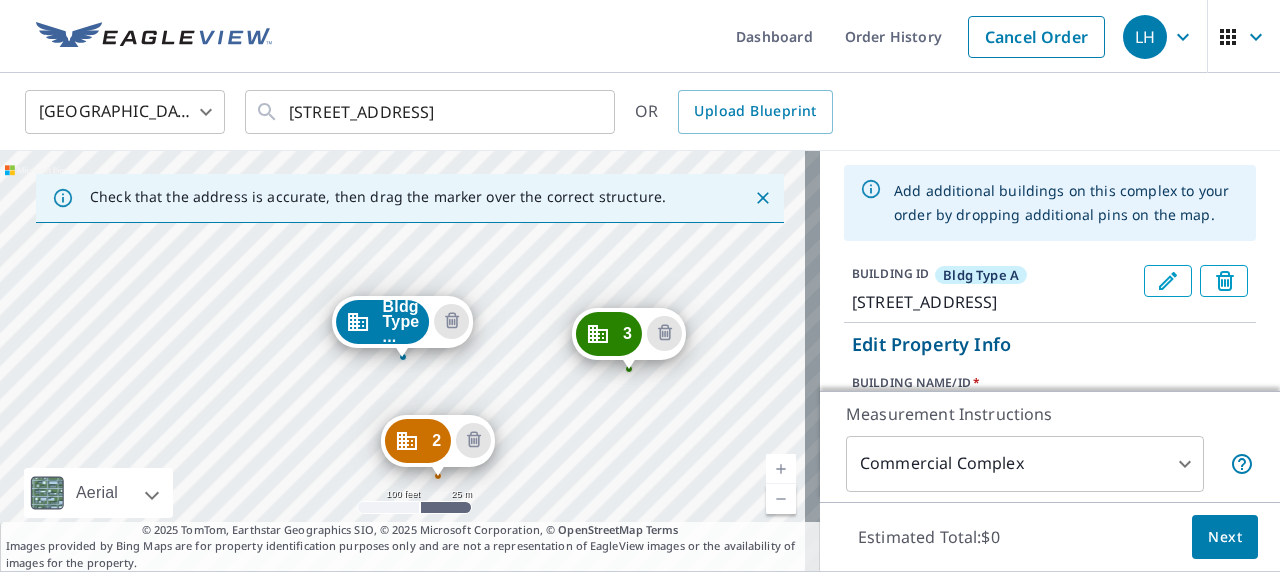 scroll, scrollTop: 108, scrollLeft: 0, axis: vertical 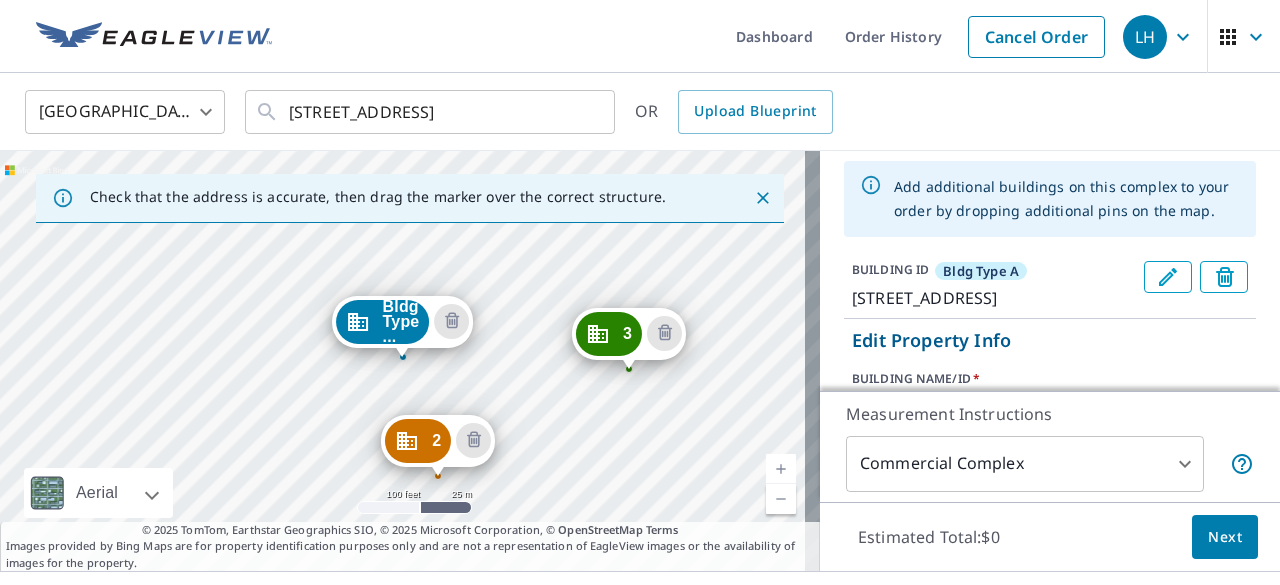 click 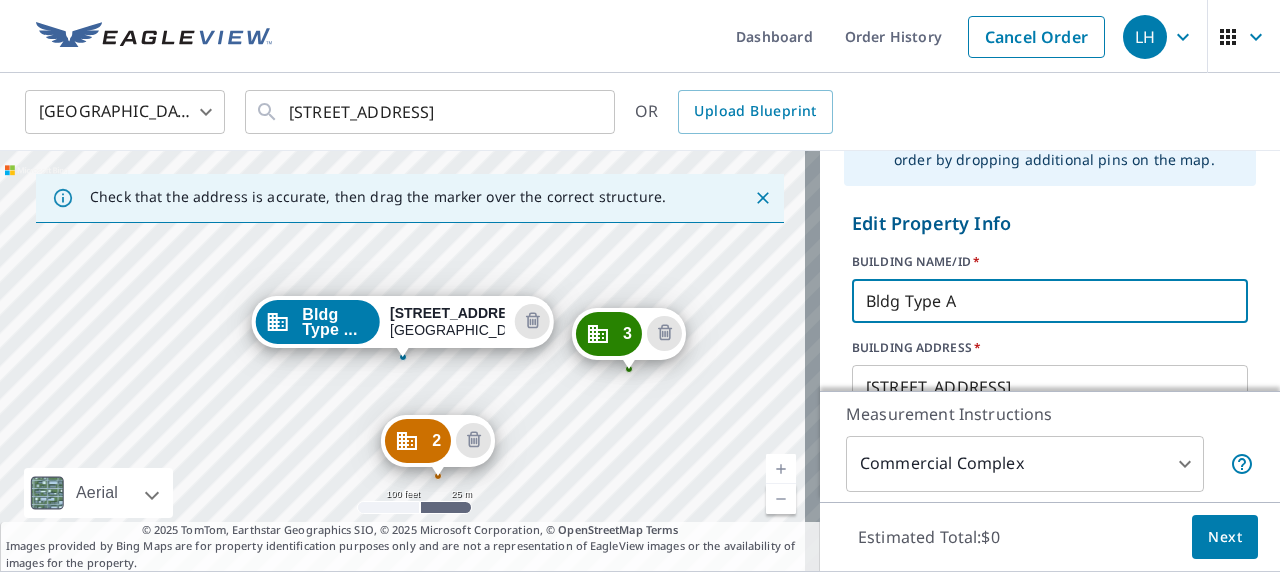 scroll, scrollTop: 179, scrollLeft: 0, axis: vertical 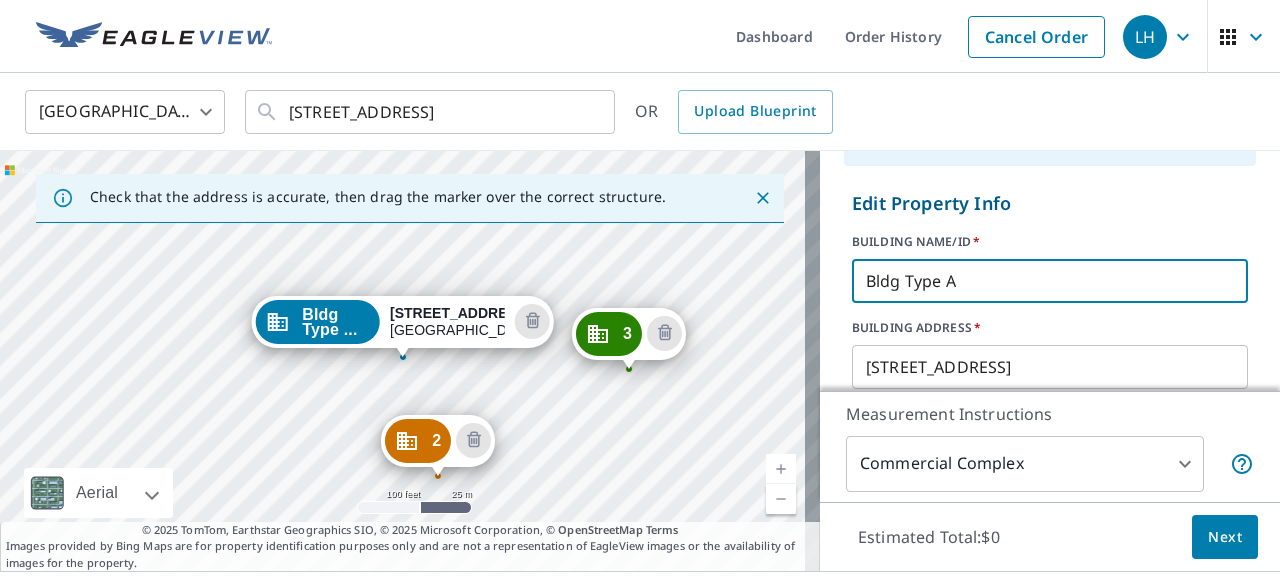 drag, startPoint x: 942, startPoint y: 368, endPoint x: 808, endPoint y: 377, distance: 134.3019 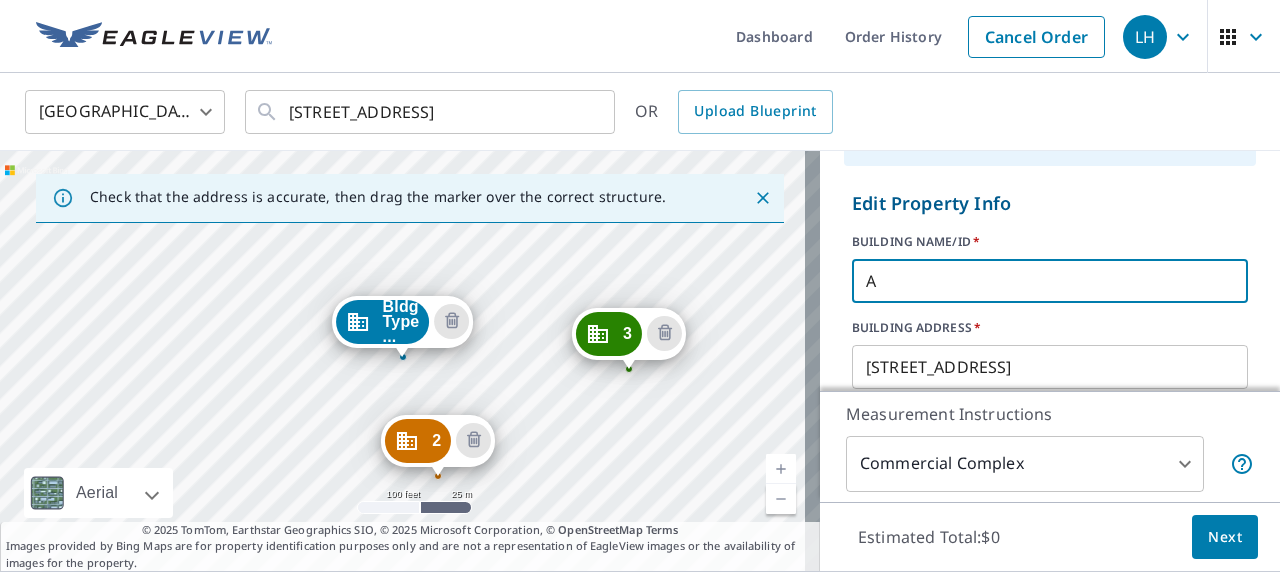 type on "A" 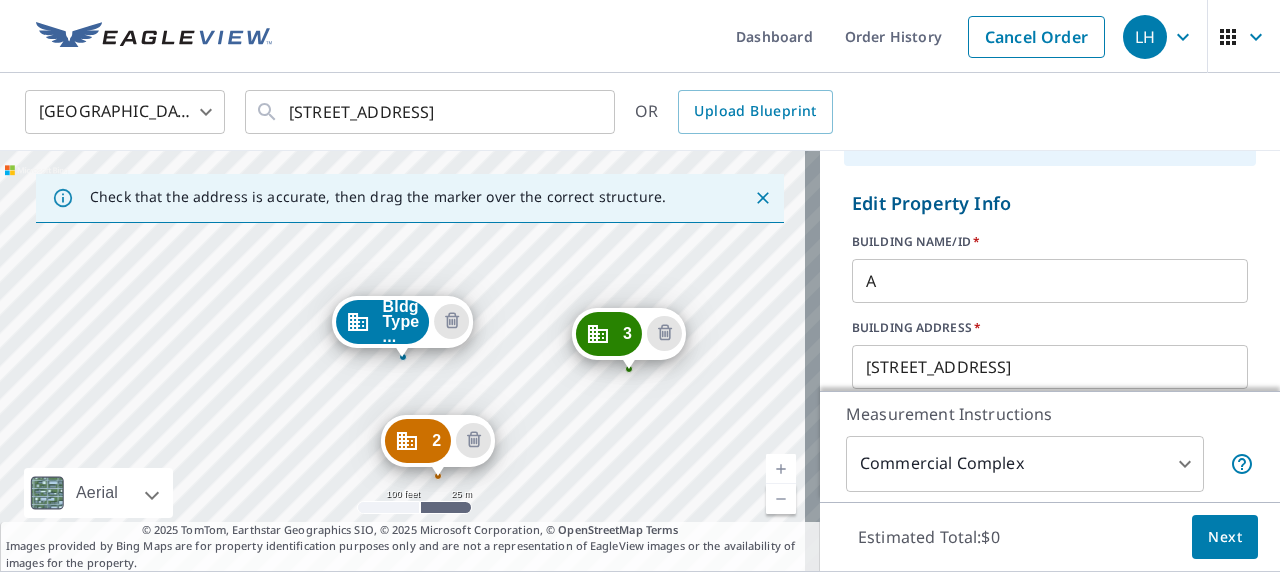 click on "Edit Property Info" at bounding box center (1050, 203) 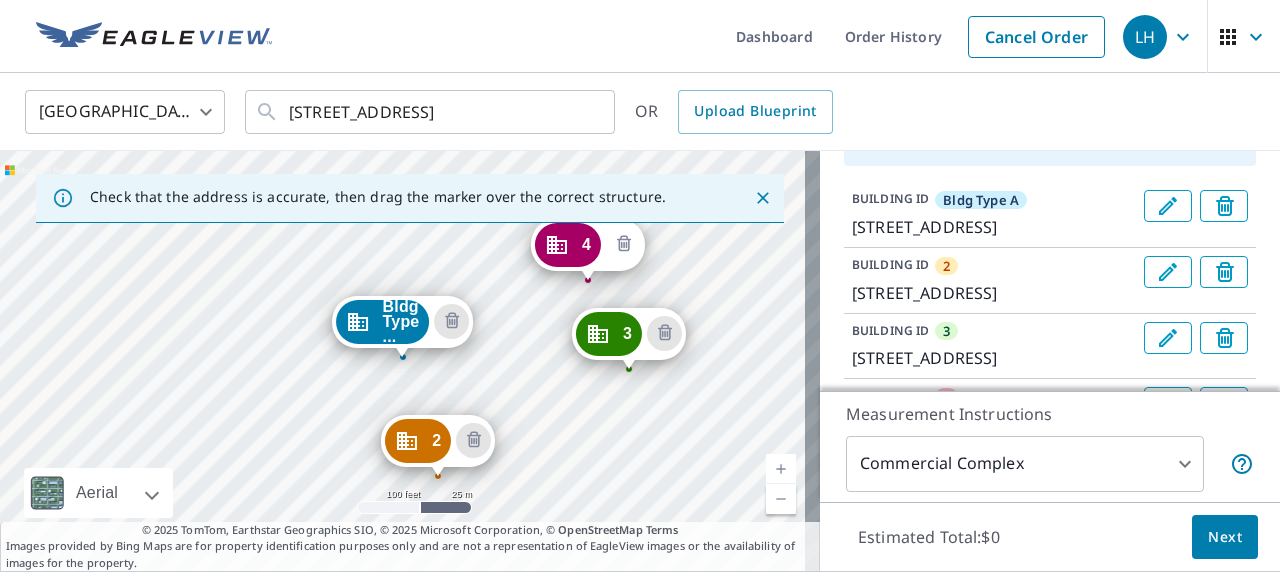 click 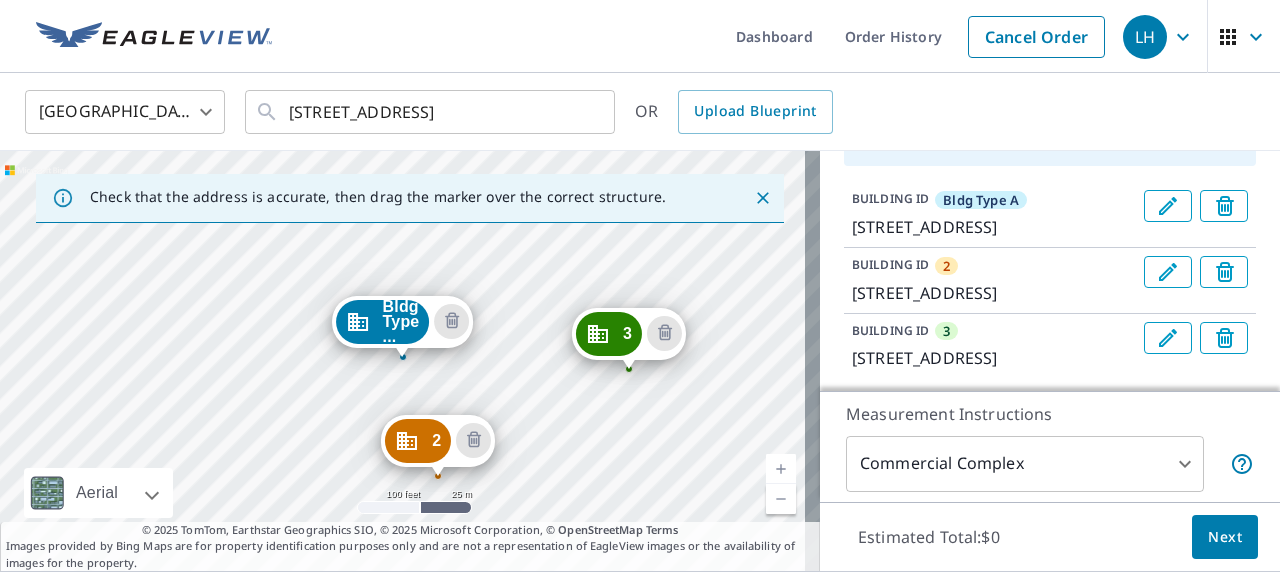 click at bounding box center [1168, 206] 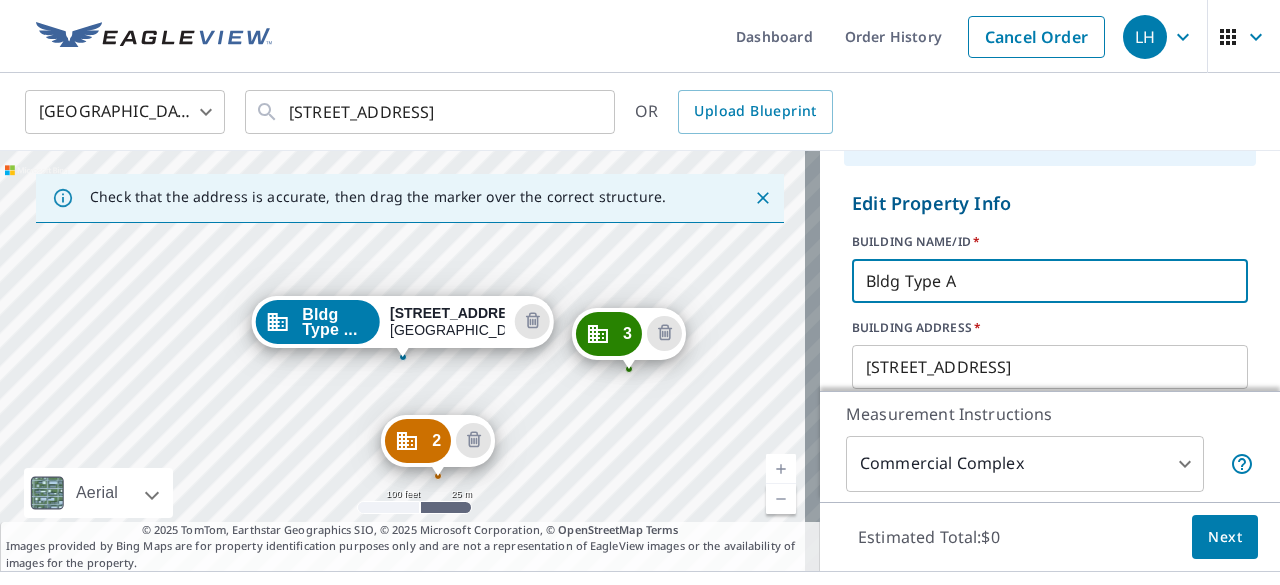 drag, startPoint x: 952, startPoint y: 287, endPoint x: 763, endPoint y: 265, distance: 190.27611 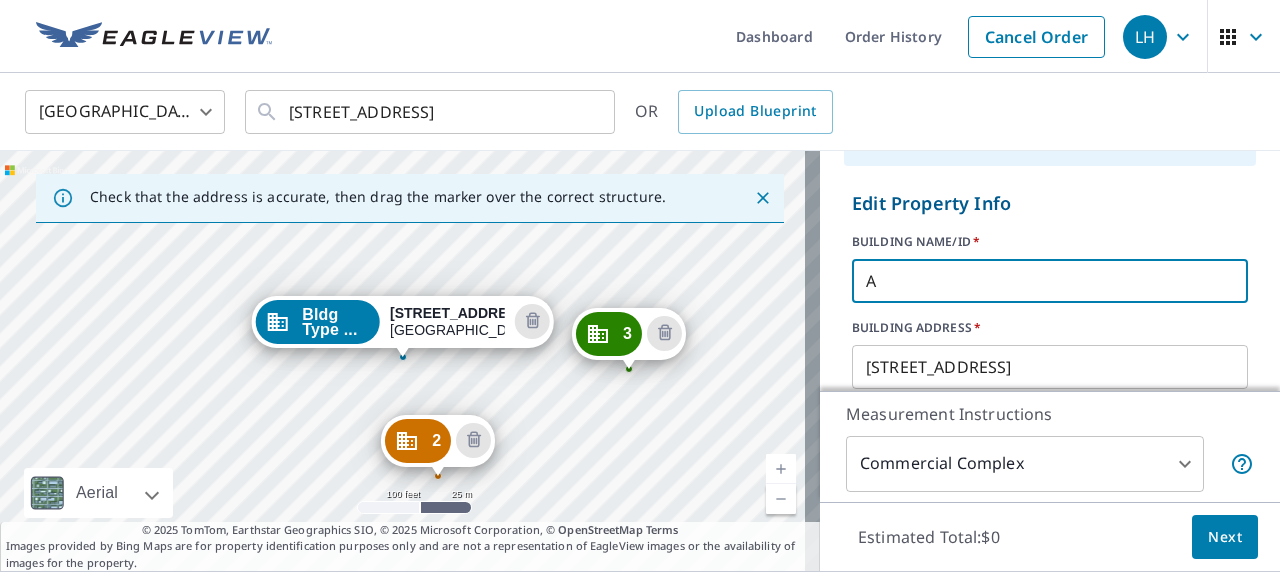scroll, scrollTop: 685, scrollLeft: 0, axis: vertical 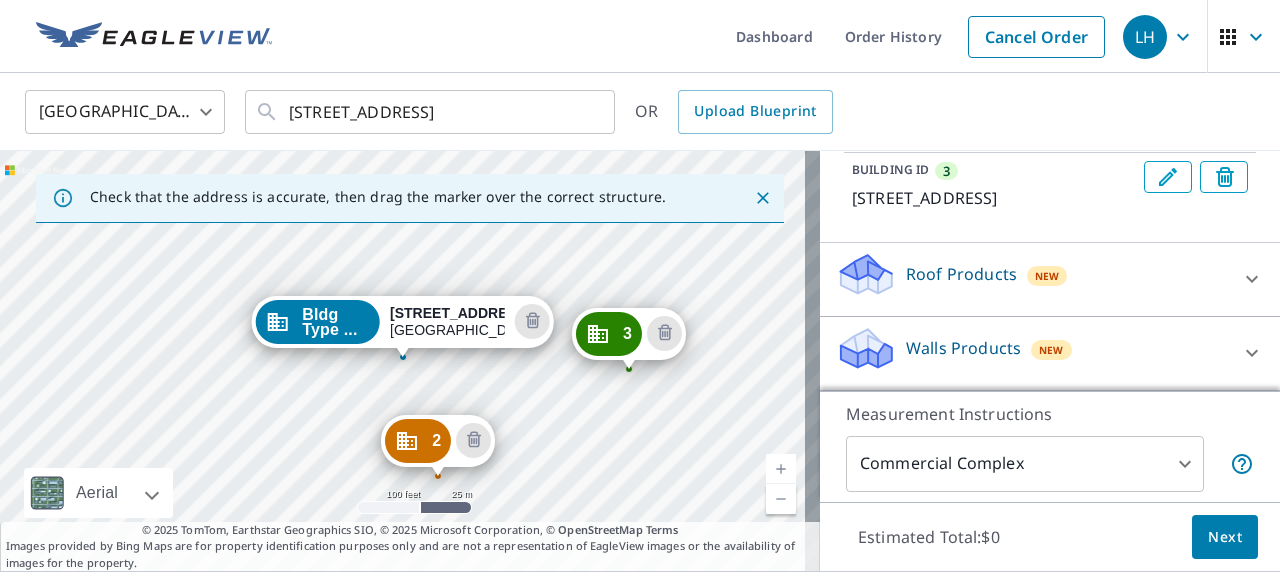 click on "Update" at bounding box center (897, 55) 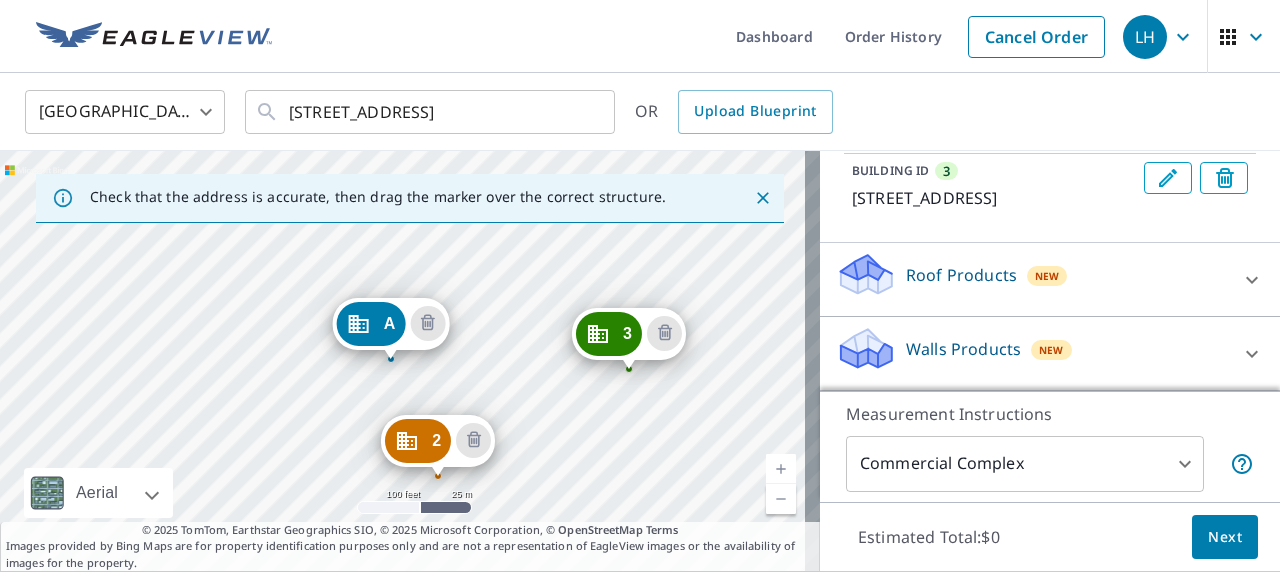drag, startPoint x: 379, startPoint y: 319, endPoint x: 367, endPoint y: 322, distance: 12.369317 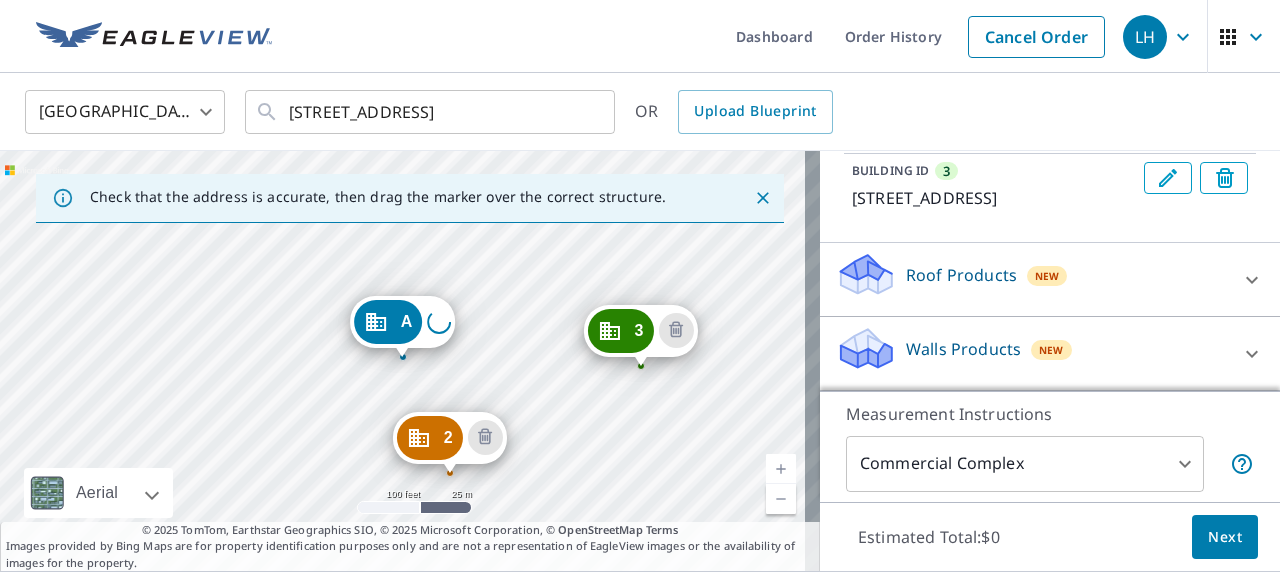 scroll, scrollTop: 410, scrollLeft: 0, axis: vertical 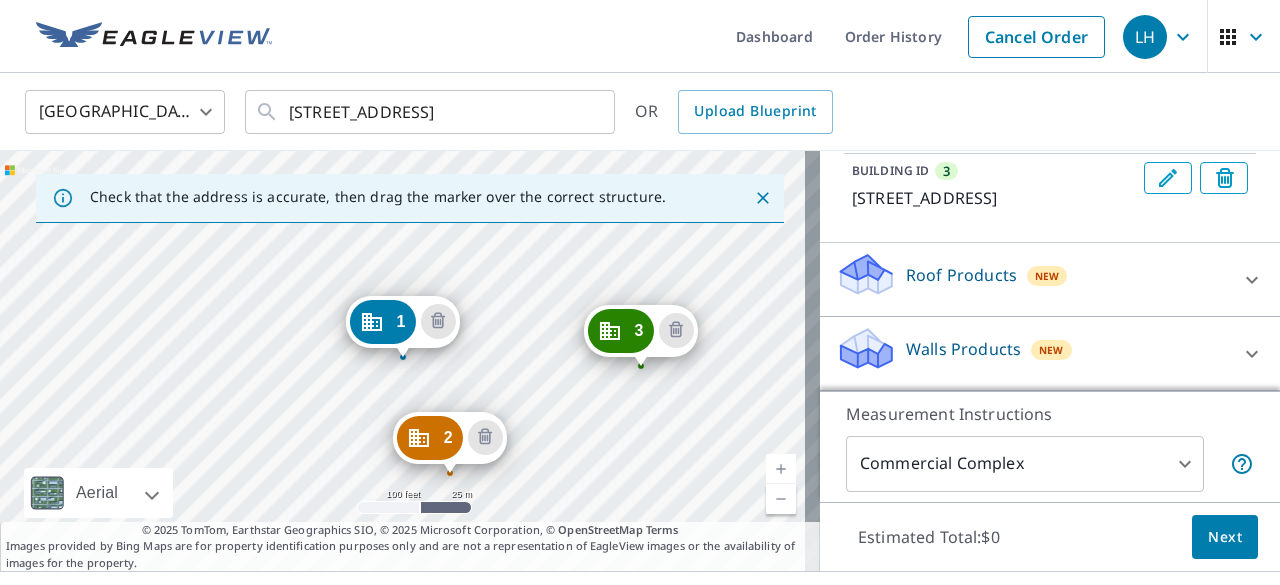 click on "[GEOGRAPHIC_DATA][STREET_ADDRESS] [GEOGRAPHIC_DATA][STREET_ADDRESS] [GEOGRAPHIC_DATA][STREET_ADDRESS]" at bounding box center (410, 361) 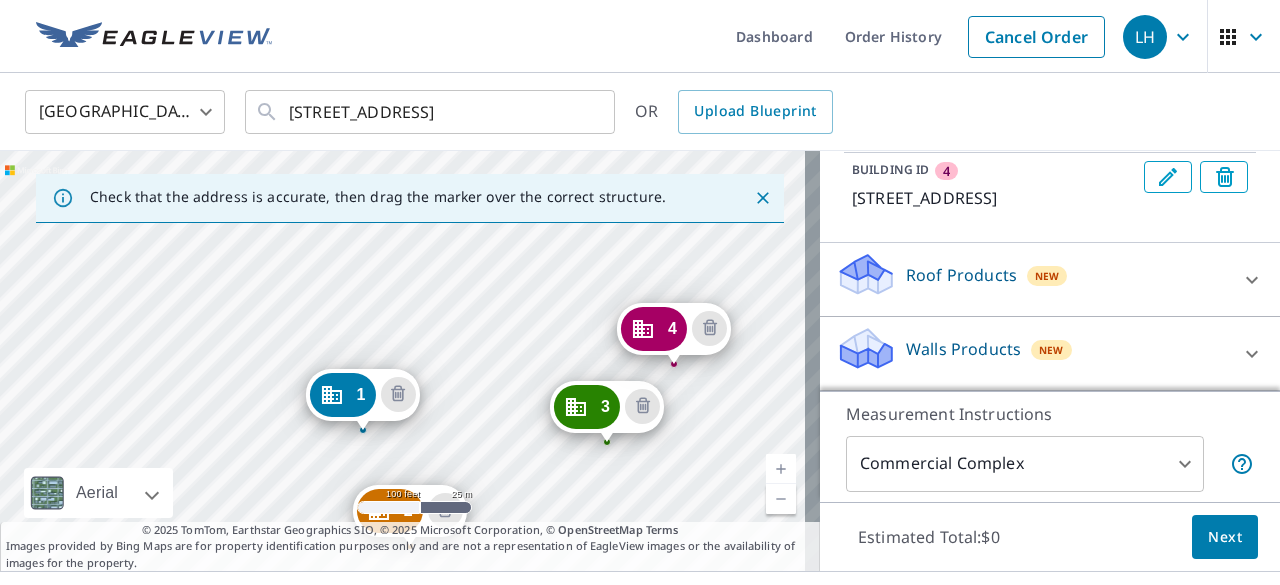 drag, startPoint x: 748, startPoint y: 346, endPoint x: 706, endPoint y: 413, distance: 79.07591 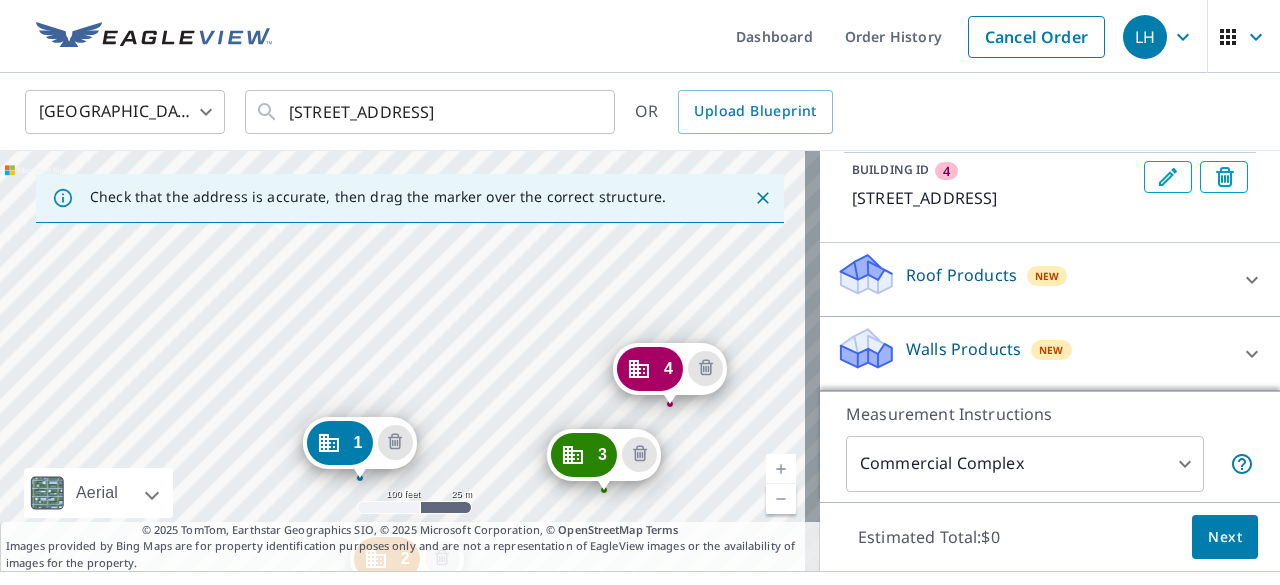 drag, startPoint x: 674, startPoint y: 398, endPoint x: 628, endPoint y: 529, distance: 138.84163 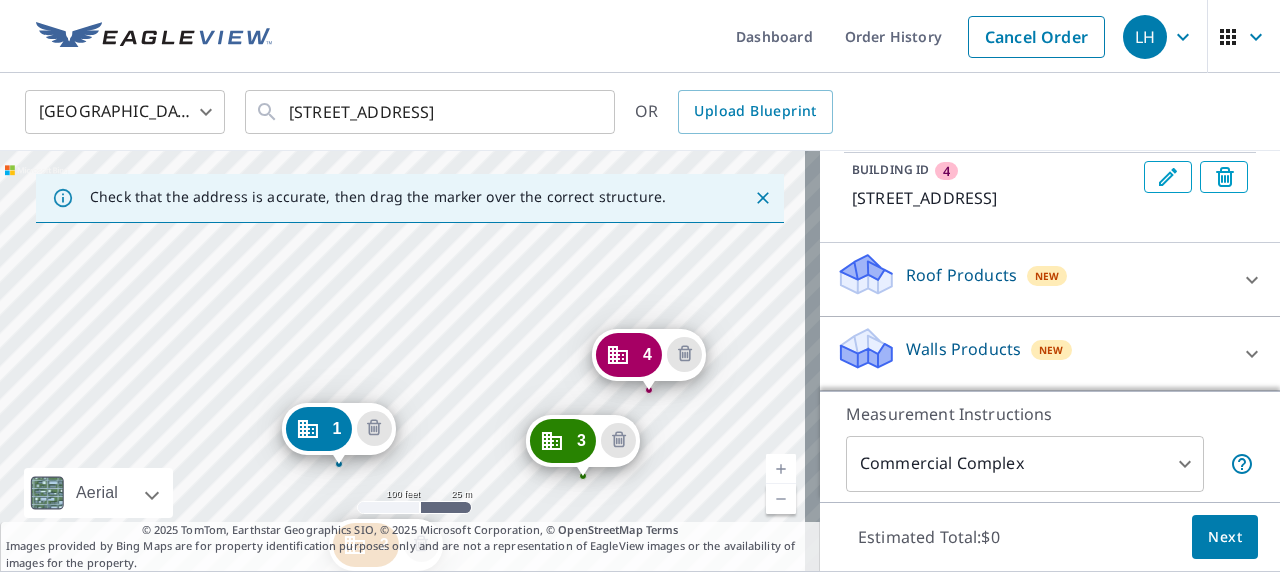 click on "OpenStreetMap" at bounding box center (600, 529) 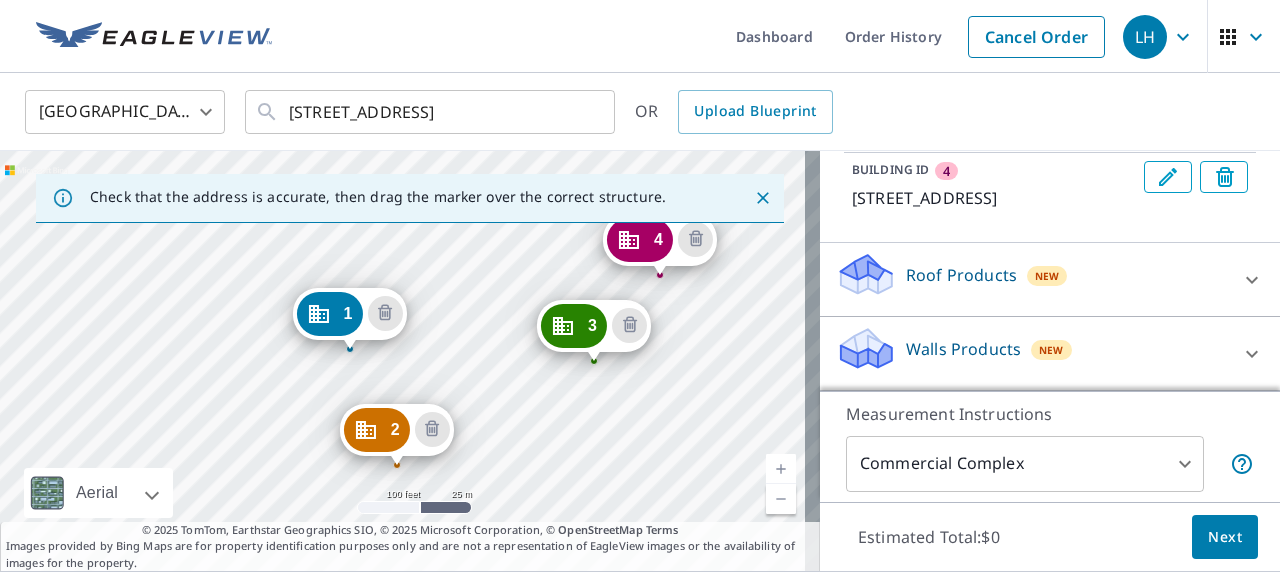 click on "[GEOGRAPHIC_DATA][STREET_ADDRESS] [GEOGRAPHIC_DATA][STREET_ADDRESS] [GEOGRAPHIC_DATA][STREET_ADDRESS][STREET_ADDRESS]" at bounding box center (410, 361) 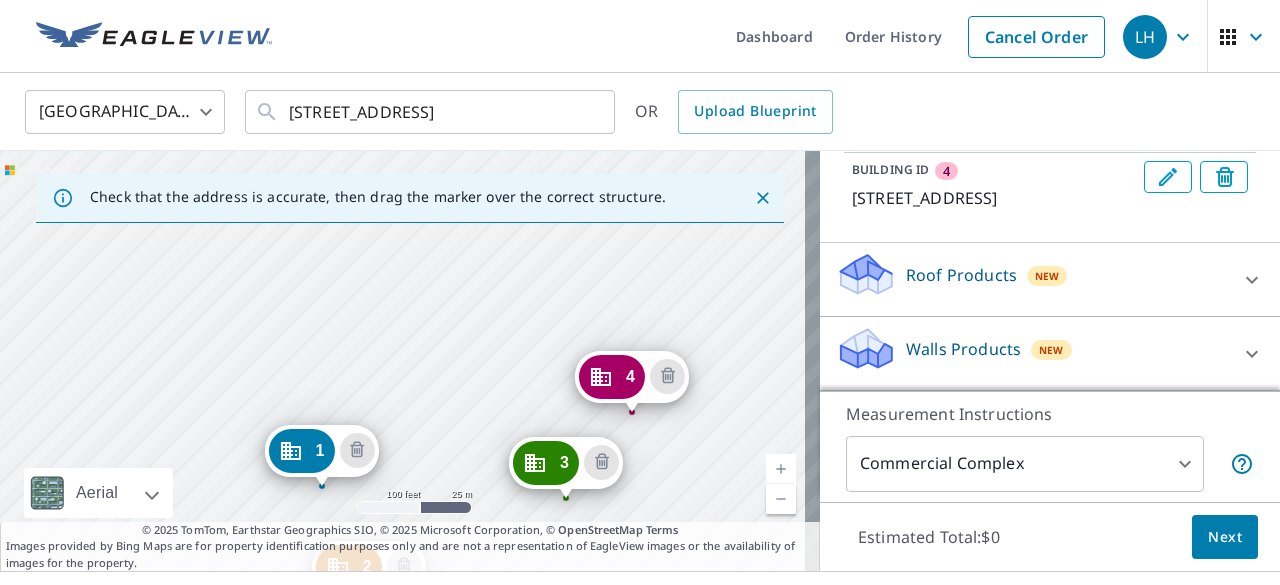 drag, startPoint x: 726, startPoint y: 339, endPoint x: 698, endPoint y: 476, distance: 139.83205 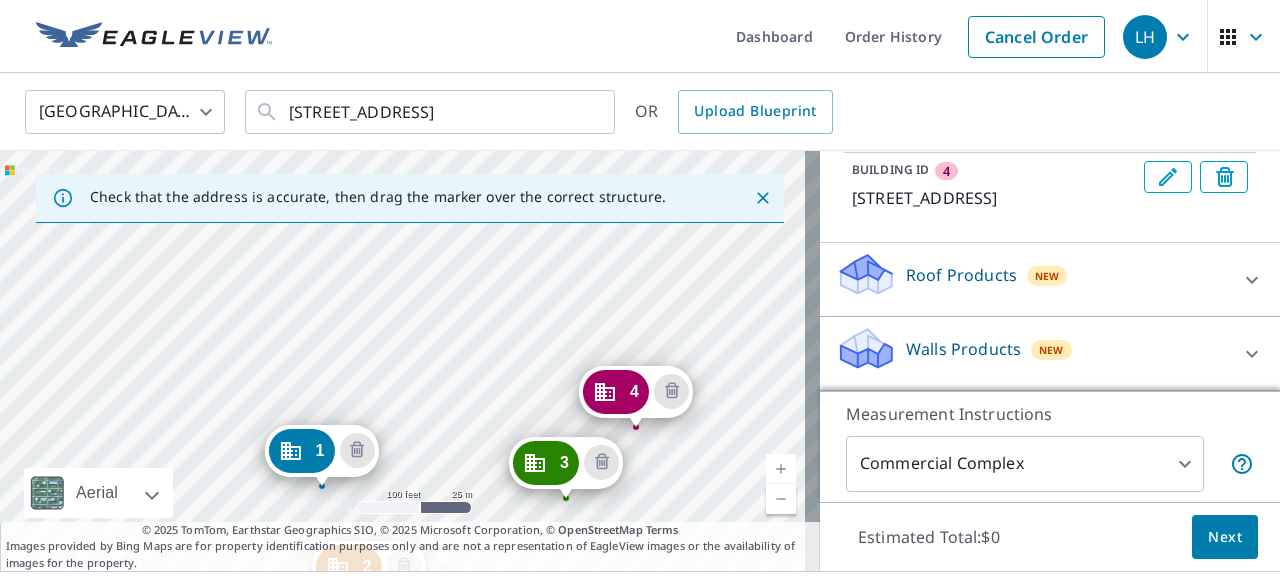 drag, startPoint x: 618, startPoint y: 377, endPoint x: 623, endPoint y: 390, distance: 13.928389 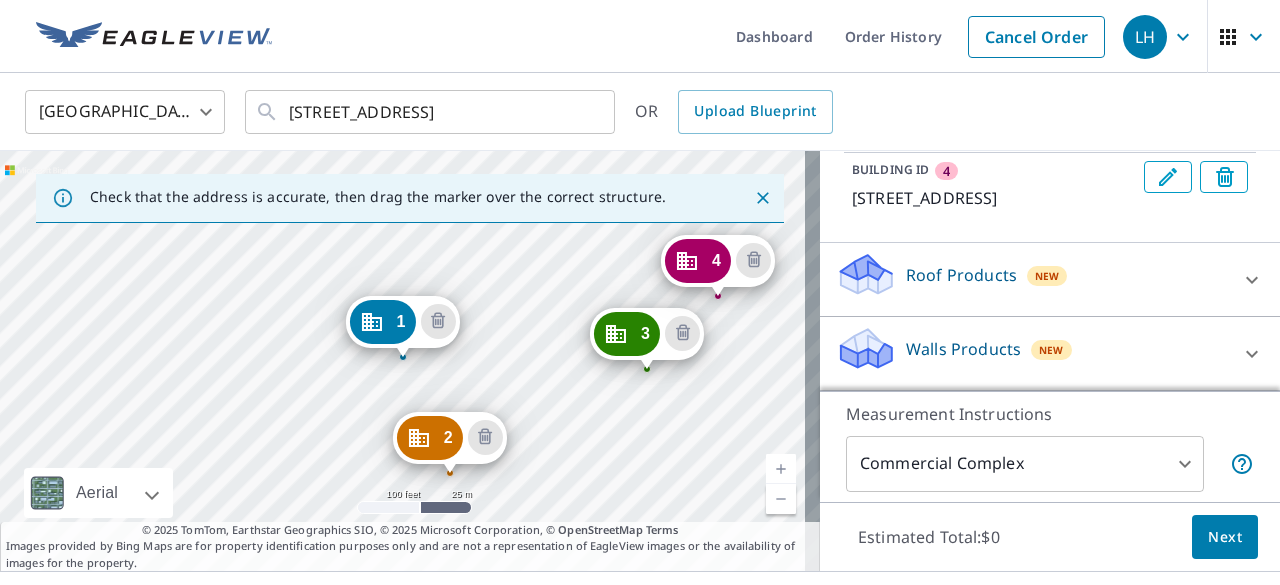click at bounding box center (781, 499) 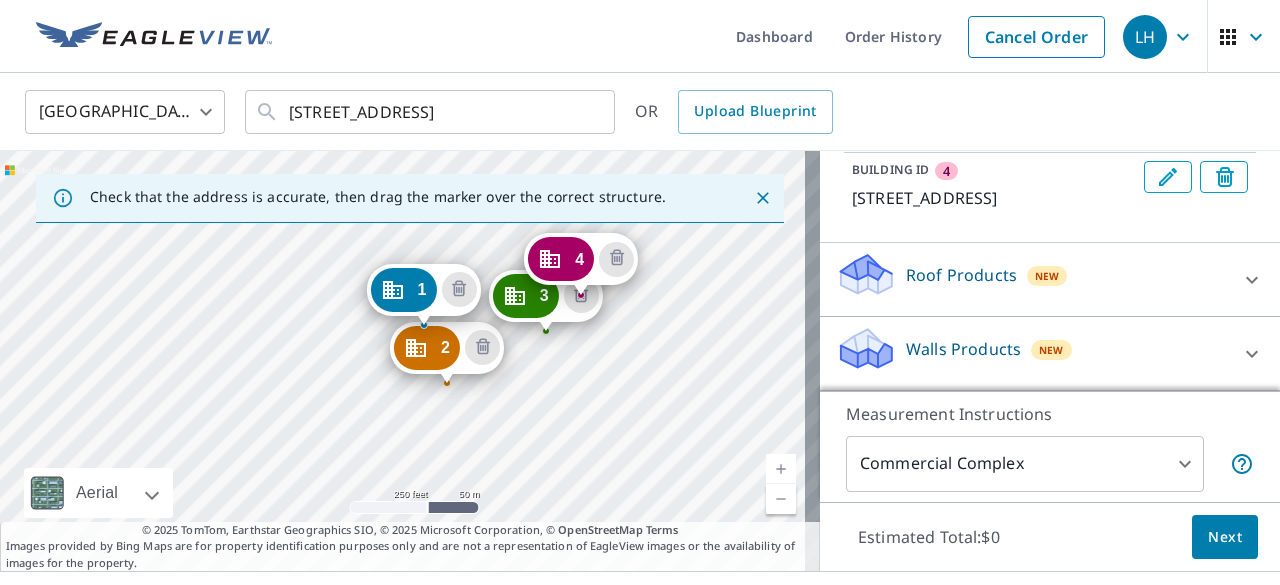 drag, startPoint x: 690, startPoint y: 437, endPoint x: 711, endPoint y: 402, distance: 40.81666 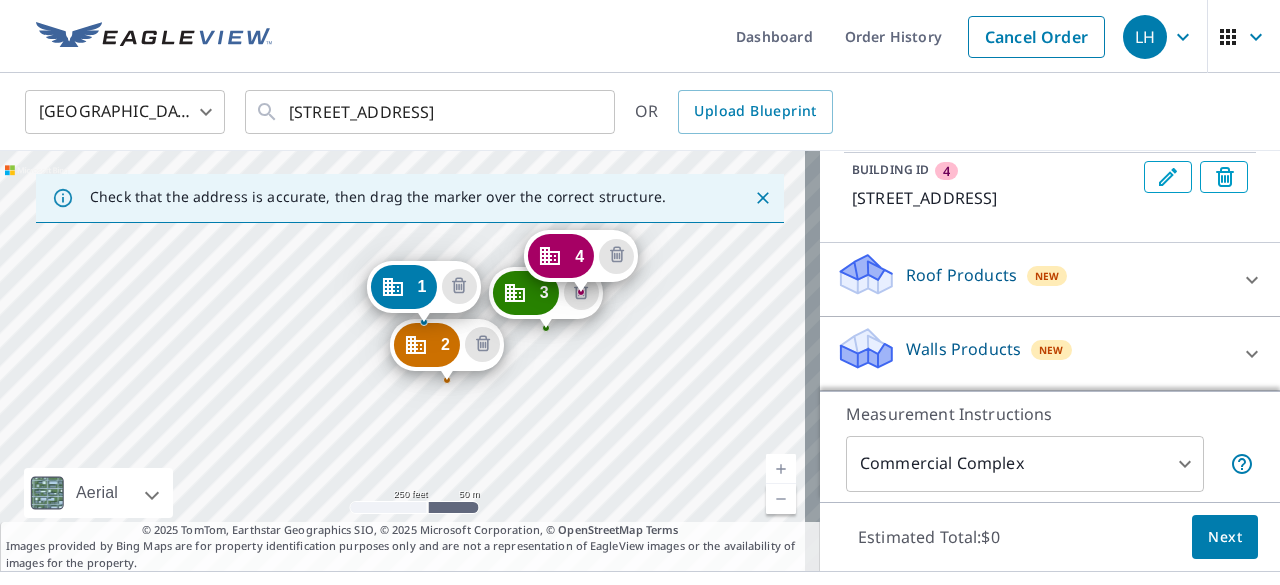 scroll, scrollTop: 500, scrollLeft: 0, axis: vertical 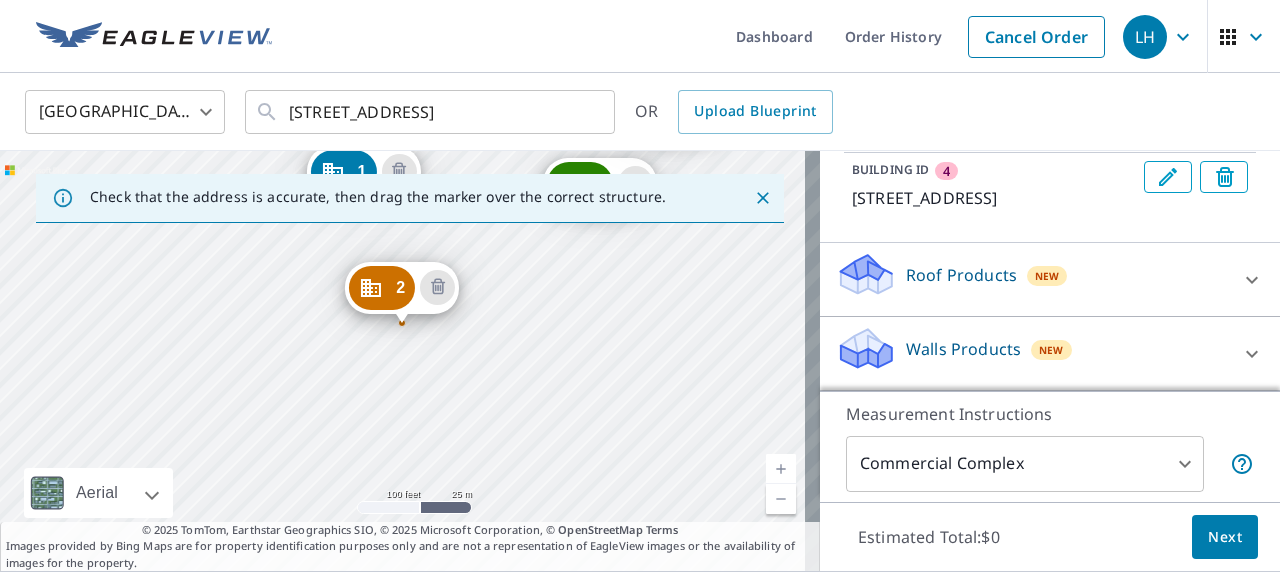 drag, startPoint x: 339, startPoint y: 423, endPoint x: 300, endPoint y: 273, distance: 154.98709 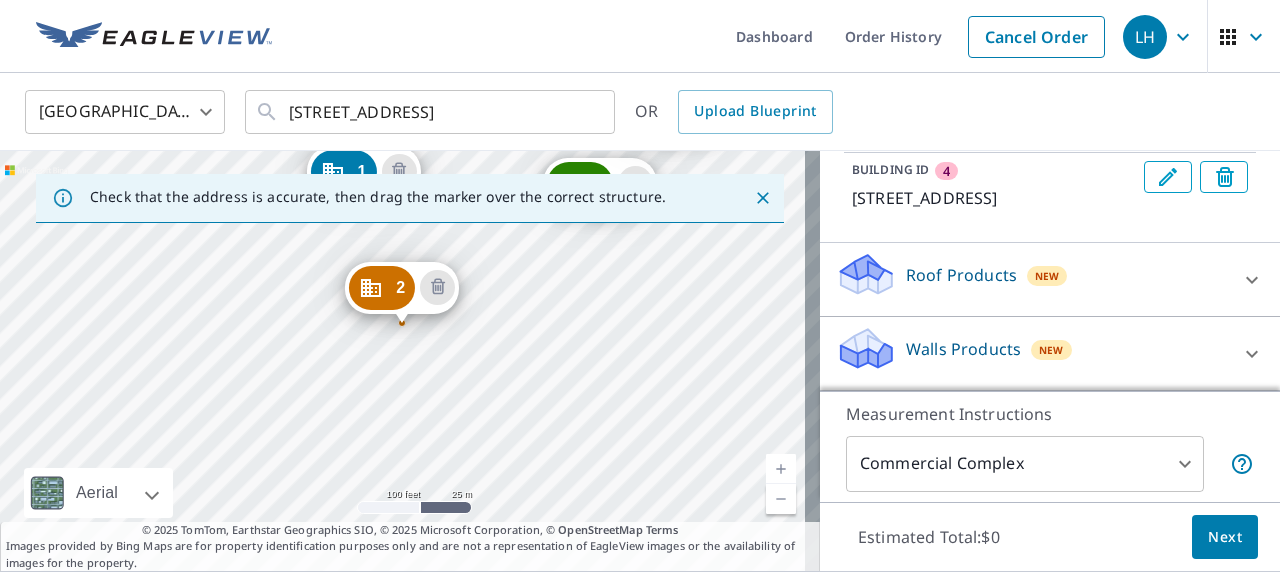 click at bounding box center [781, 469] 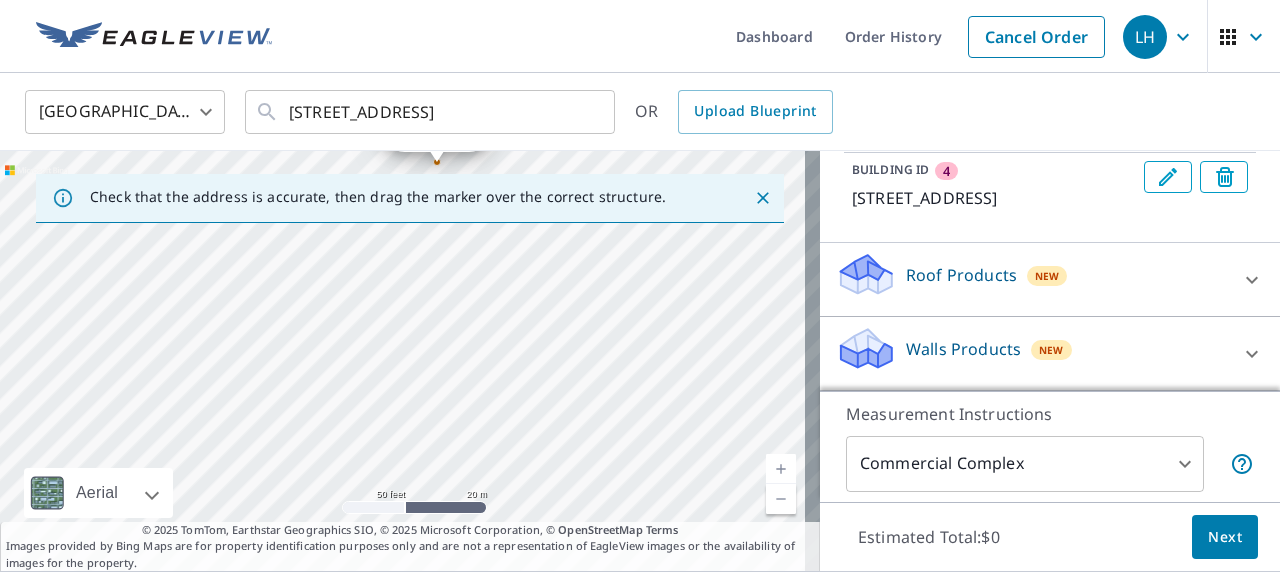 drag, startPoint x: 479, startPoint y: 359, endPoint x: 514, endPoint y: 231, distance: 132.69891 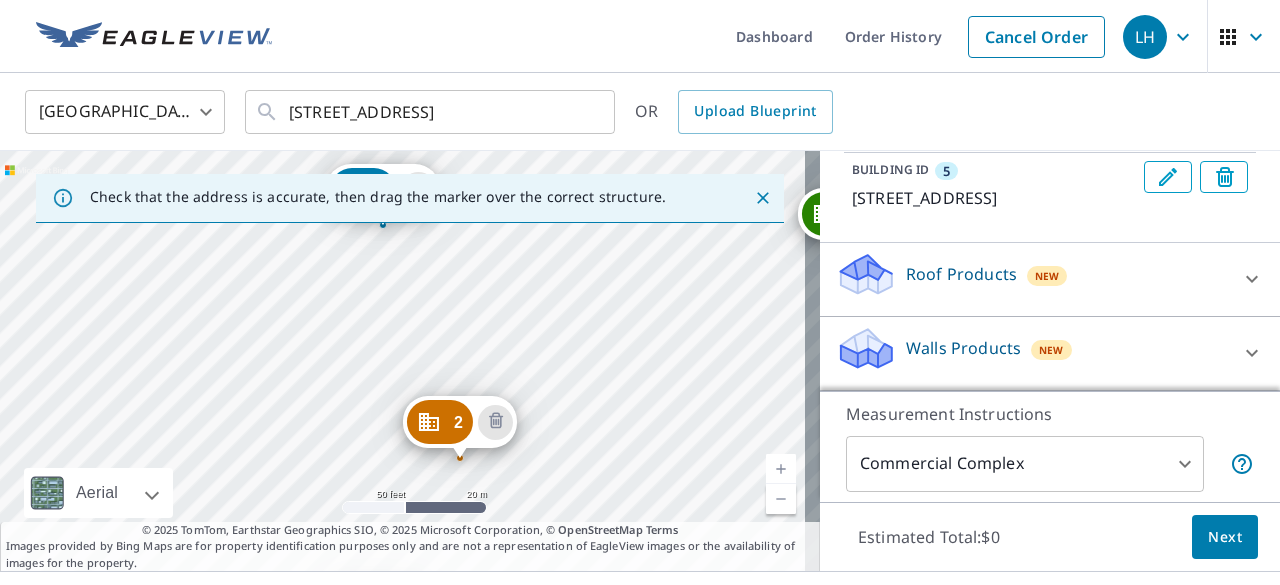 drag, startPoint x: 396, startPoint y: 405, endPoint x: 492, endPoint y: 164, distance: 259.41666 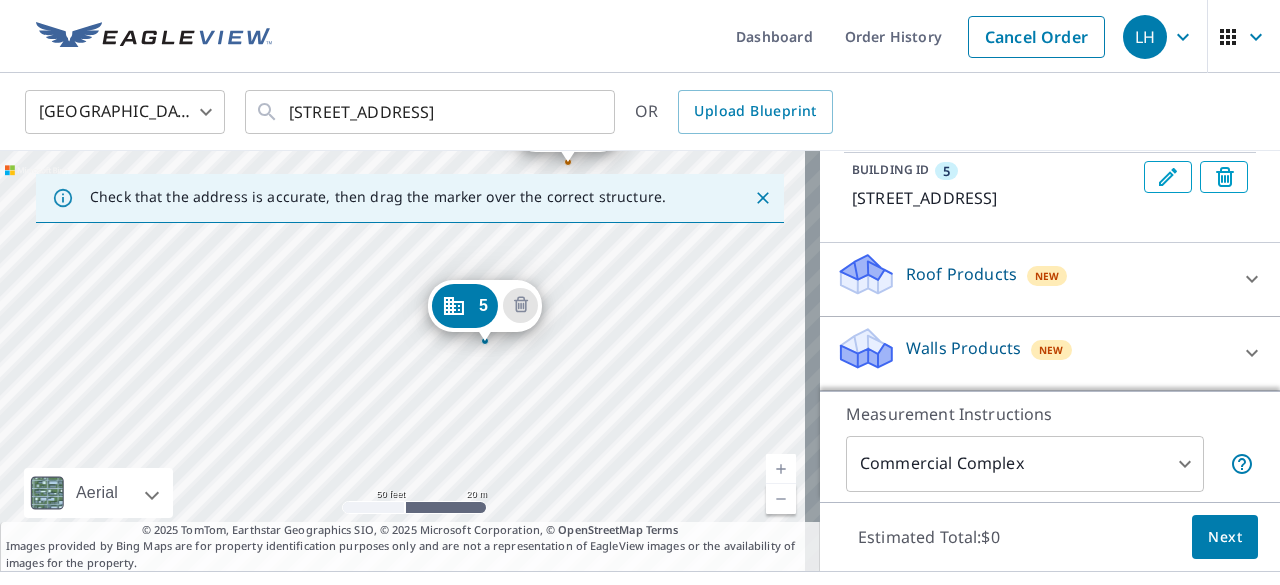 drag, startPoint x: 464, startPoint y: 451, endPoint x: 453, endPoint y: 265, distance: 186.32498 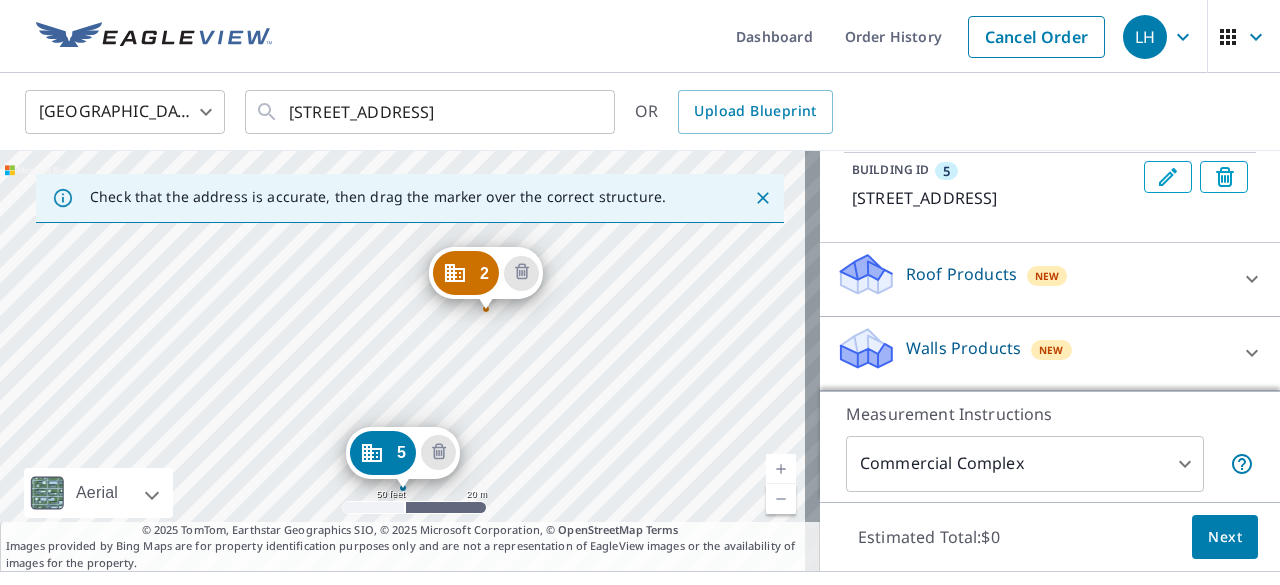 drag, startPoint x: 673, startPoint y: 329, endPoint x: 597, endPoint y: 474, distance: 163.71011 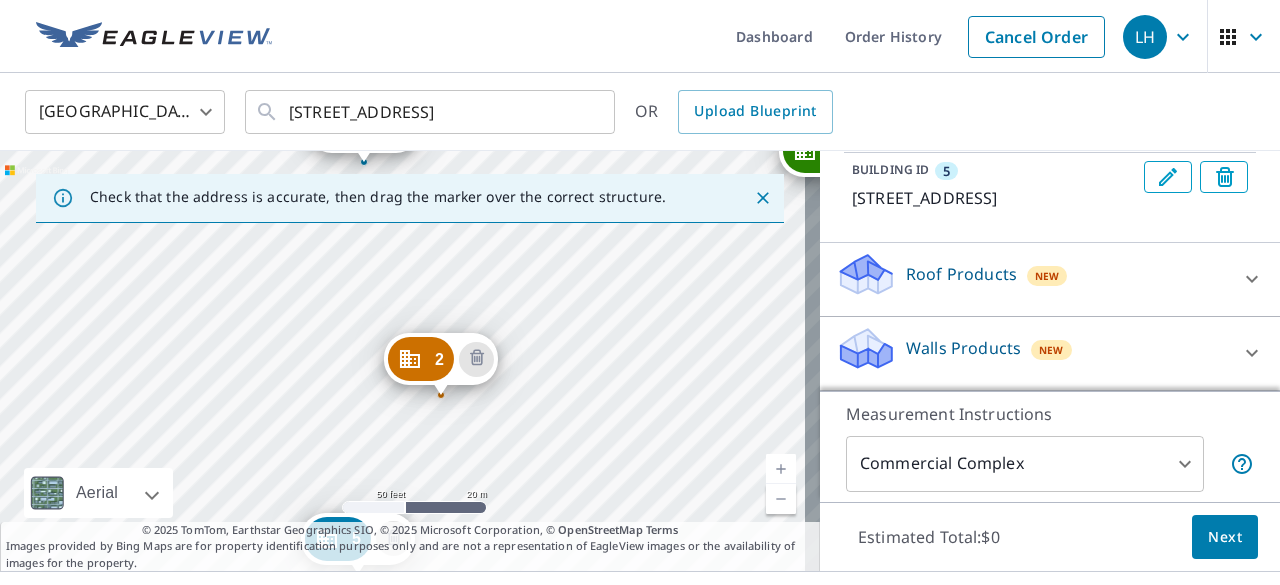 drag, startPoint x: 606, startPoint y: 425, endPoint x: 518, endPoint y: 525, distance: 133.2066 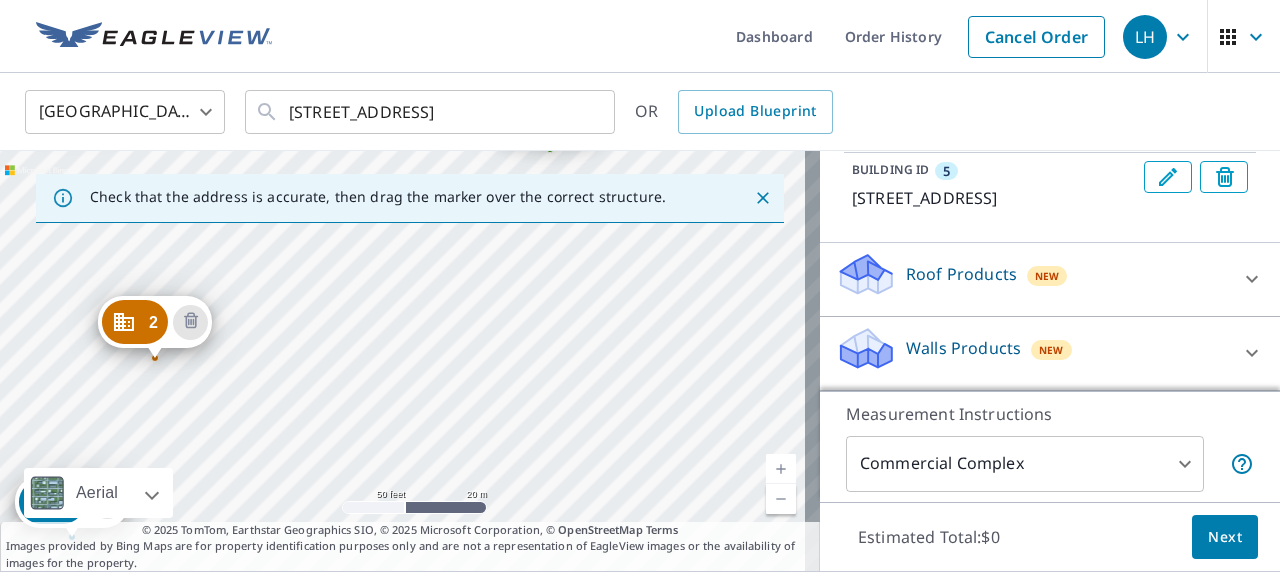 drag, startPoint x: 634, startPoint y: 325, endPoint x: 318, endPoint y: 380, distance: 320.75067 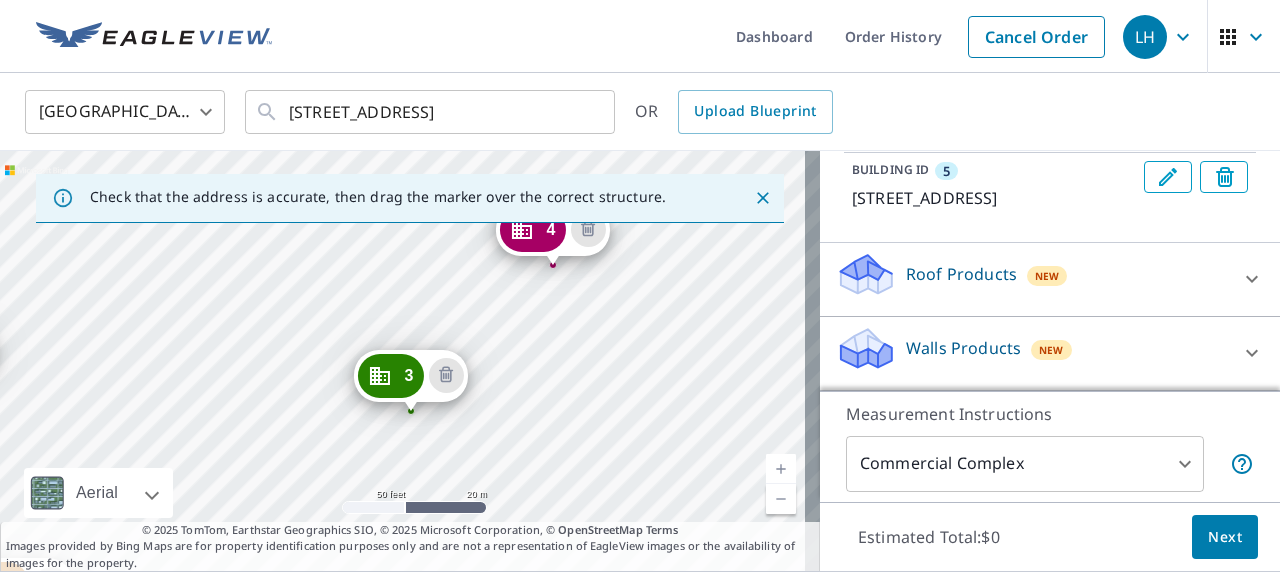 drag, startPoint x: 591, startPoint y: 287, endPoint x: 484, endPoint y: 459, distance: 202.56604 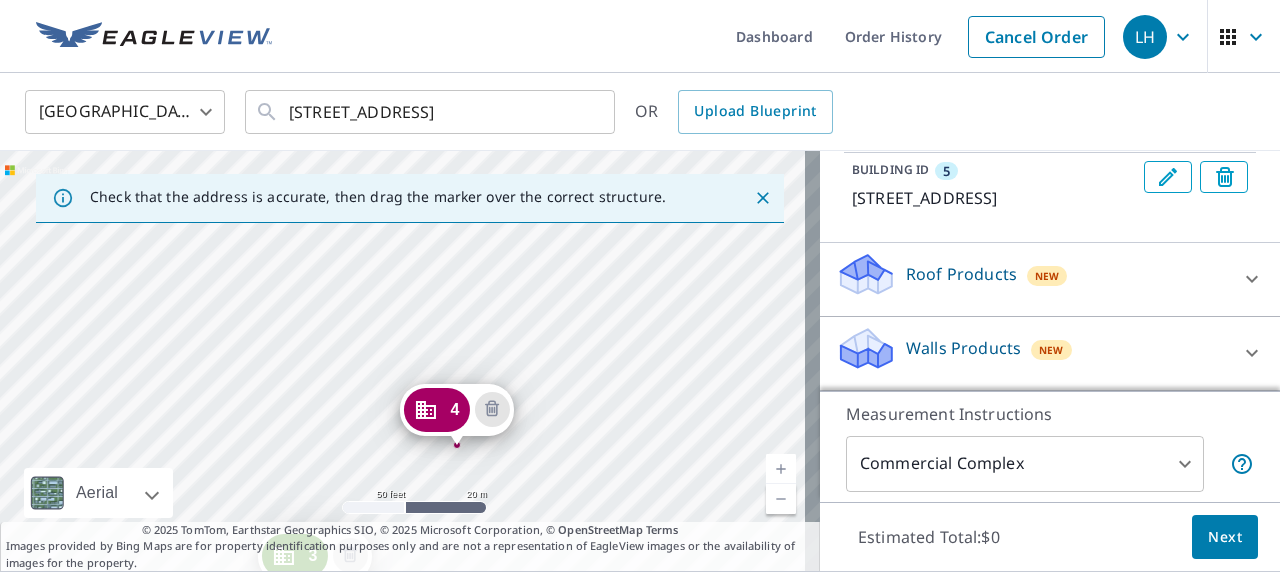 drag, startPoint x: 618, startPoint y: 302, endPoint x: 520, endPoint y: 477, distance: 200.57169 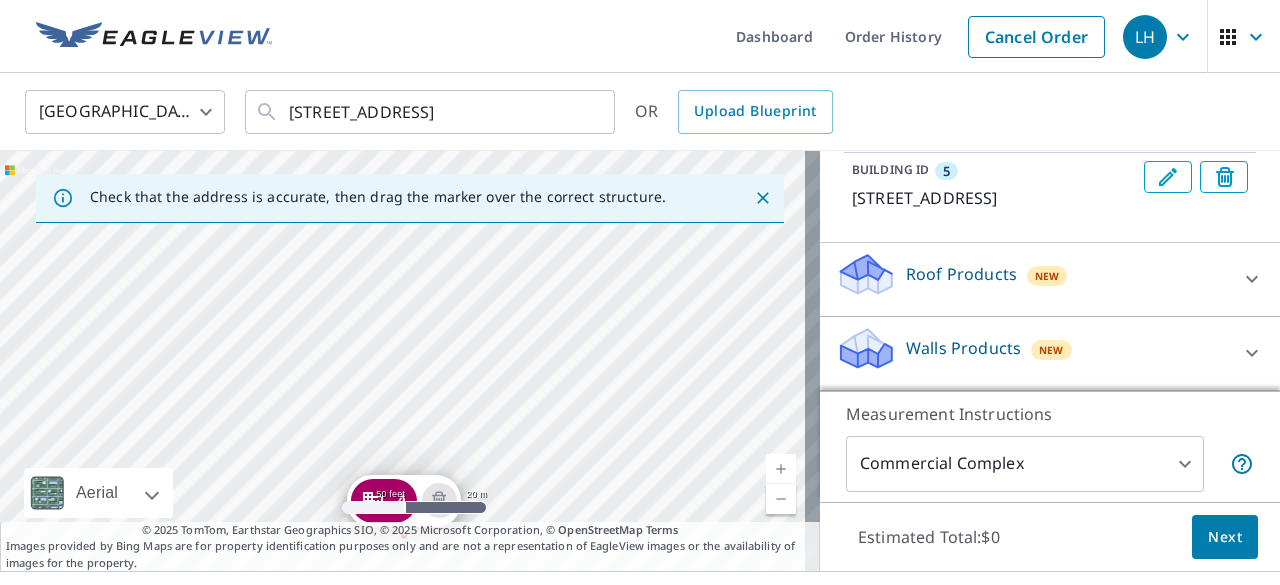 drag, startPoint x: 599, startPoint y: 348, endPoint x: 540, endPoint y: 439, distance: 108.45275 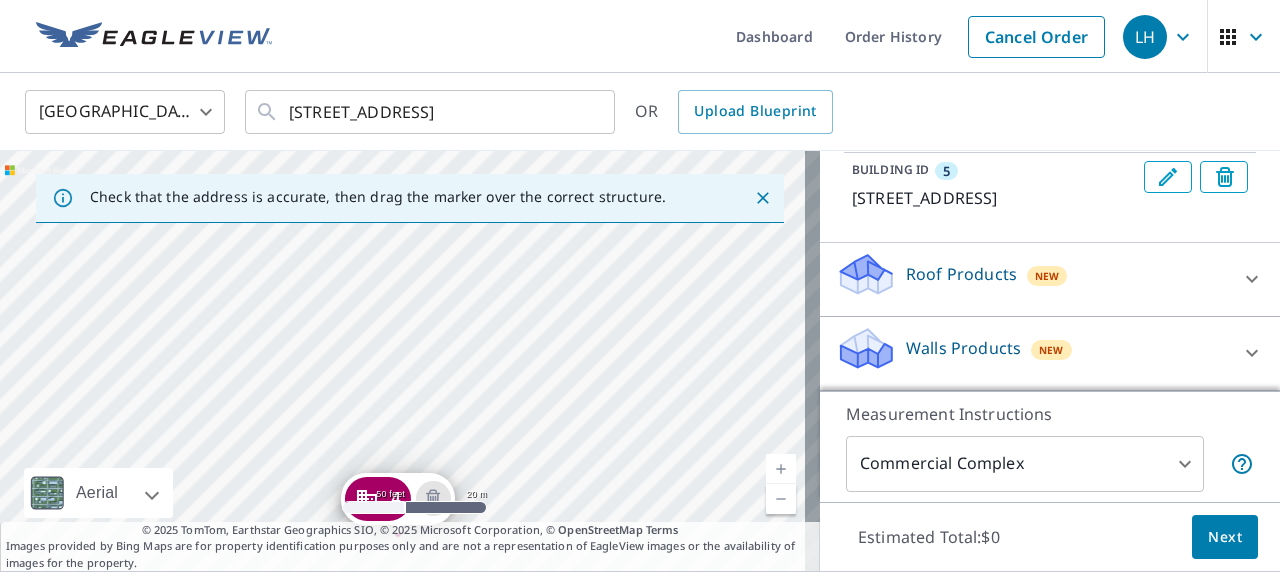 click on "[GEOGRAPHIC_DATA][STREET_ADDRESS] [GEOGRAPHIC_DATA][STREET_ADDRESS] [GEOGRAPHIC_DATA][STREET_ADDRESS] [GEOGRAPHIC_DATA][STREET_ADDRESS] [GEOGRAPHIC_DATA][STREET_ADDRESS]" at bounding box center [410, 361] 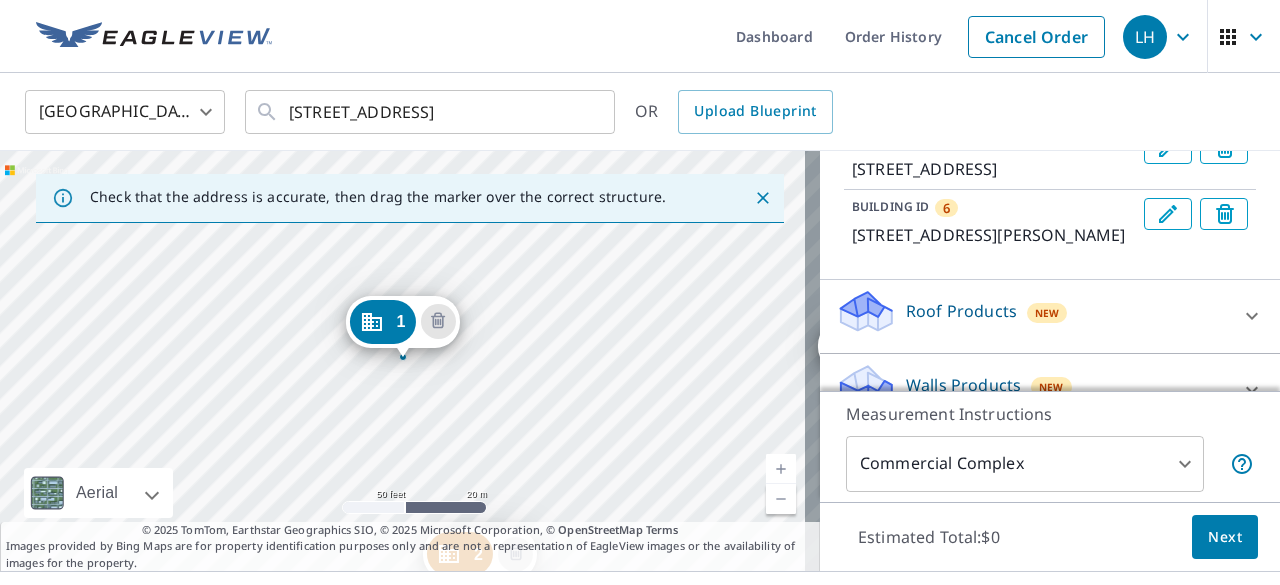 click at bounding box center [781, 499] 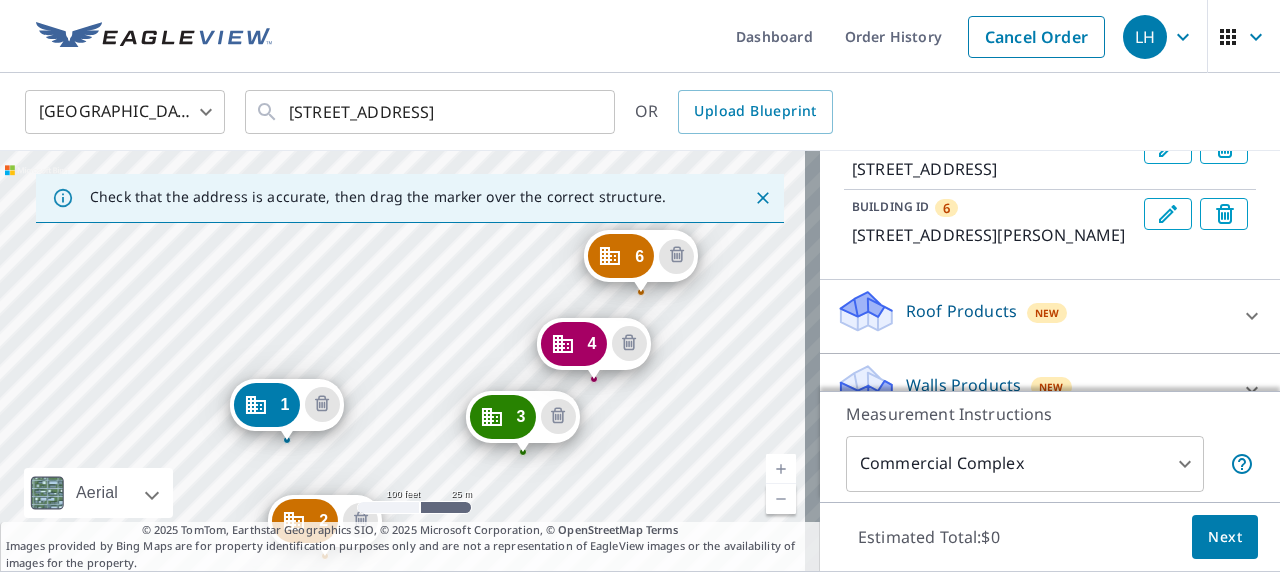 drag, startPoint x: 759, startPoint y: 349, endPoint x: 643, endPoint y: 430, distance: 141.48145 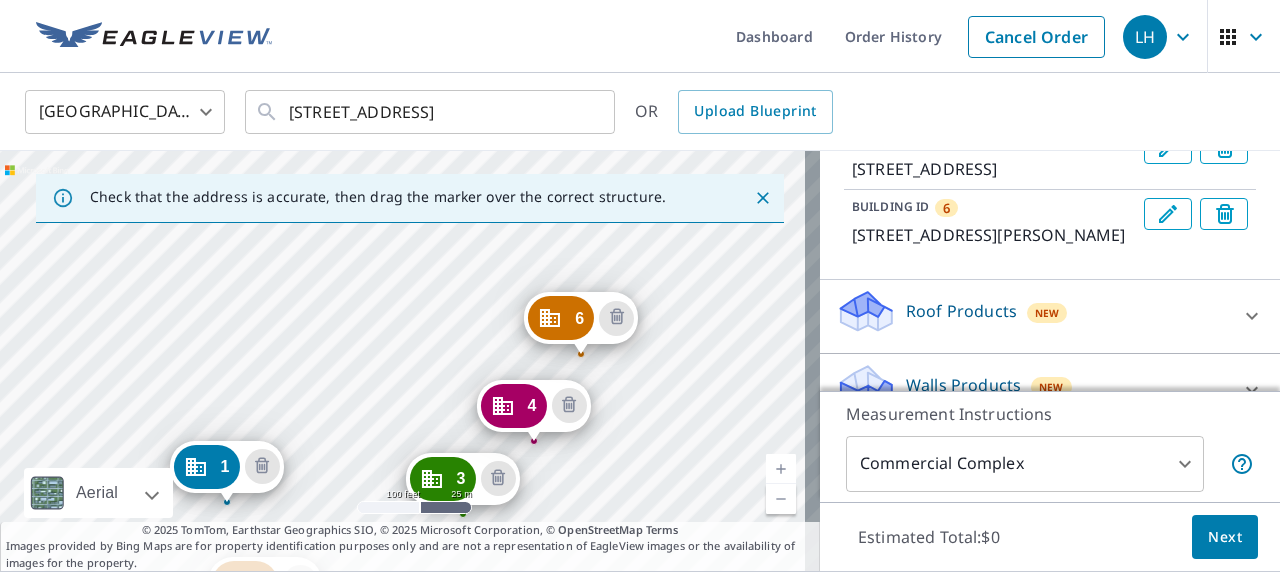 drag, startPoint x: 700, startPoint y: 349, endPoint x: 639, endPoint y: 415, distance: 89.87213 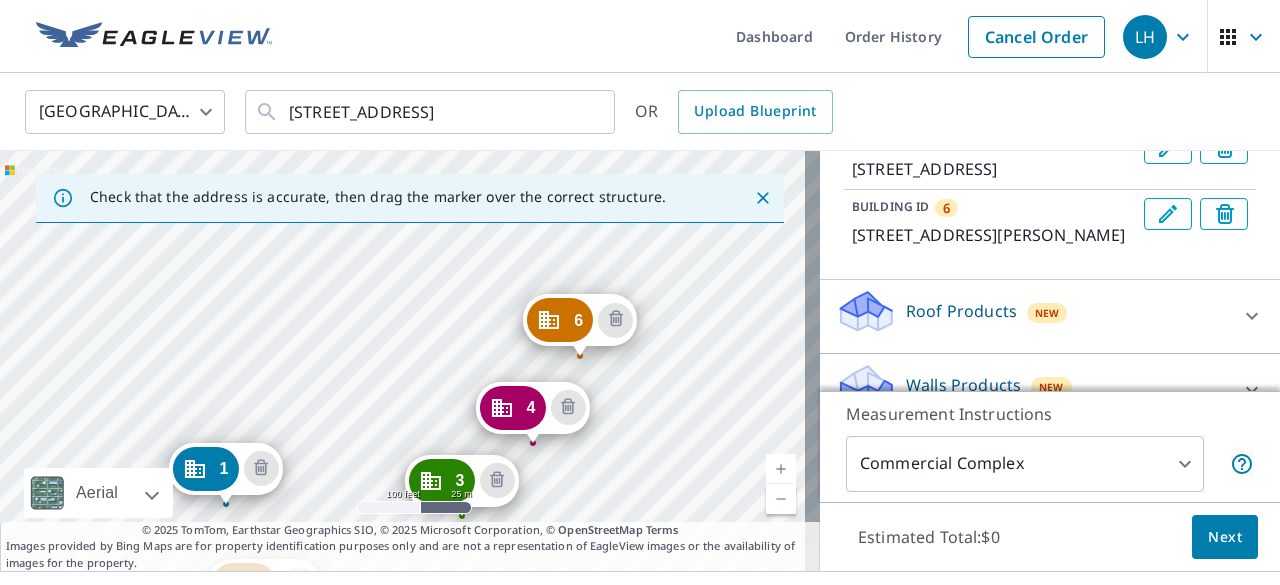 click at bounding box center (781, 469) 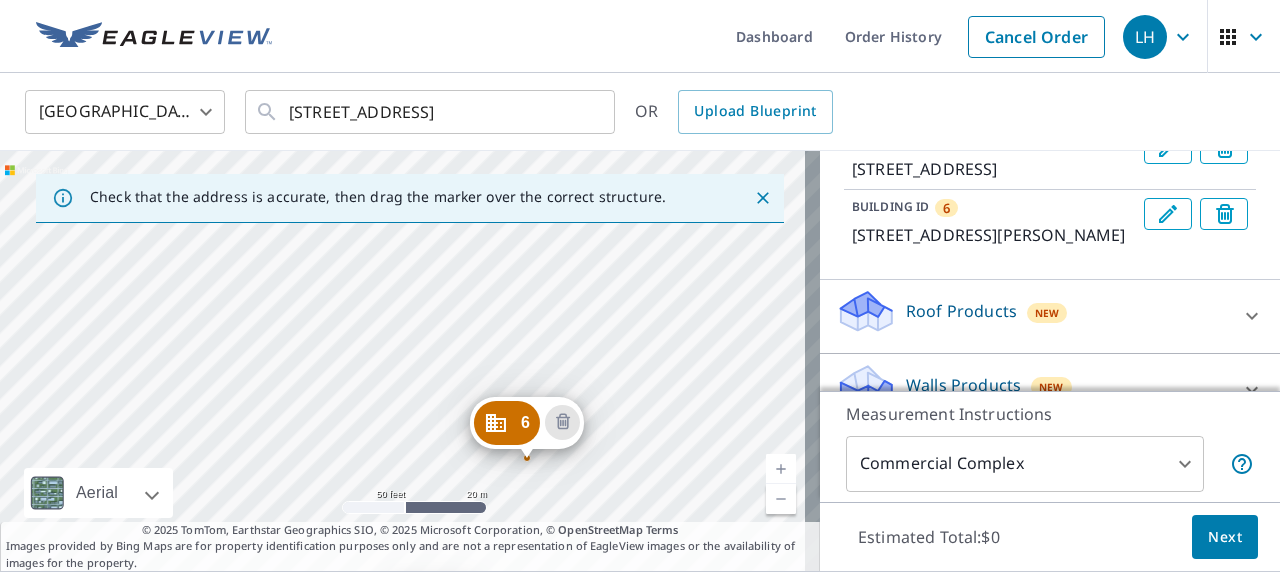 drag, startPoint x: 637, startPoint y: 359, endPoint x: 402, endPoint y: 460, distance: 255.78506 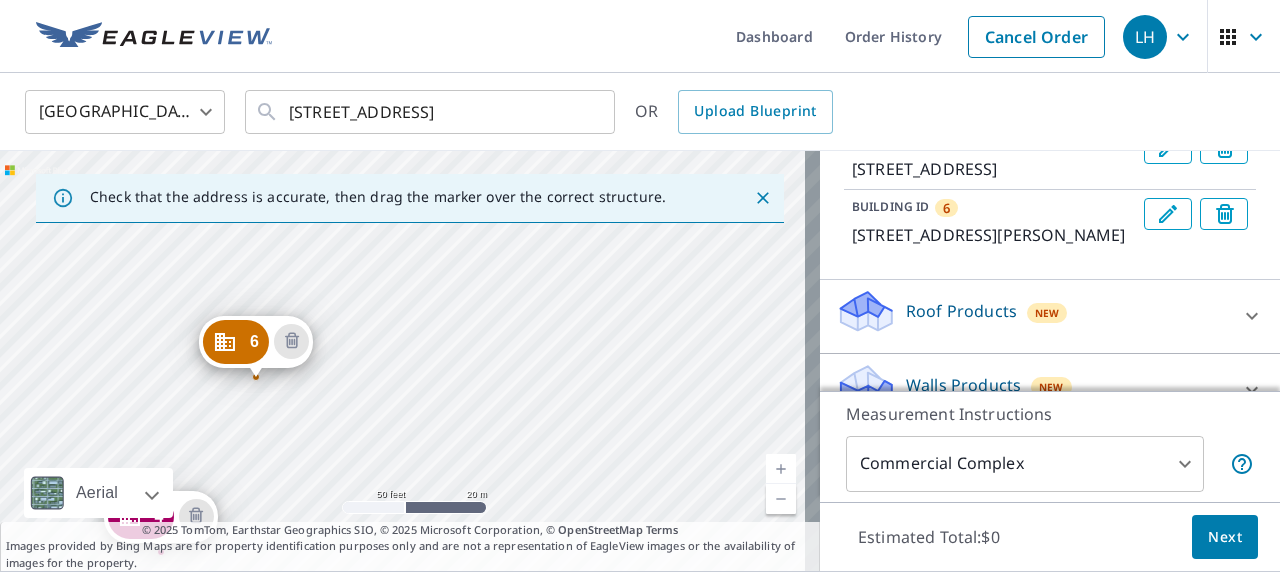 drag, startPoint x: 697, startPoint y: 403, endPoint x: 432, endPoint y: 330, distance: 274.87088 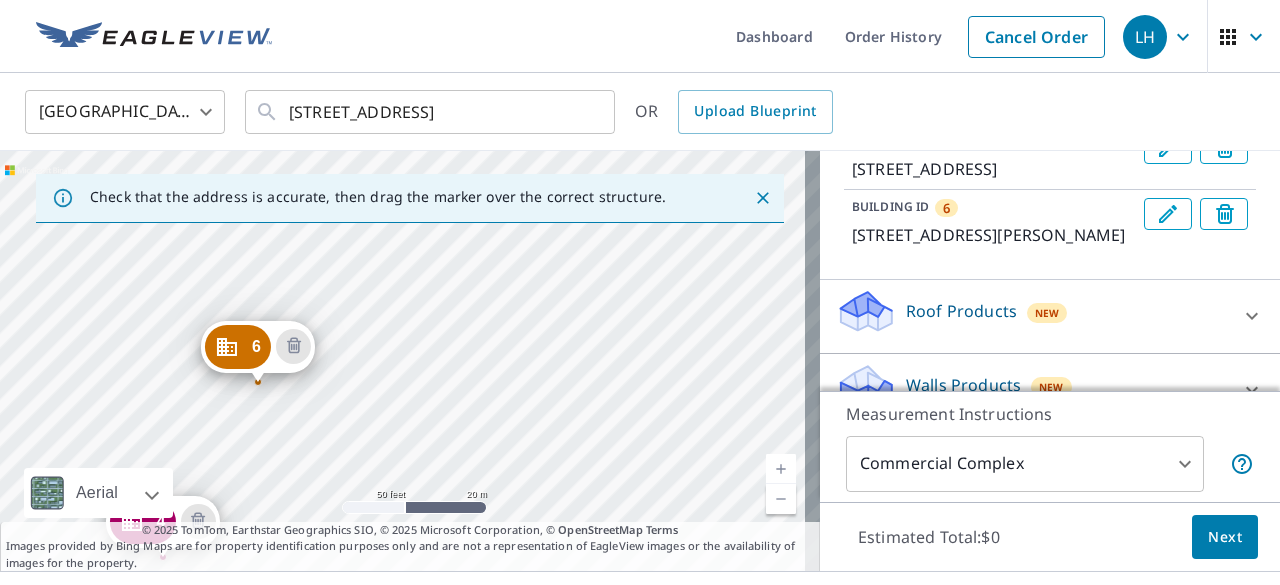 click at bounding box center (781, 499) 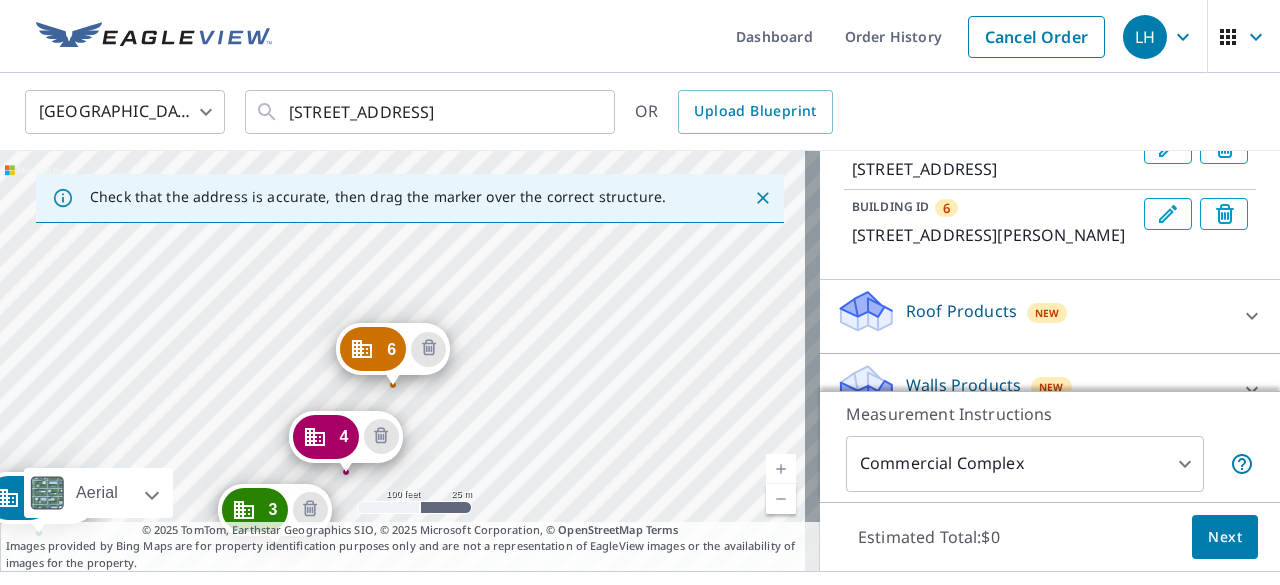 drag, startPoint x: 639, startPoint y: 335, endPoint x: 702, endPoint y: 350, distance: 64.7611 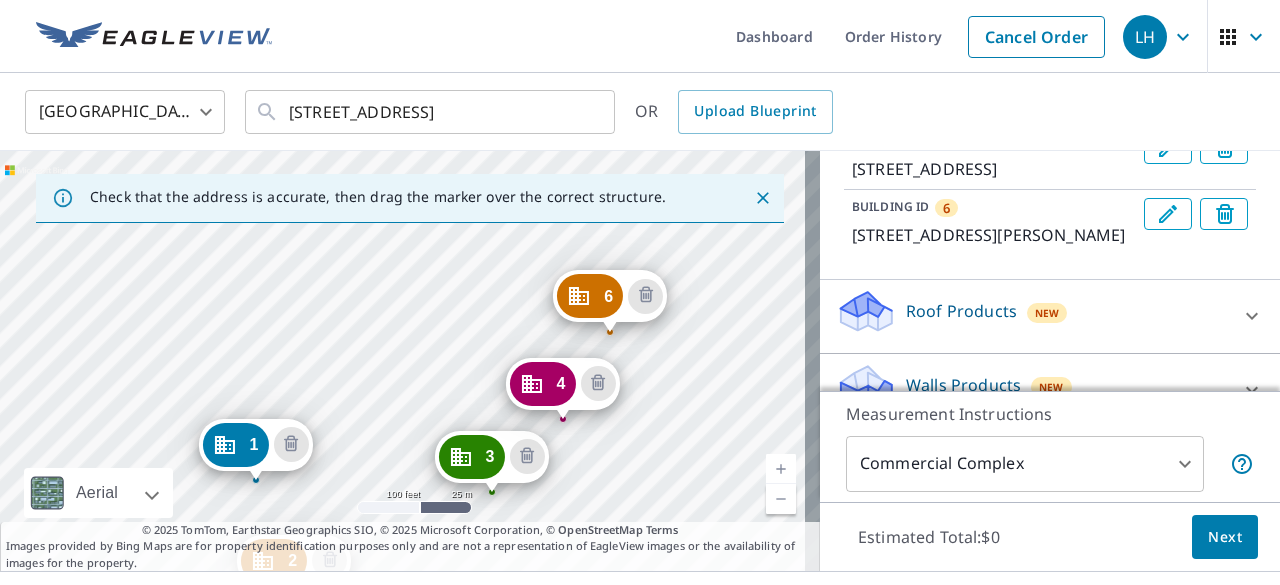 drag, startPoint x: 702, startPoint y: 350, endPoint x: 702, endPoint y: 203, distance: 147 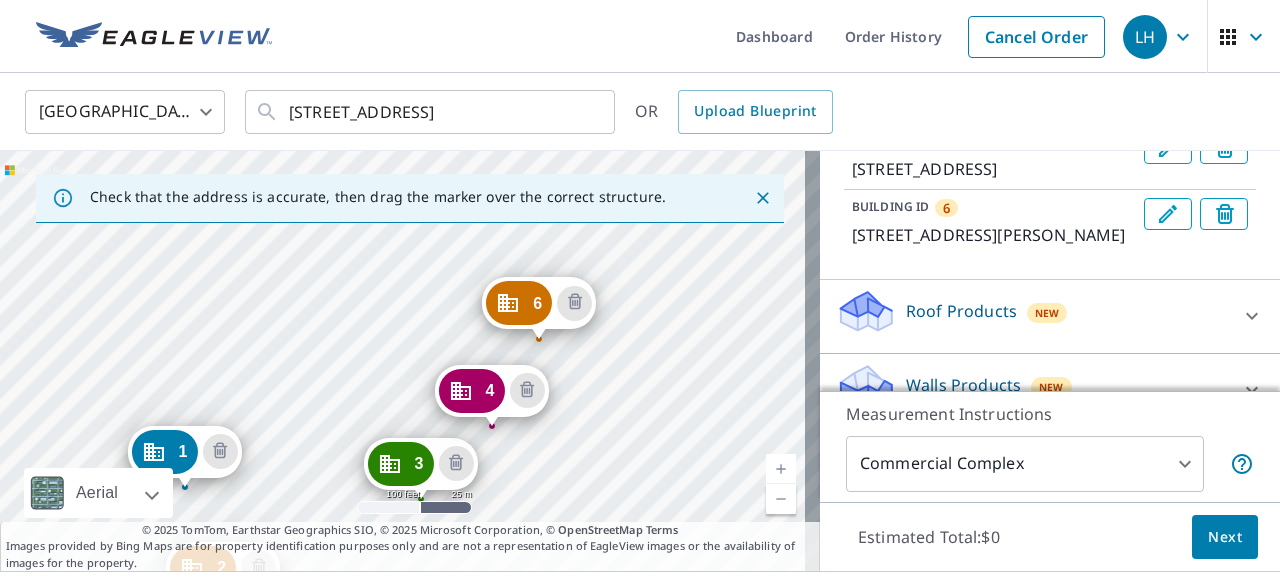 click on "Check that the address is accurate, then drag the marker over the correct structure." at bounding box center [410, 198] 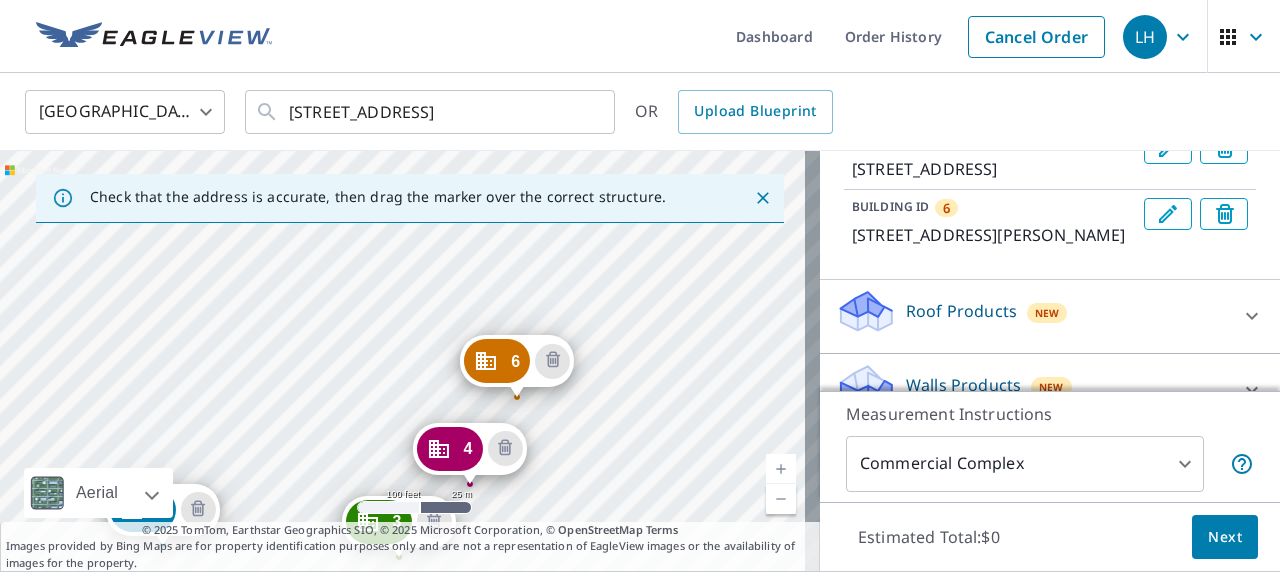 click on "[GEOGRAPHIC_DATA][STREET_ADDRESS] [GEOGRAPHIC_DATA][STREET_ADDRESS] [GEOGRAPHIC_DATA][STREET_ADDRESS][STREET_ADDRESS] [GEOGRAPHIC_DATA][STREET_ADDRESS][PERSON_NAME] [GEOGRAPHIC_DATA][STREET_ADDRESS]" at bounding box center [410, 361] 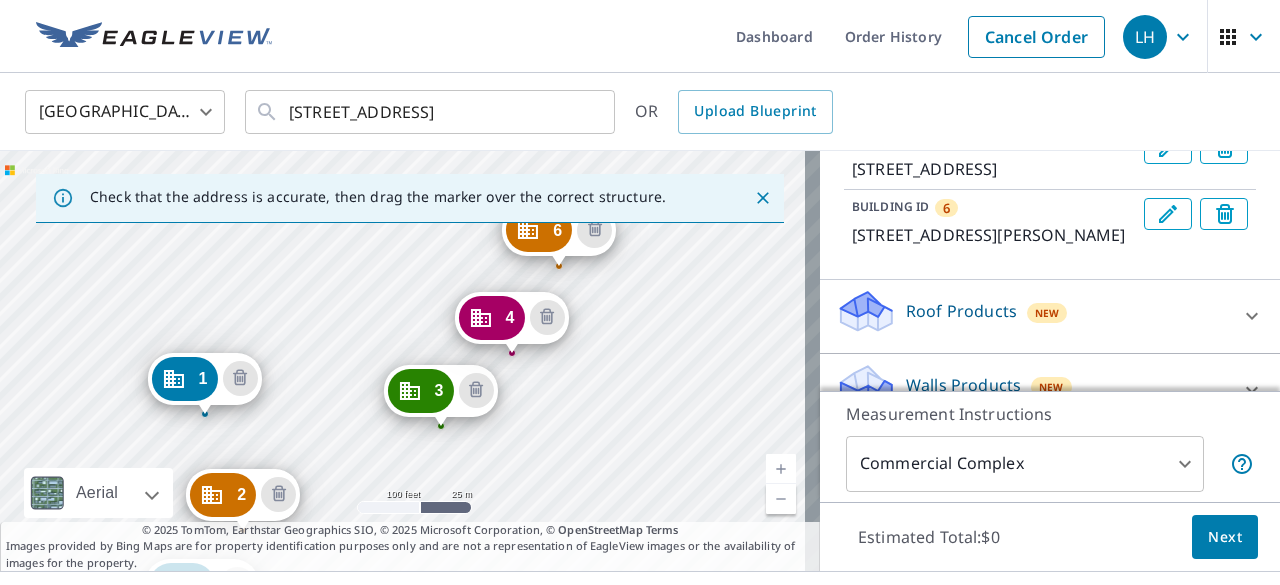 drag, startPoint x: 647, startPoint y: 403, endPoint x: 689, endPoint y: 272, distance: 137.56816 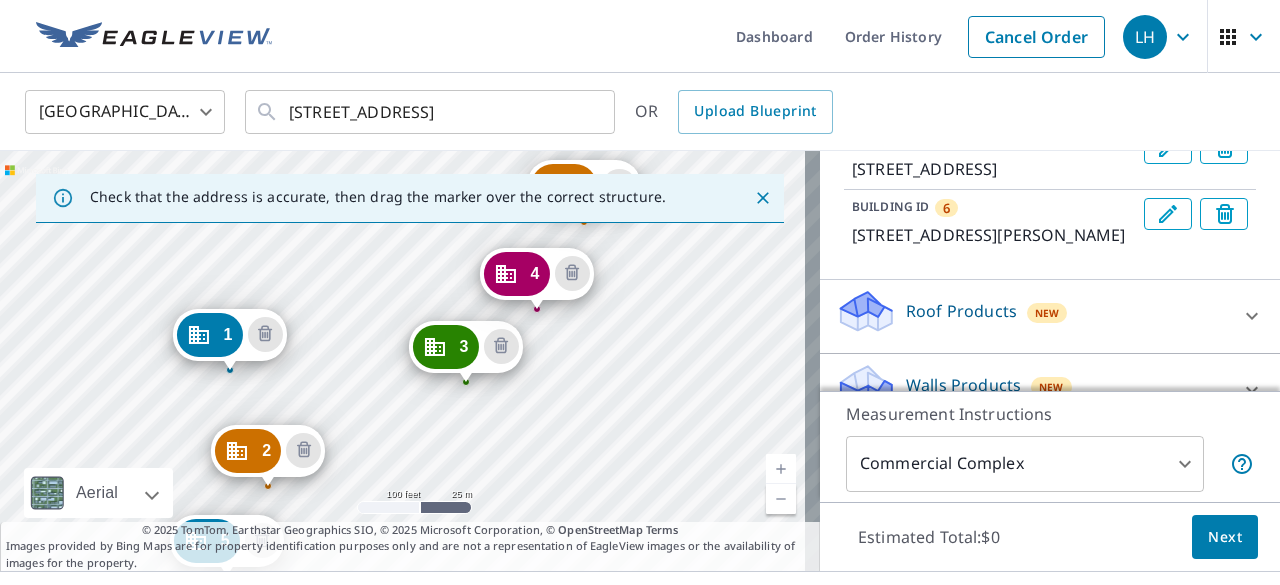 drag, startPoint x: 522, startPoint y: 435, endPoint x: 604, endPoint y: 311, distance: 148.66069 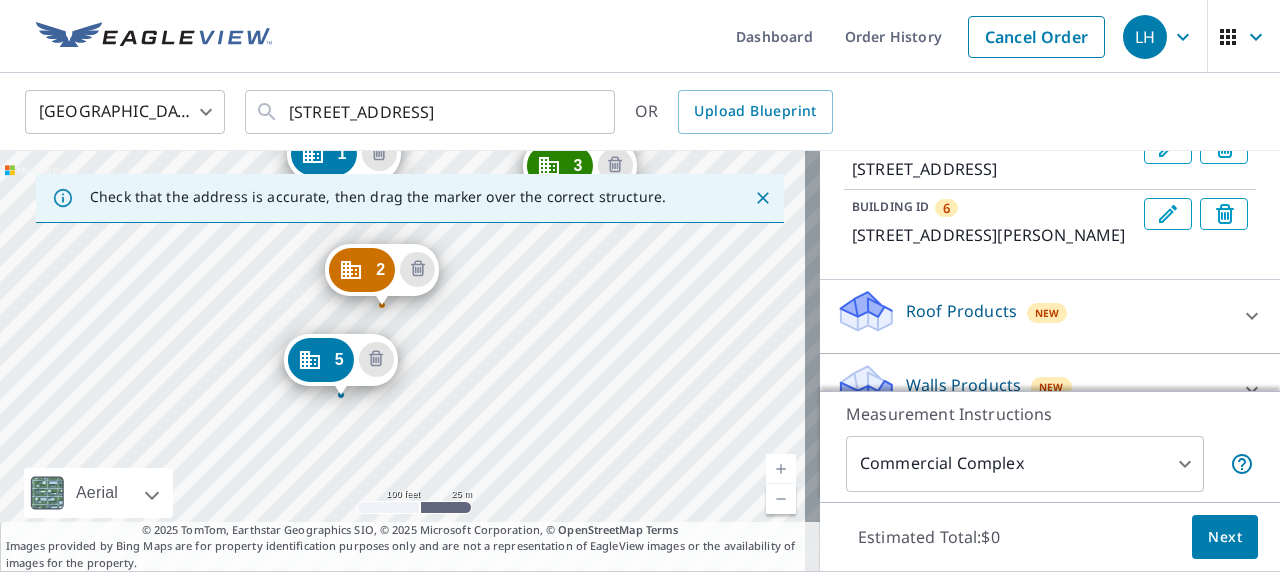 drag, startPoint x: 412, startPoint y: 373, endPoint x: 469, endPoint y: 272, distance: 115.97414 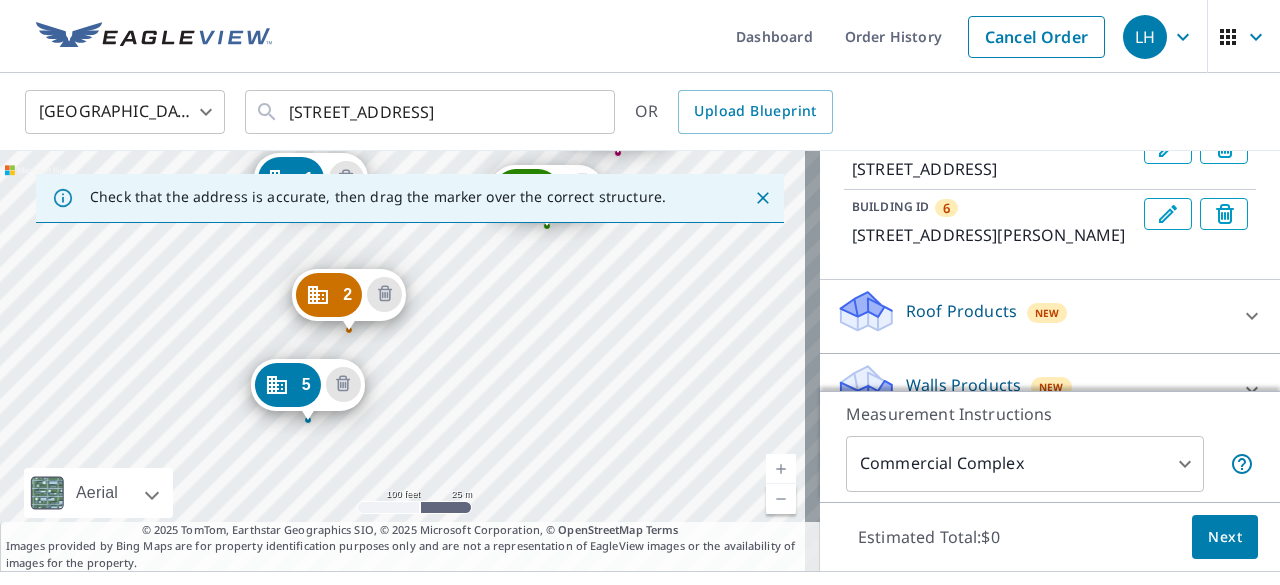 drag, startPoint x: 636, startPoint y: 347, endPoint x: 604, endPoint y: 371, distance: 40 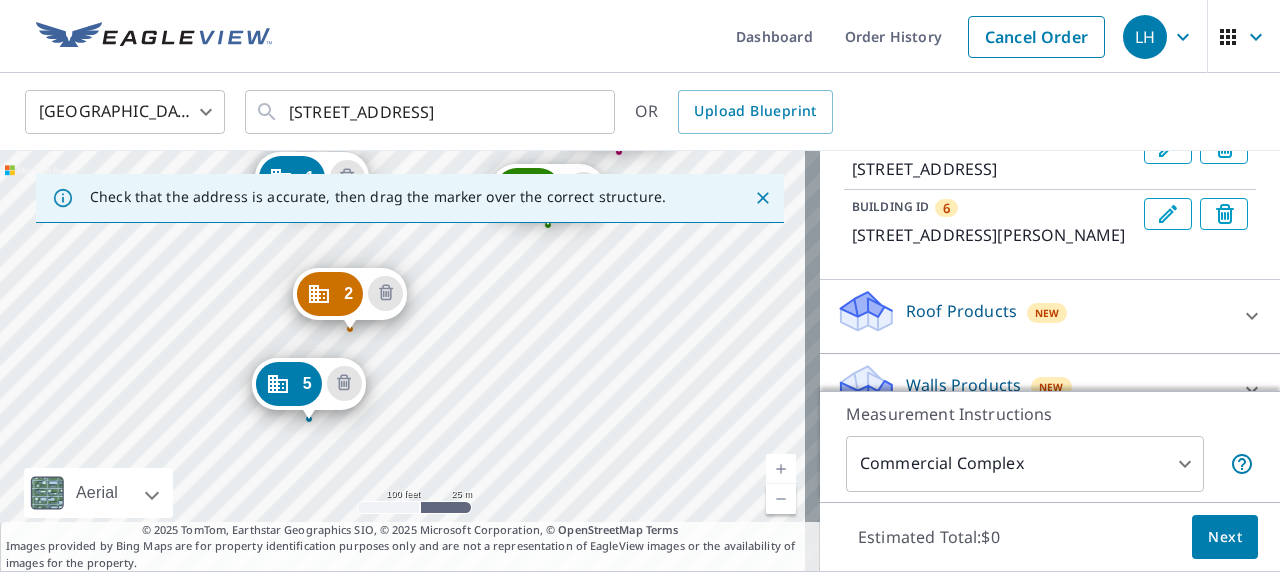 click at bounding box center [781, 499] 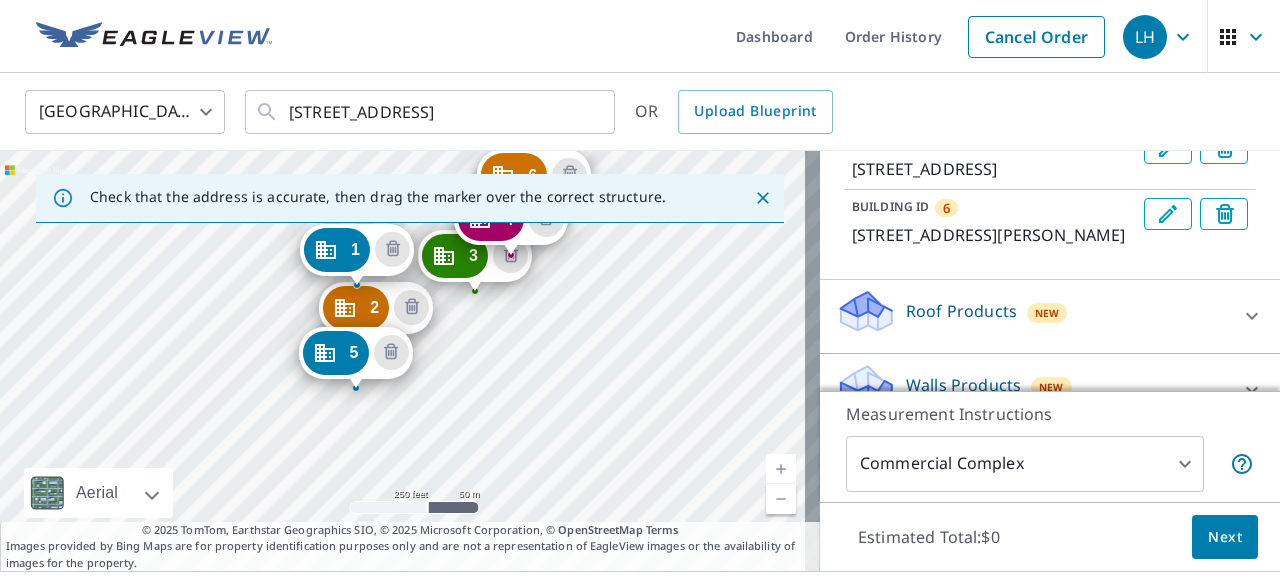 click at bounding box center [781, 499] 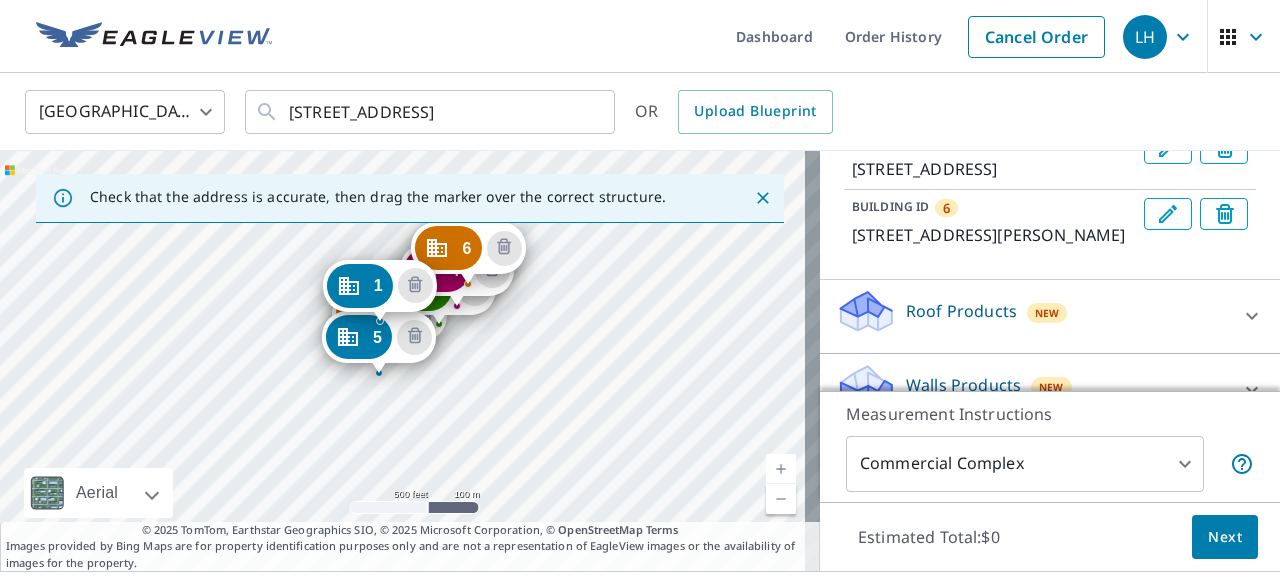 click at bounding box center [781, 469] 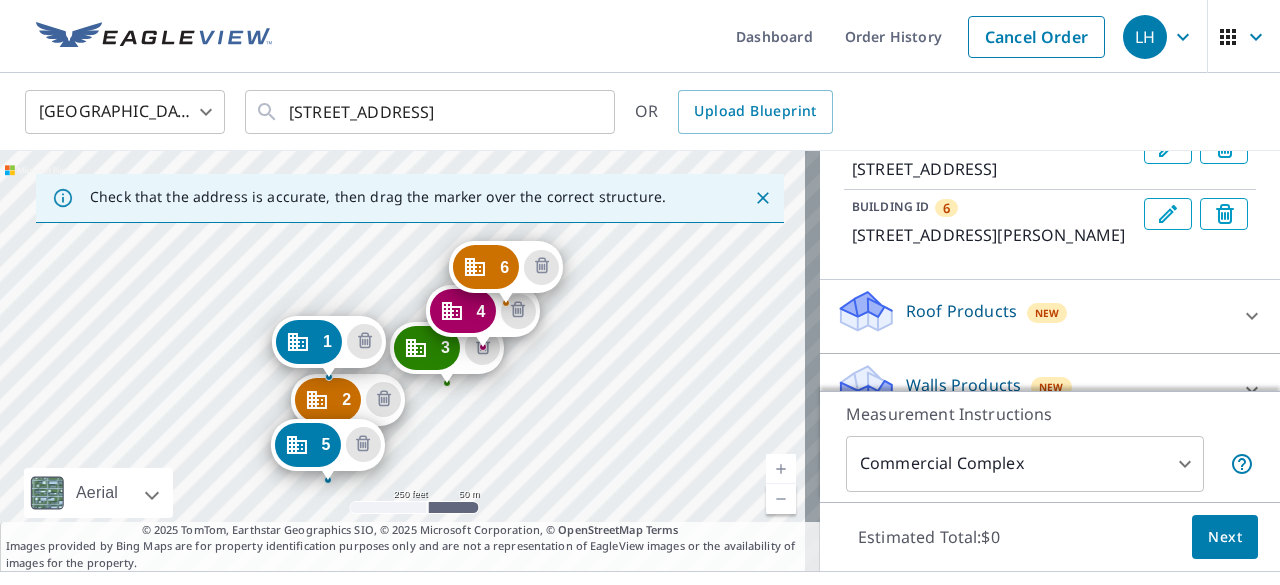 drag, startPoint x: 591, startPoint y: 350, endPoint x: 560, endPoint y: 439, distance: 94.24436 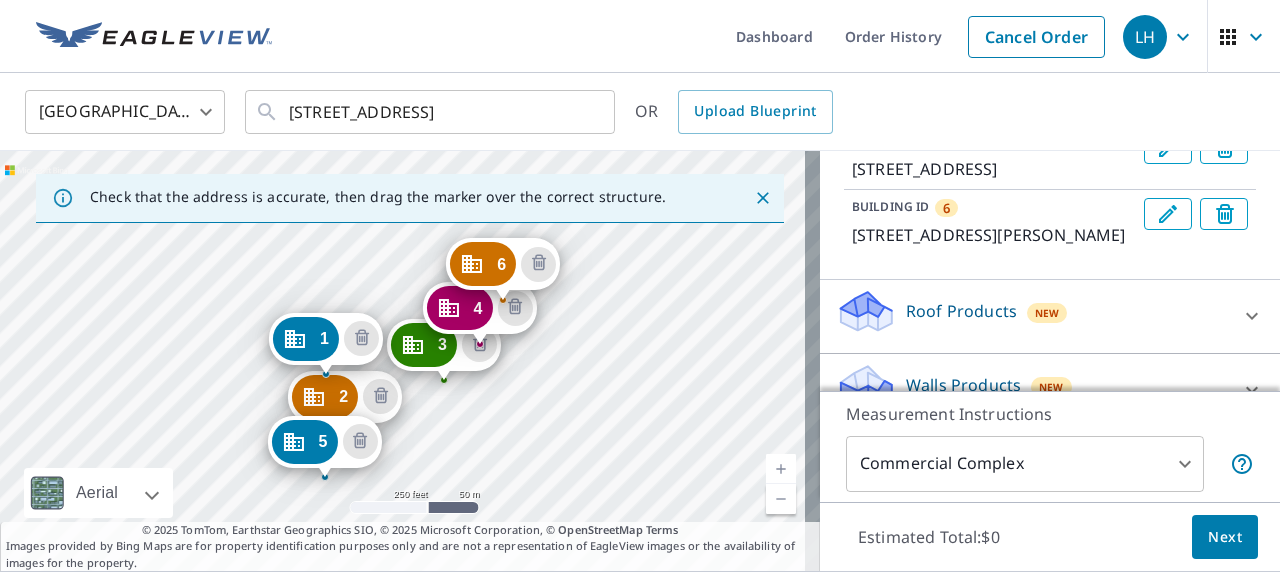 click at bounding box center [781, 469] 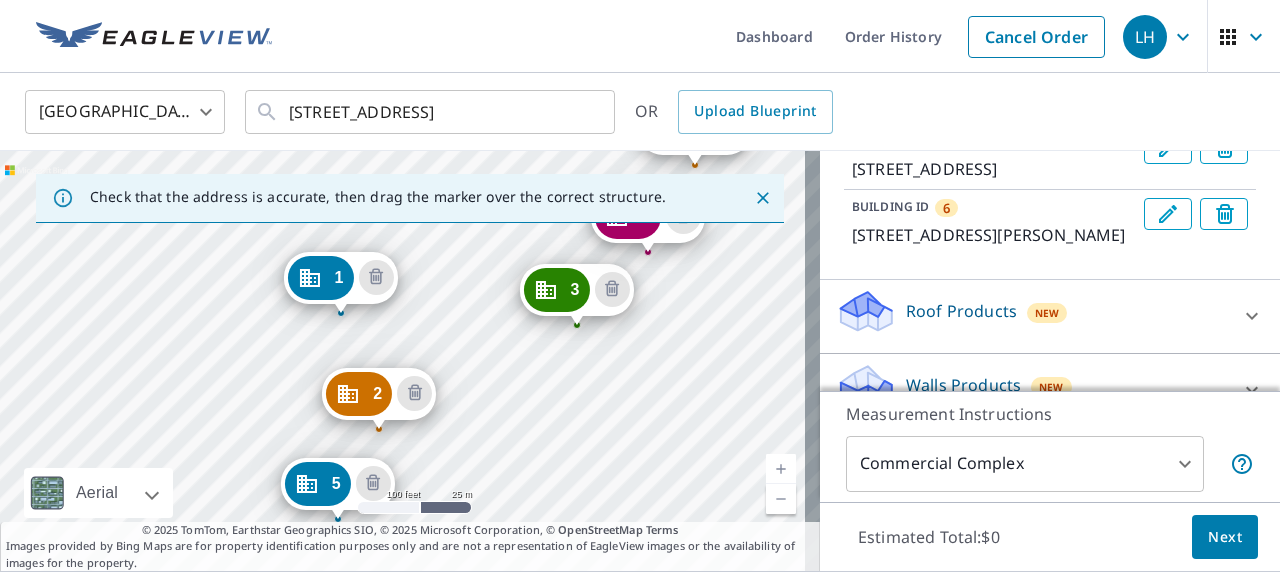 drag, startPoint x: 604, startPoint y: 375, endPoint x: 692, endPoint y: 293, distance: 120.283 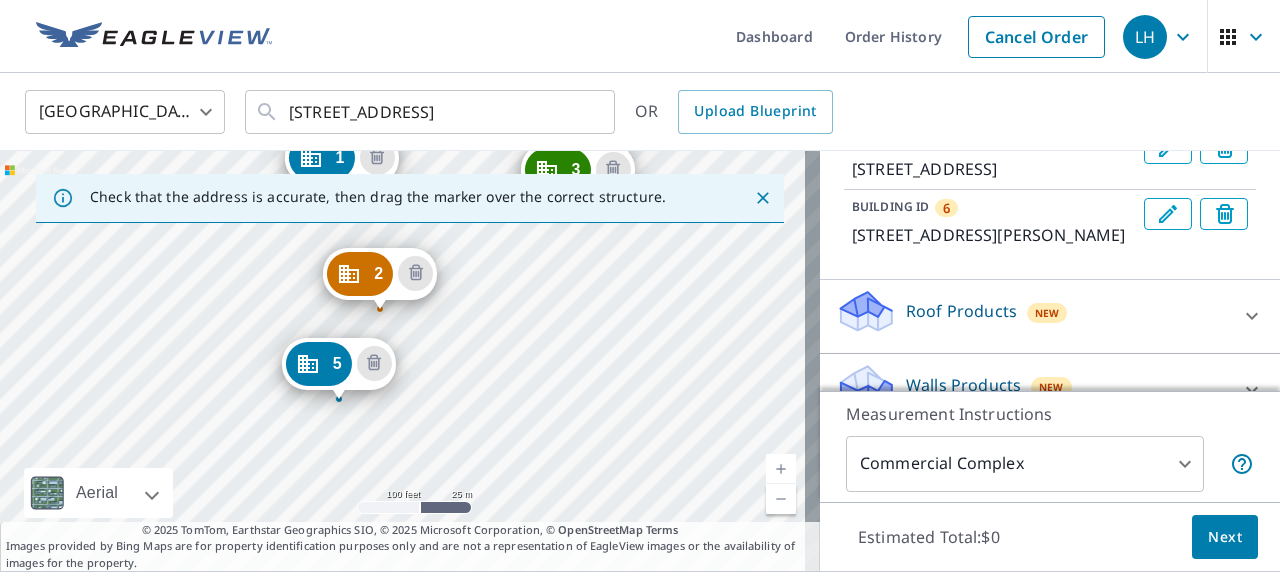 drag, startPoint x: 476, startPoint y: 406, endPoint x: 480, endPoint y: 291, distance: 115.06954 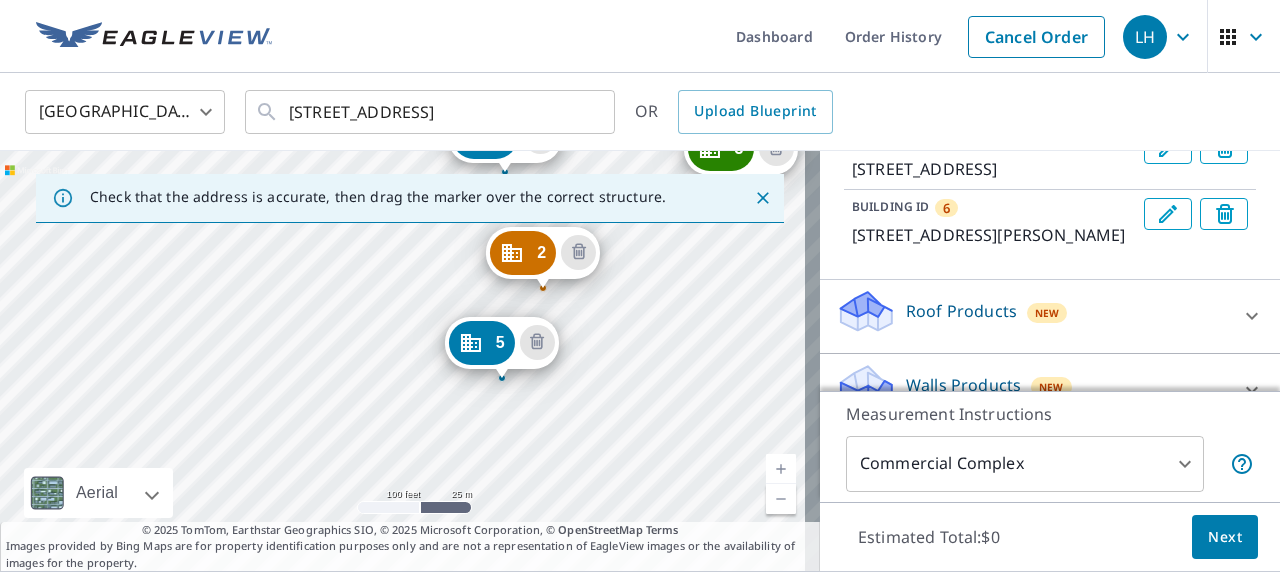 drag, startPoint x: 477, startPoint y: 353, endPoint x: 640, endPoint y: 328, distance: 164.90604 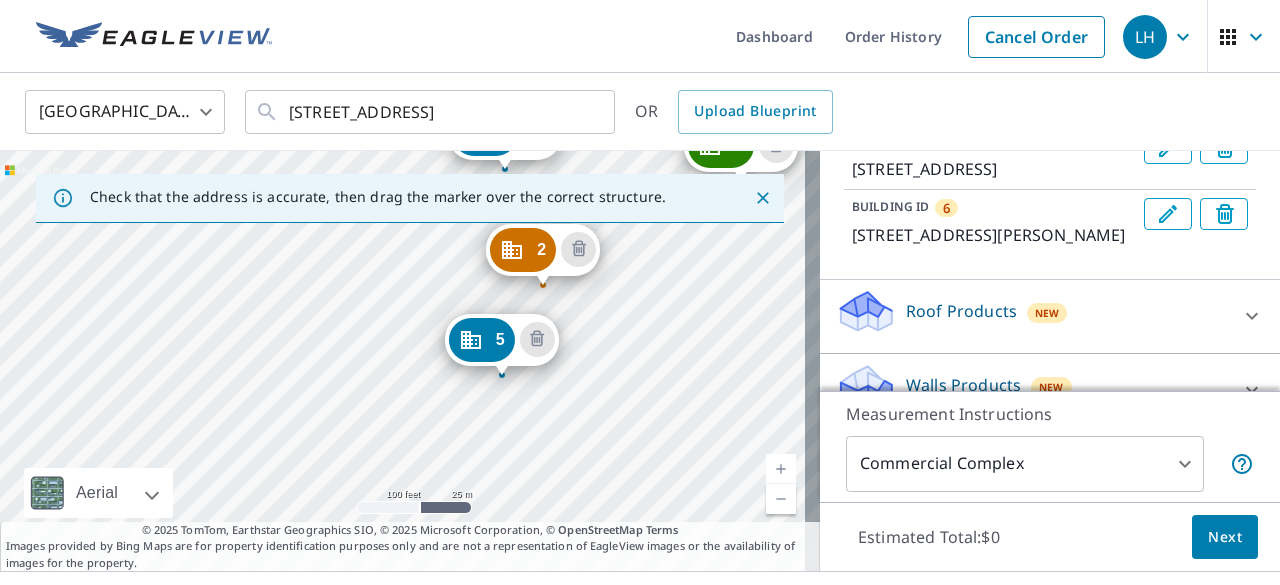 click at bounding box center [781, 469] 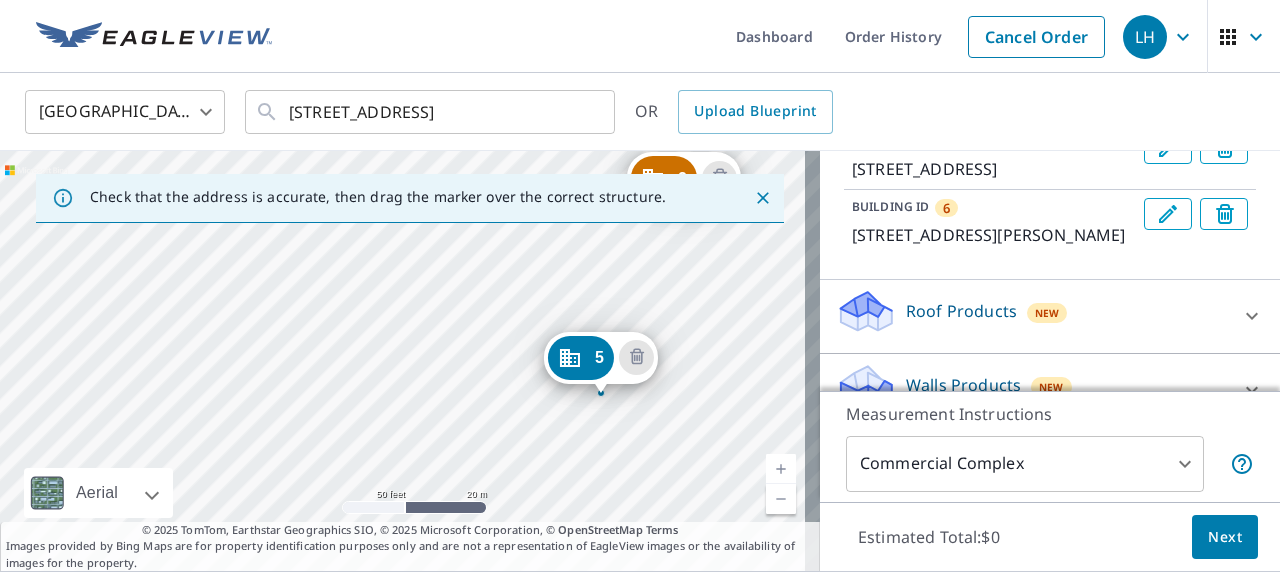 click at bounding box center (781, 469) 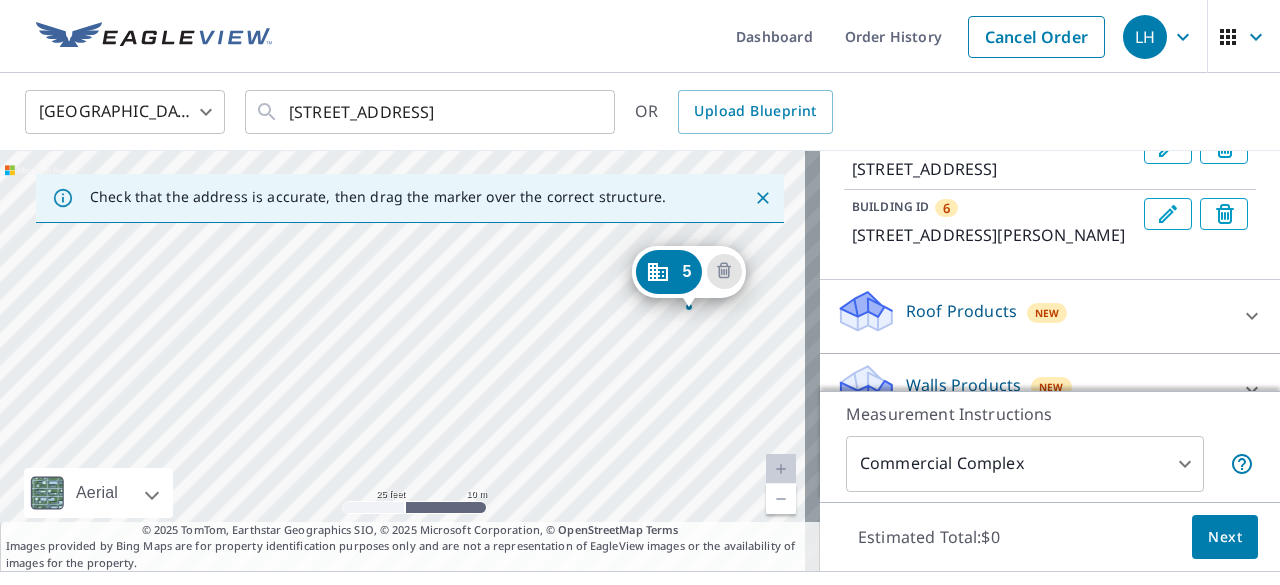 drag, startPoint x: 556, startPoint y: 353, endPoint x: 393, endPoint y: 171, distance: 244.3215 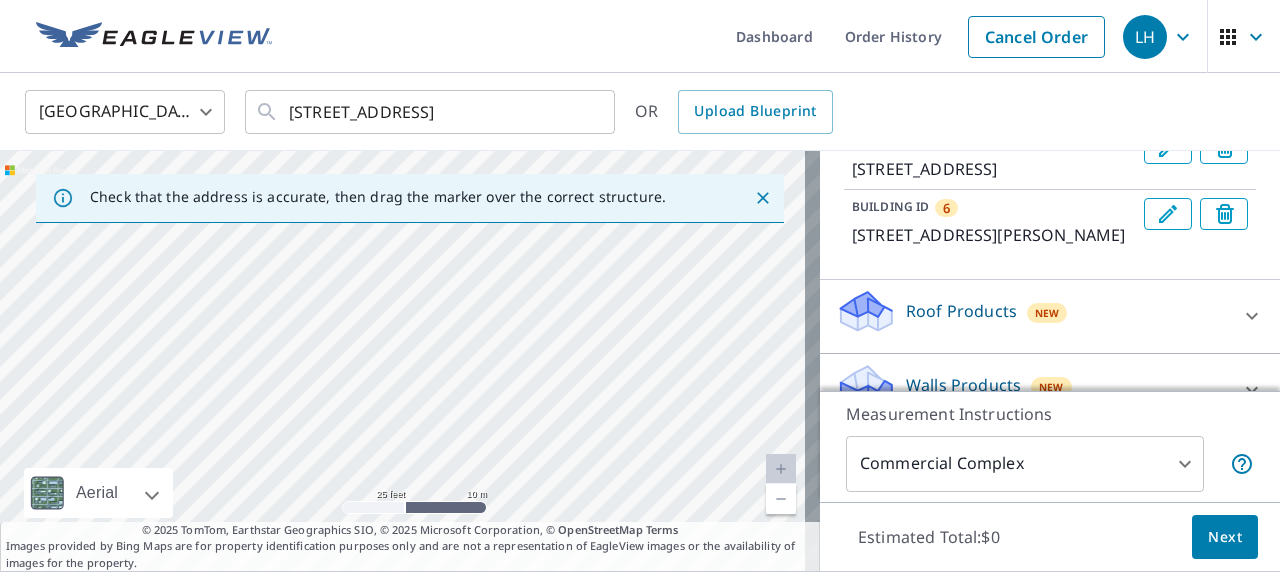 click on "[GEOGRAPHIC_DATA][STREET_ADDRESS] [GEOGRAPHIC_DATA][STREET_ADDRESS] [GEOGRAPHIC_DATA][STREET_ADDRESS][STREET_ADDRESS] [GEOGRAPHIC_DATA][STREET_ADDRESS][PERSON_NAME] [GEOGRAPHIC_DATA][STREET_ADDRESS]" at bounding box center (410, 361) 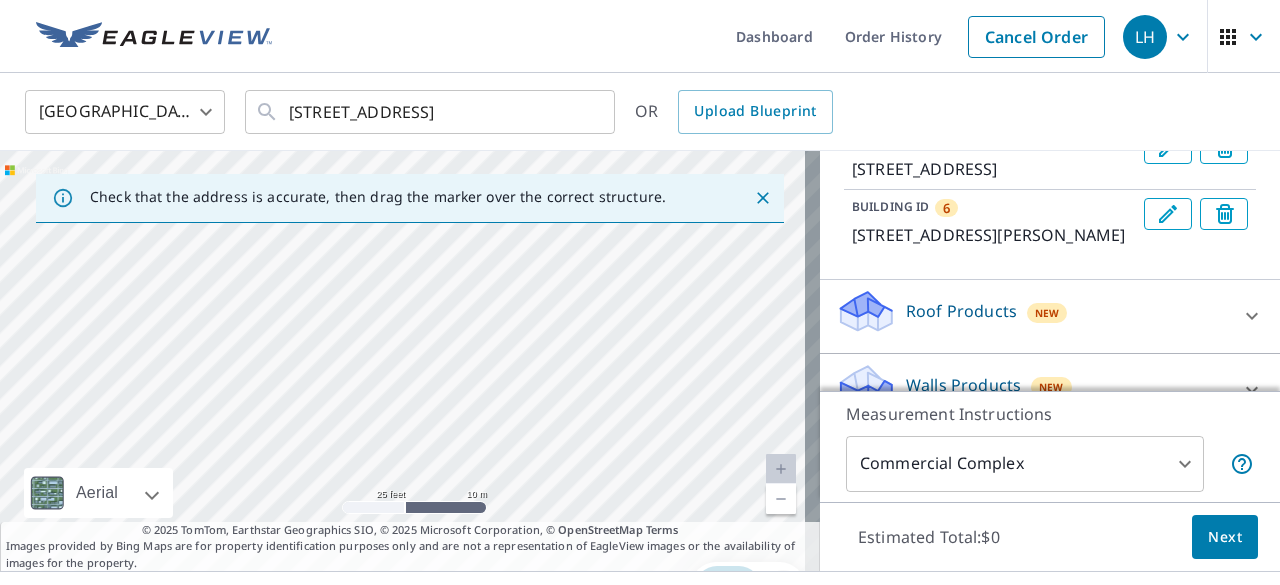 drag, startPoint x: 663, startPoint y: 269, endPoint x: 488, endPoint y: 575, distance: 352.50674 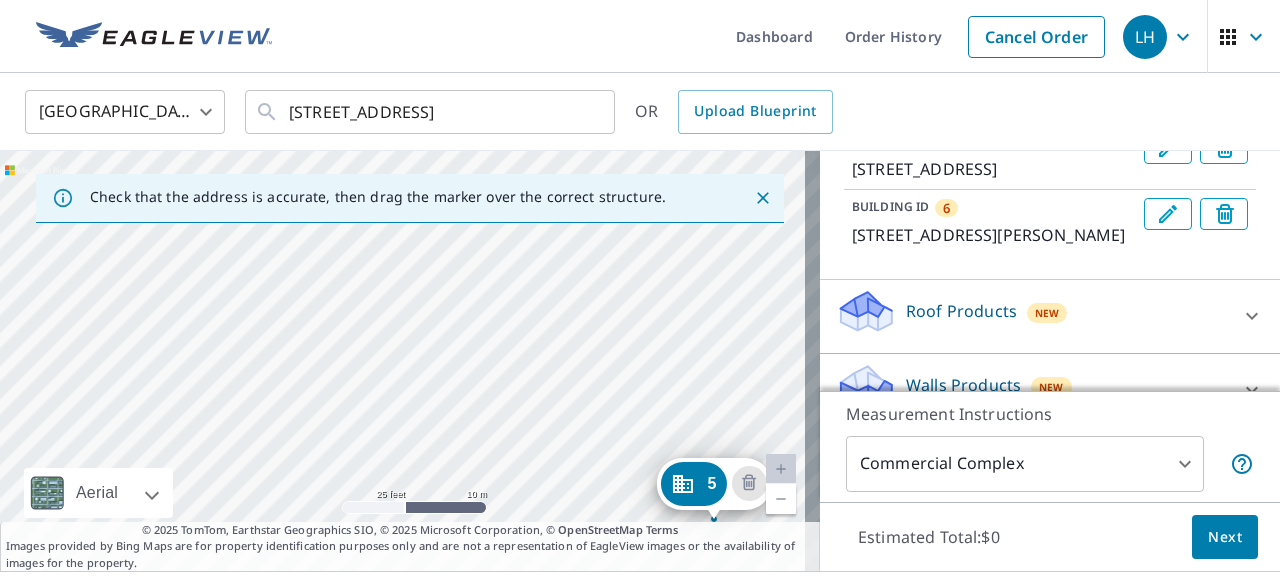 click on "[GEOGRAPHIC_DATA][STREET_ADDRESS] [GEOGRAPHIC_DATA][STREET_ADDRESS] [GEOGRAPHIC_DATA][STREET_ADDRESS][STREET_ADDRESS] [GEOGRAPHIC_DATA][STREET_ADDRESS][PERSON_NAME] [GEOGRAPHIC_DATA][STREET_ADDRESS]" at bounding box center [410, 361] 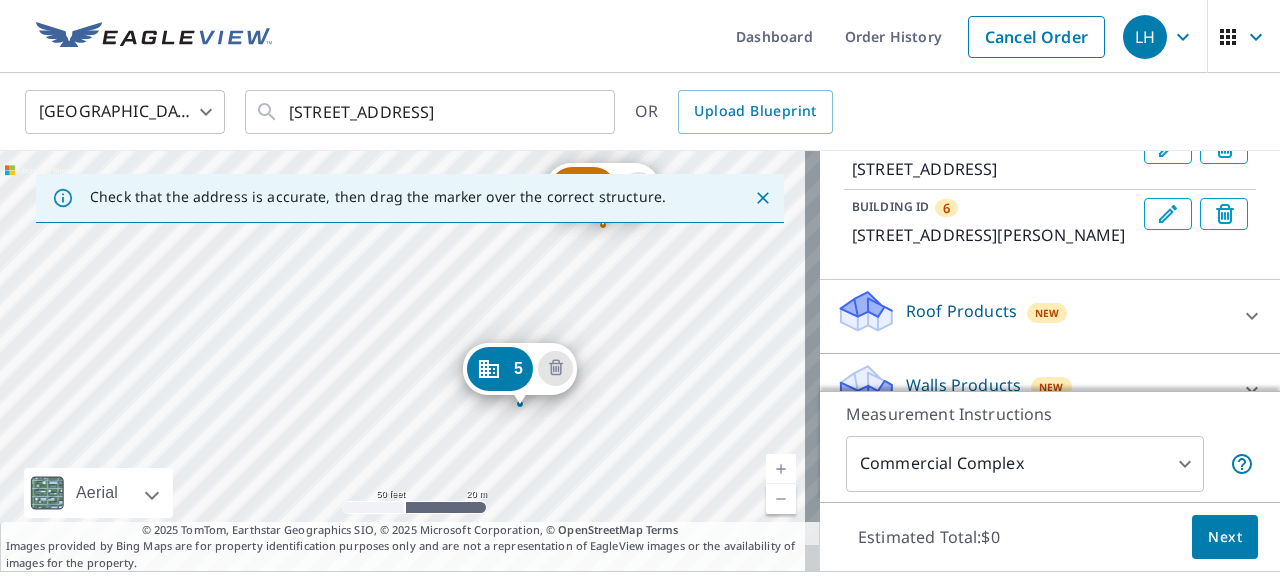 drag, startPoint x: 696, startPoint y: 325, endPoint x: 660, endPoint y: 295, distance: 46.8615 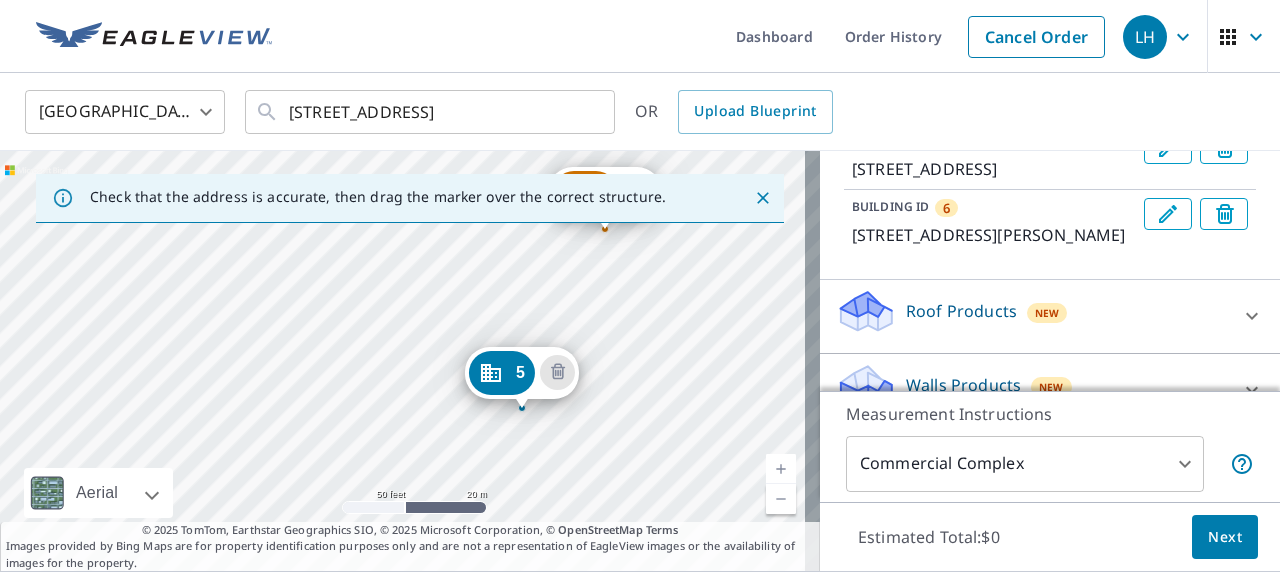 click on "[GEOGRAPHIC_DATA][STREET_ADDRESS] [GEOGRAPHIC_DATA][STREET_ADDRESS] [GEOGRAPHIC_DATA][STREET_ADDRESS][STREET_ADDRESS] [GEOGRAPHIC_DATA][STREET_ADDRESS][PERSON_NAME] [GEOGRAPHIC_DATA][STREET_ADDRESS]" at bounding box center [410, 361] 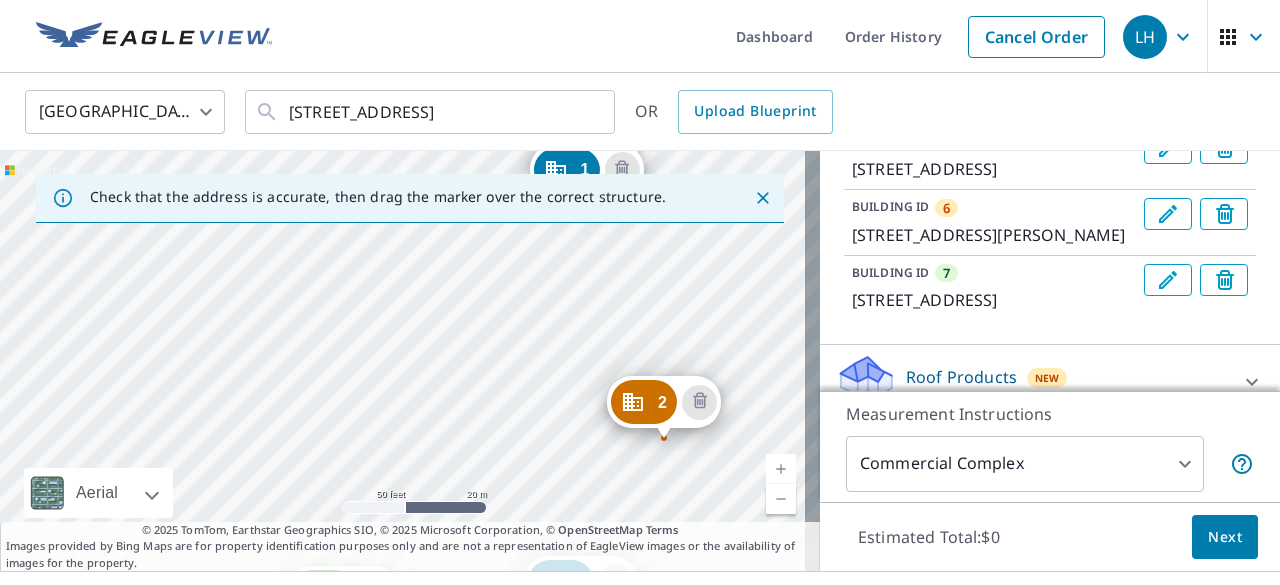 drag, startPoint x: 388, startPoint y: 399, endPoint x: 572, endPoint y: 242, distance: 241.87807 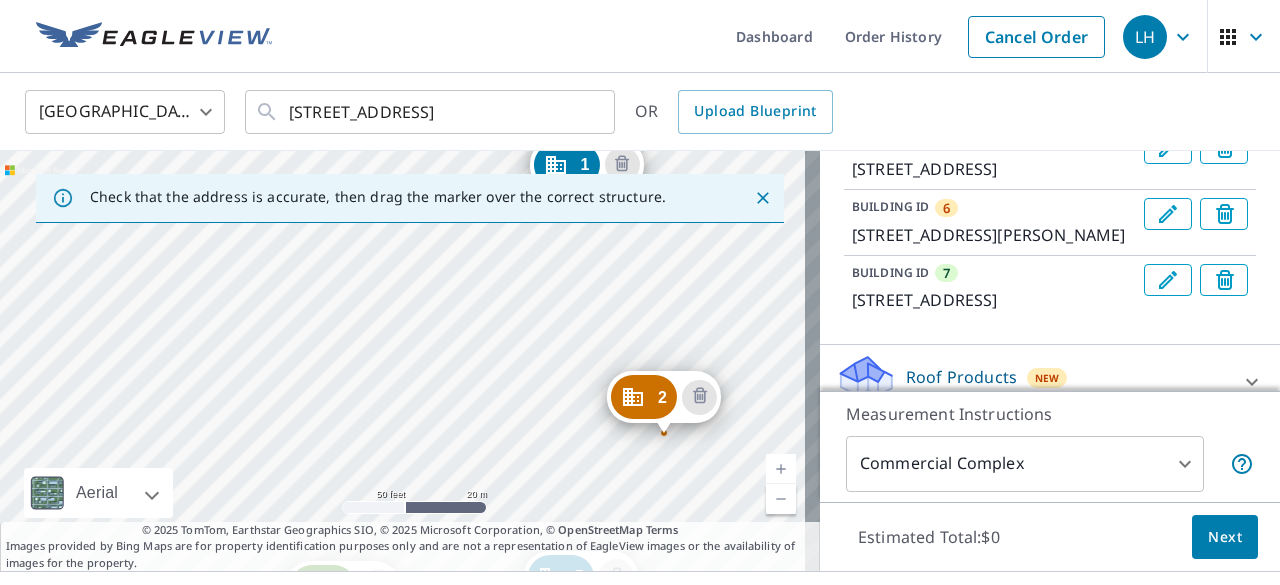 click on "[GEOGRAPHIC_DATA][STREET_ADDRESS] [GEOGRAPHIC_DATA][STREET_ADDRESS] [GEOGRAPHIC_DATA][STREET_ADDRESS][STREET_ADDRESS] [GEOGRAPHIC_DATA][STREET_ADDRESS][PERSON_NAME] [GEOGRAPHIC_DATA][STREET_ADDRESS] [GEOGRAPHIC_DATA][STREET_ADDRESS]" at bounding box center (410, 361) 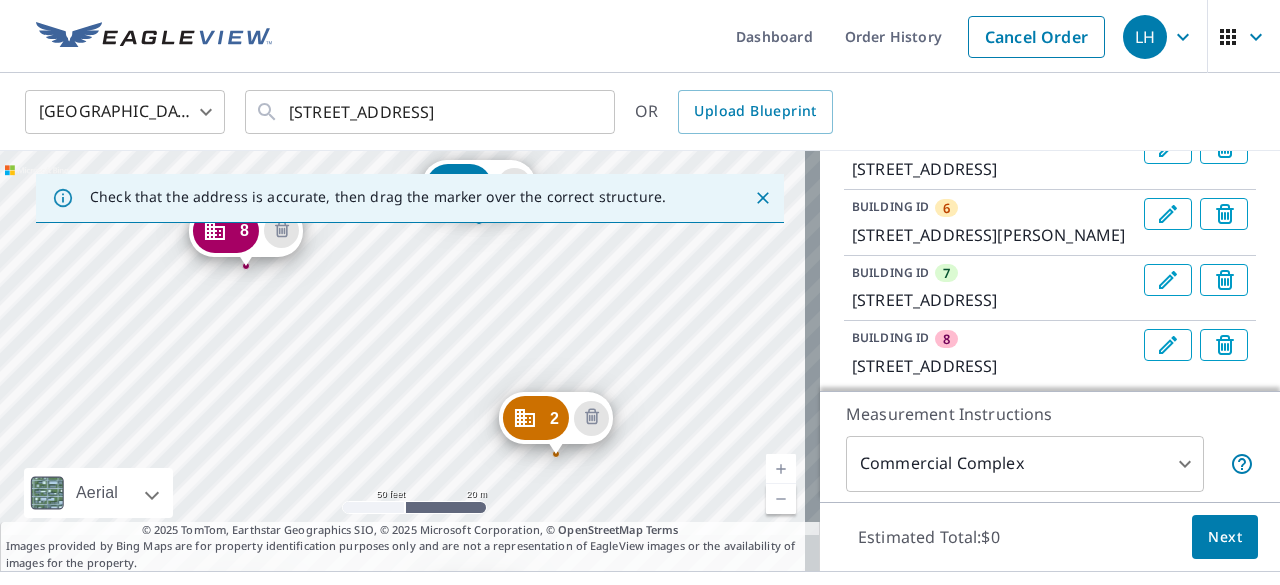 drag, startPoint x: 302, startPoint y: 408, endPoint x: 390, endPoint y: 249, distance: 181.72781 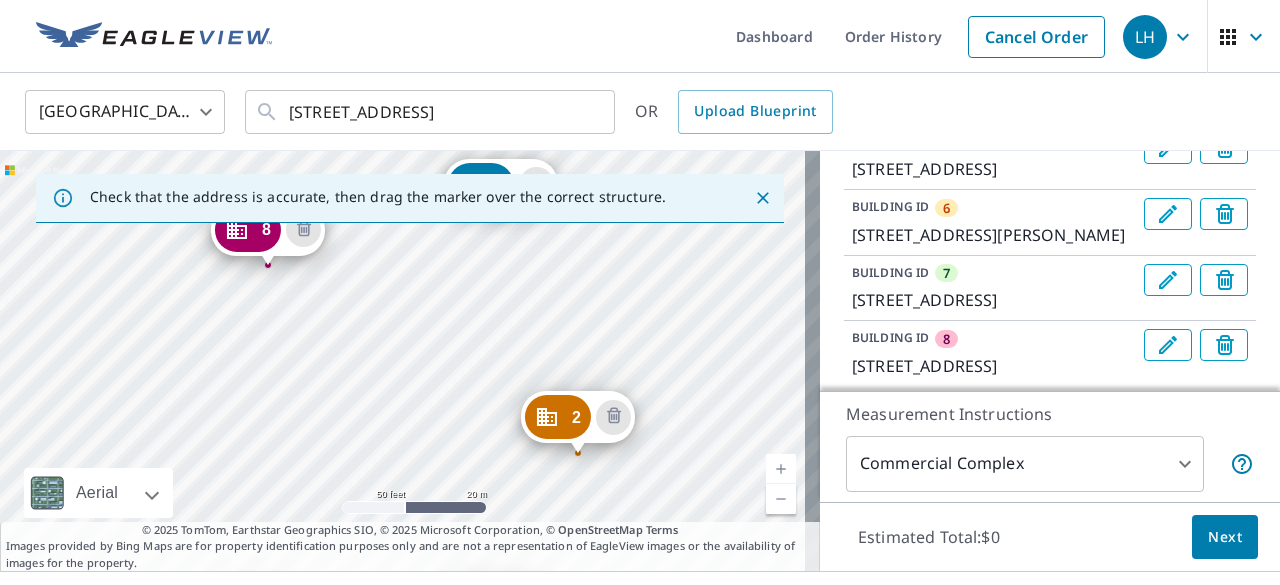 drag, startPoint x: 384, startPoint y: 405, endPoint x: 394, endPoint y: 424, distance: 21.470911 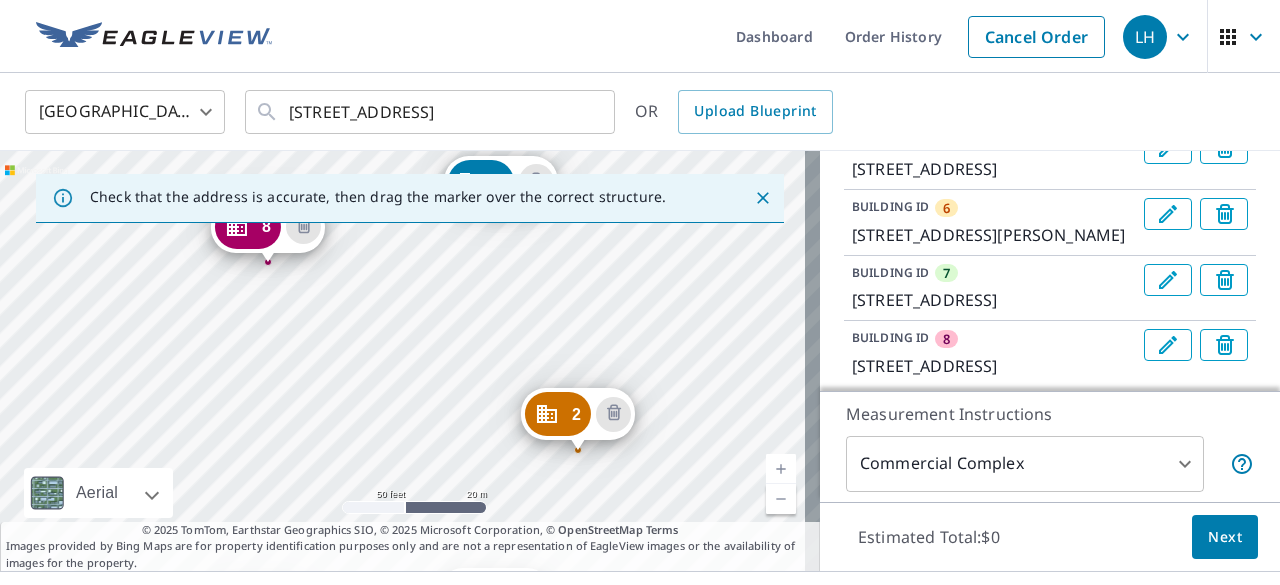click on "[GEOGRAPHIC_DATA][STREET_ADDRESS] [GEOGRAPHIC_DATA][STREET_ADDRESS] [GEOGRAPHIC_DATA][STREET_ADDRESS] [GEOGRAPHIC_DATA][STREET_ADDRESS] [GEOGRAPHIC_DATA][STREET_ADDRESS][PERSON_NAME] [GEOGRAPHIC_DATA][STREET_ADDRESS] [GEOGRAPHIC_DATA][STREET_ADDRESS] [GEOGRAPHIC_DATA][STREET_ADDRESS]" at bounding box center (410, 361) 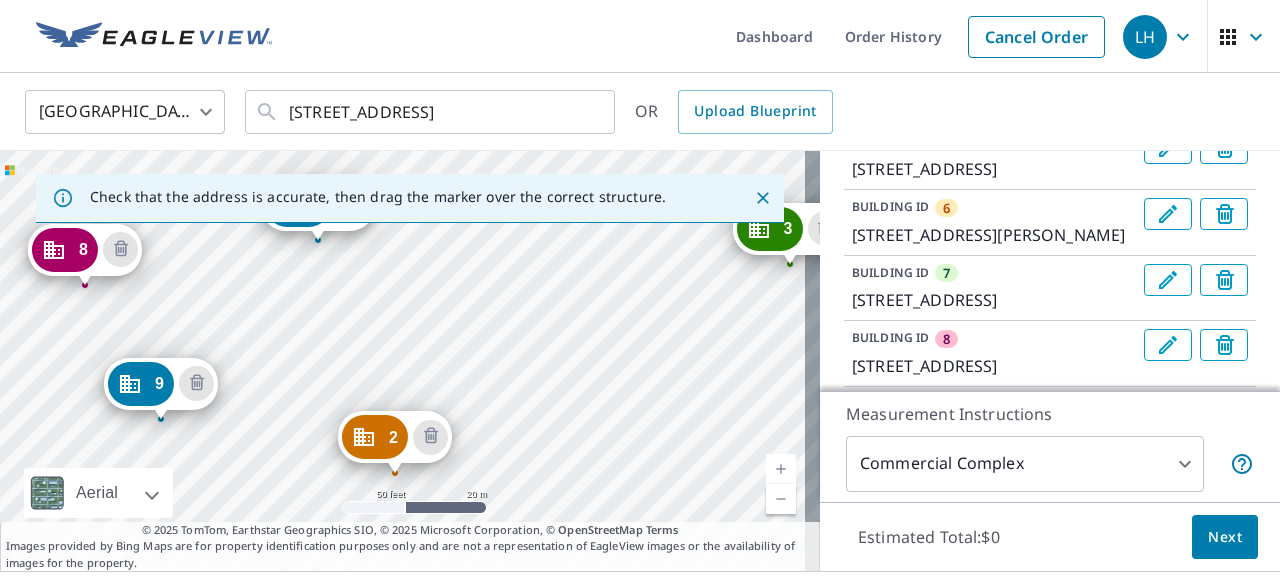 drag, startPoint x: 460, startPoint y: 359, endPoint x: 357, endPoint y: 203, distance: 186.93582 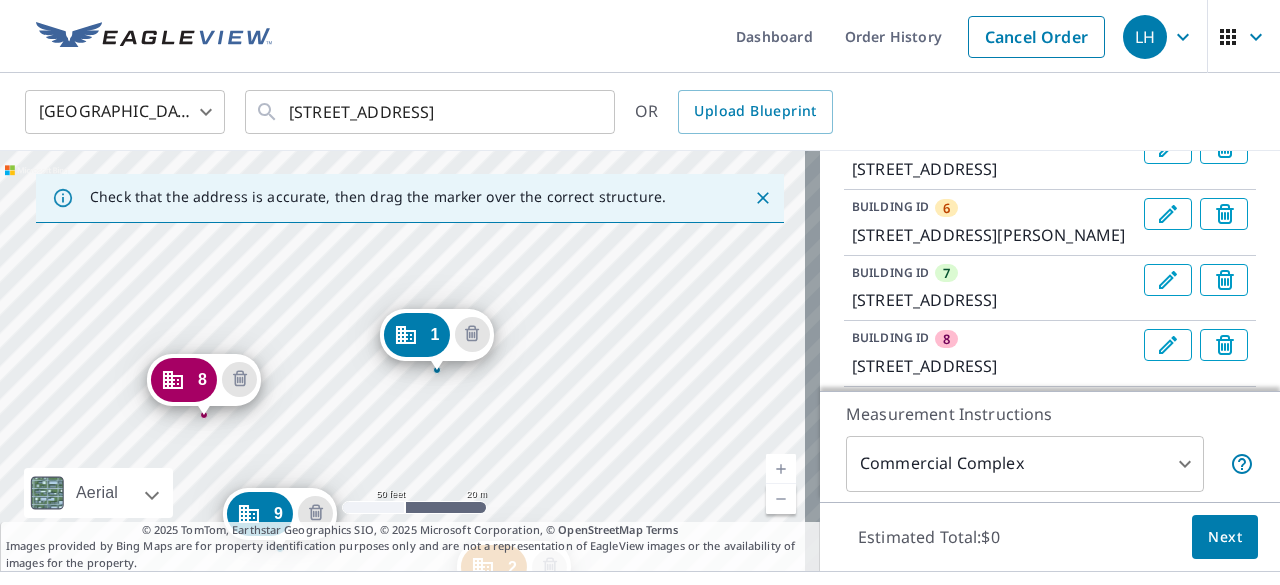 click on "[GEOGRAPHIC_DATA][STREET_ADDRESS] [GEOGRAPHIC_DATA][STREET_ADDRESS] [GEOGRAPHIC_DATA][STREET_ADDRESS][STREET_ADDRESS] [GEOGRAPHIC_DATA][STREET_ADDRESS][PERSON_NAME] [GEOGRAPHIC_DATA][STREET_ADDRESS] [GEOGRAPHIC_DATA][STREET_ADDRESS] [GEOGRAPHIC_DATA][STREET_ADDRESS] [GEOGRAPHIC_DATA][STREET_ADDRESS]" at bounding box center [410, 361] 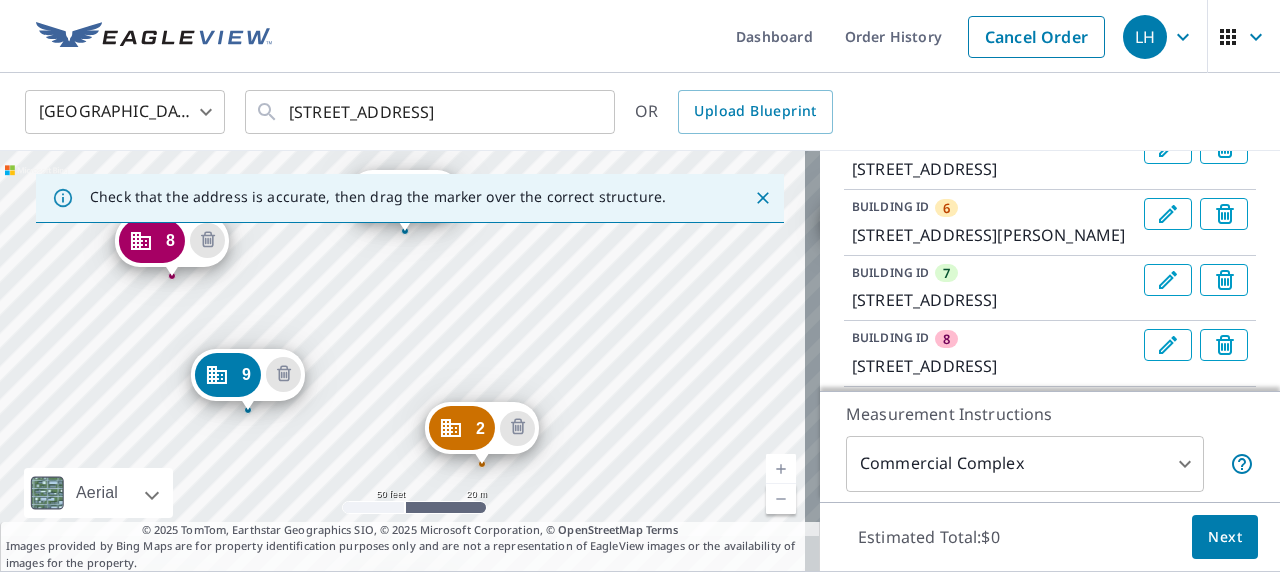 drag, startPoint x: 544, startPoint y: 448, endPoint x: 511, endPoint y: 309, distance: 142.86357 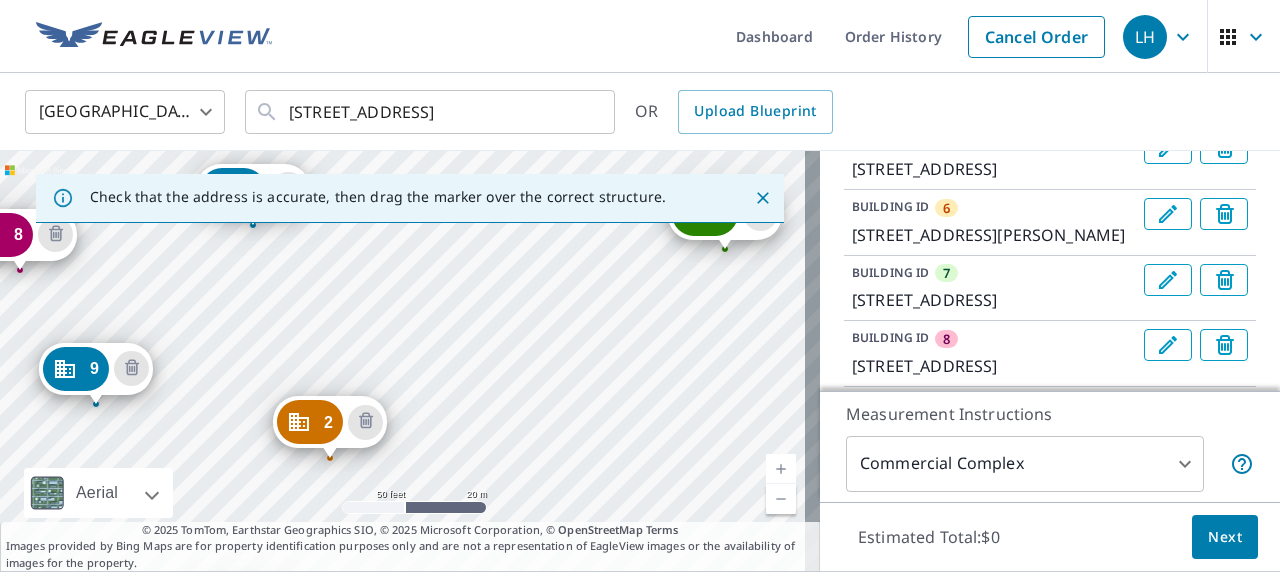 drag, startPoint x: 545, startPoint y: 358, endPoint x: 394, endPoint y: 352, distance: 151.11916 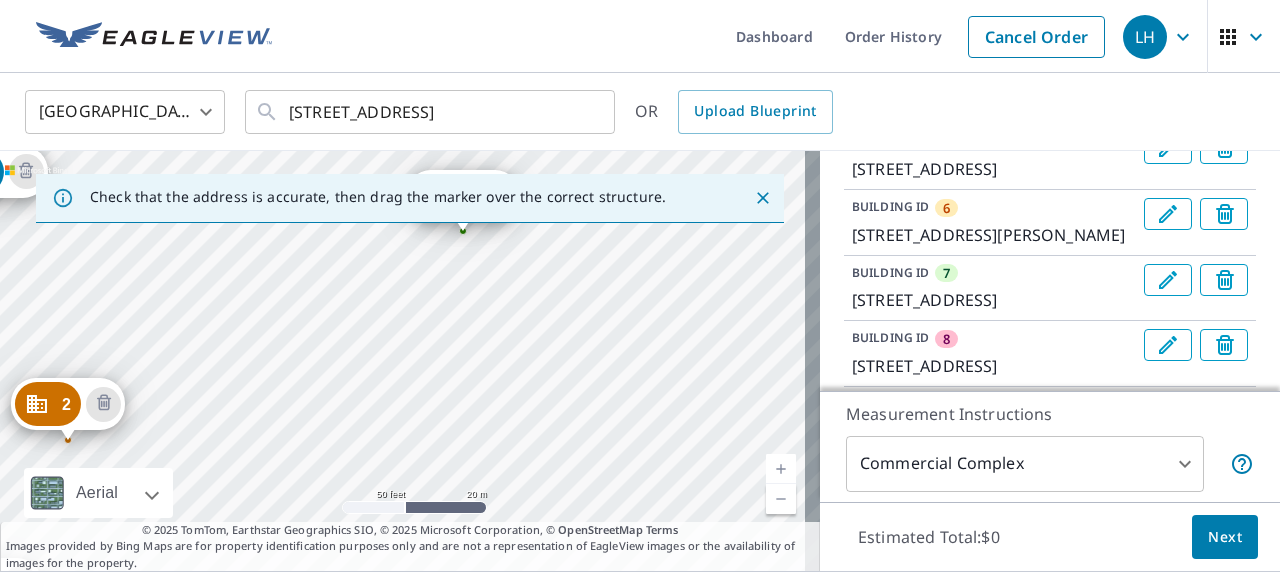drag, startPoint x: 594, startPoint y: 276, endPoint x: 332, endPoint y: 260, distance: 262.4881 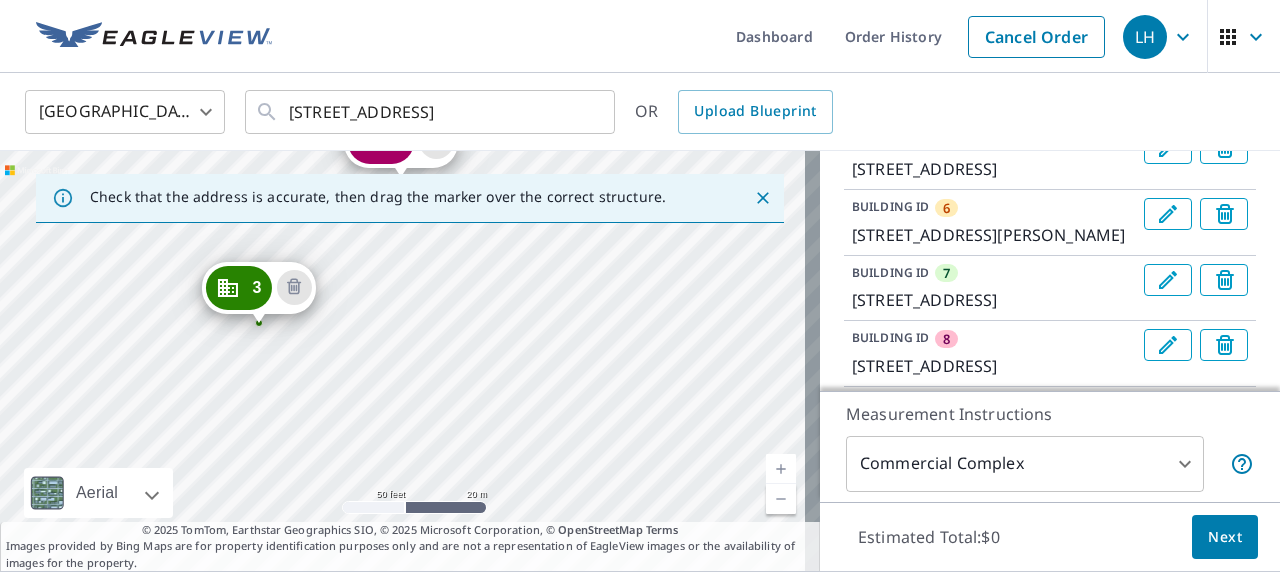 drag, startPoint x: 520, startPoint y: 307, endPoint x: 313, endPoint y: 397, distance: 225.71886 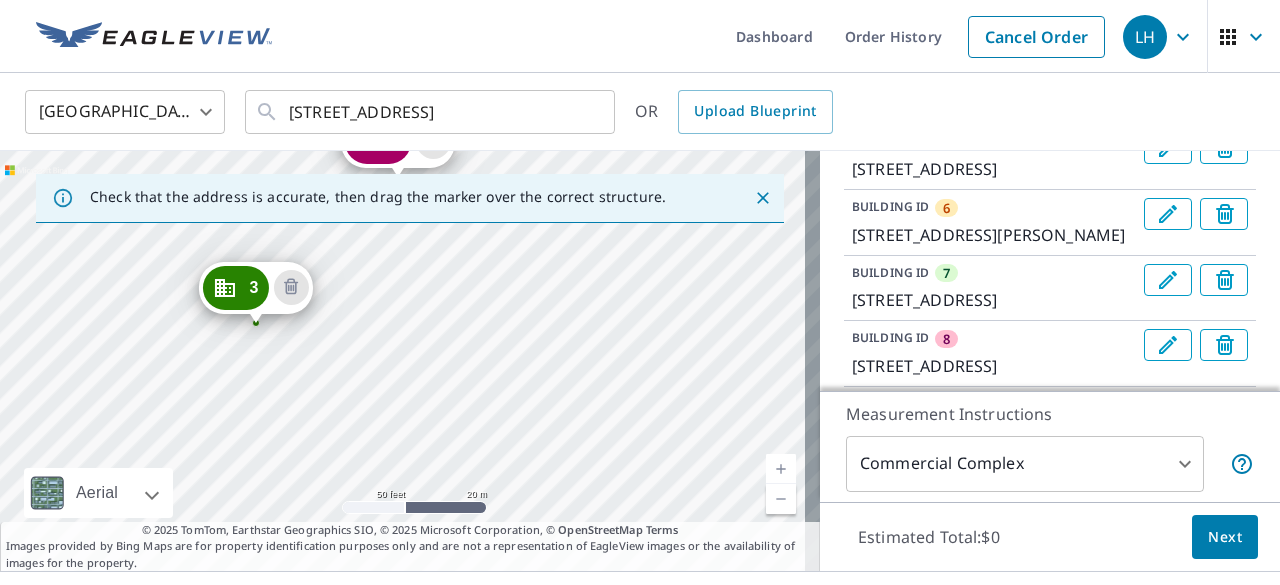 click at bounding box center (781, 499) 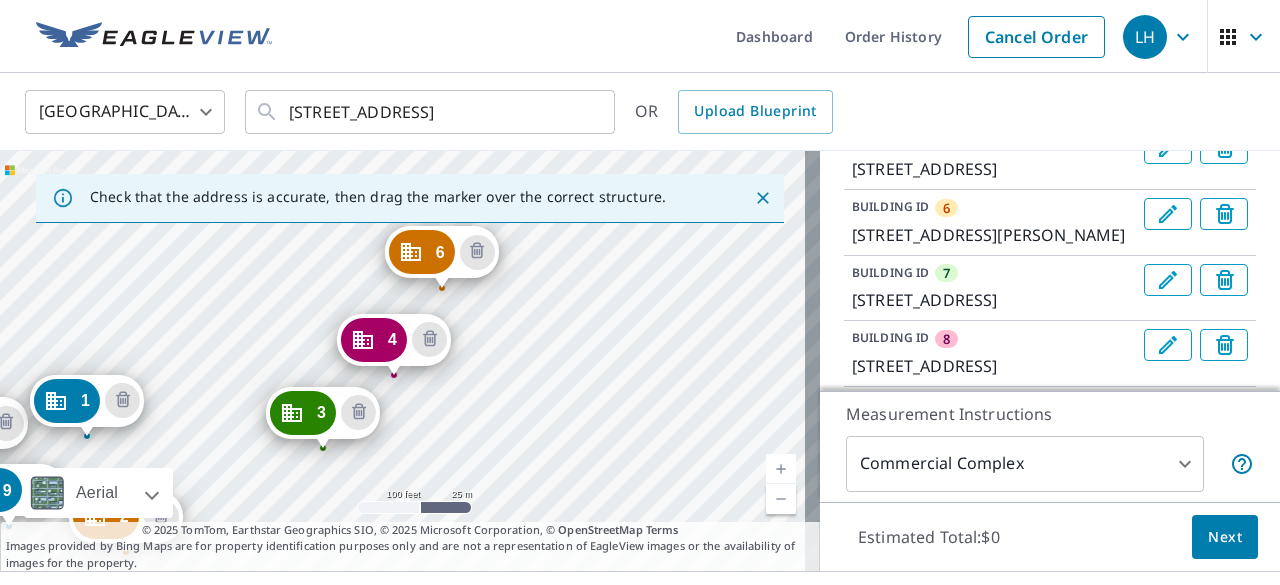 drag, startPoint x: 534, startPoint y: 357, endPoint x: 528, endPoint y: 465, distance: 108.16654 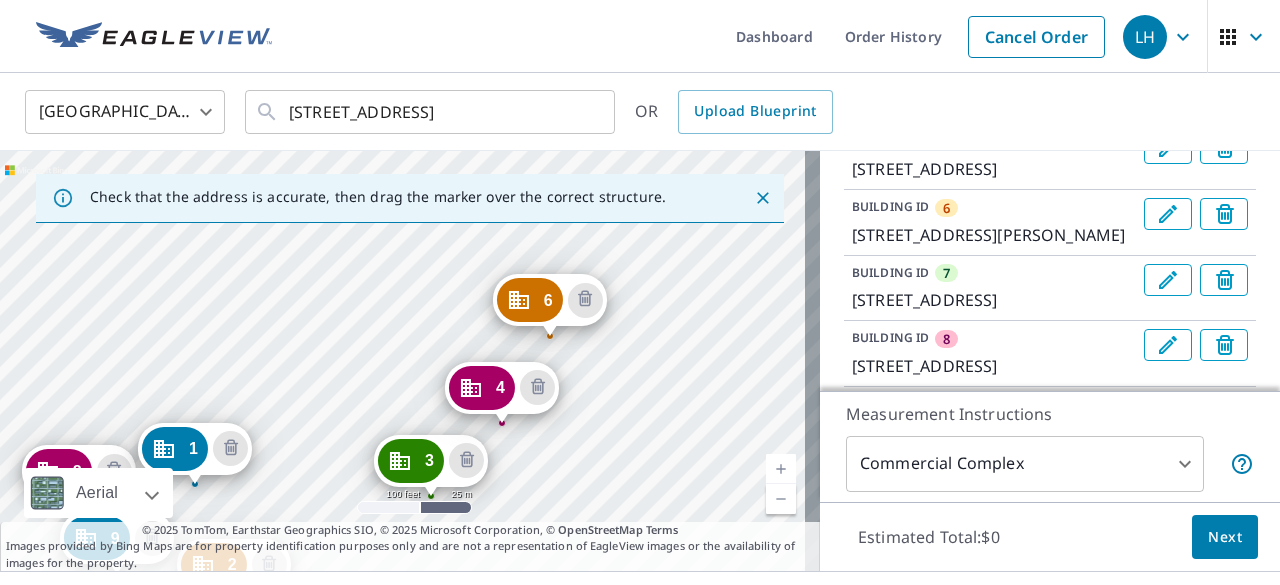 drag, startPoint x: 506, startPoint y: 403, endPoint x: 612, endPoint y: 445, distance: 114.01754 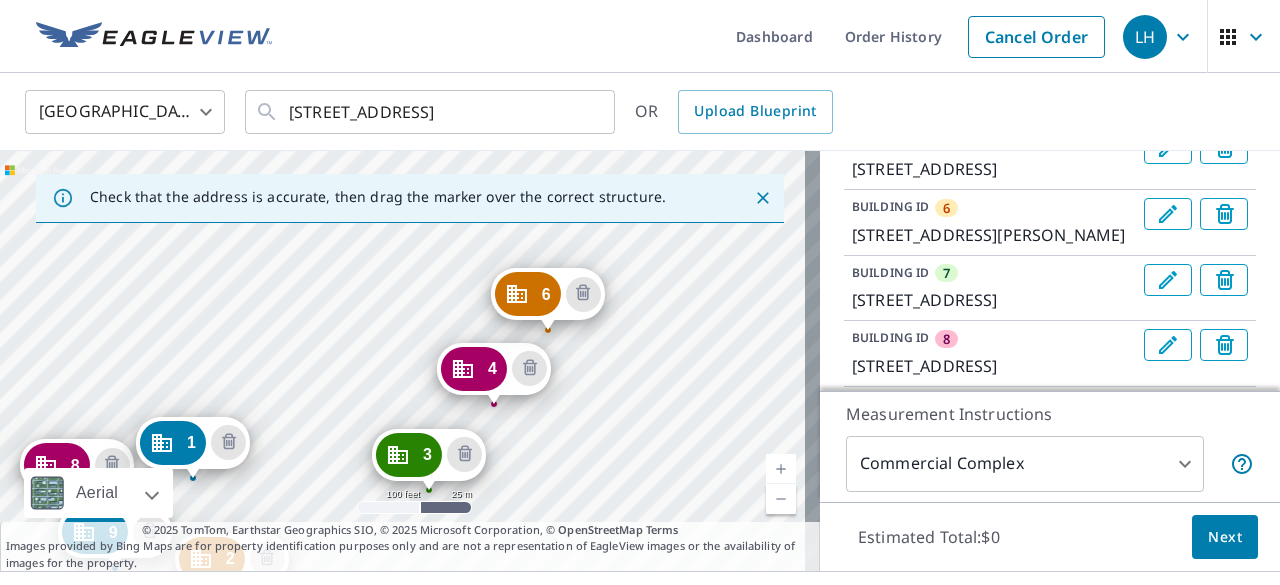 drag, startPoint x: 480, startPoint y: 404, endPoint x: 474, endPoint y: 392, distance: 13.416408 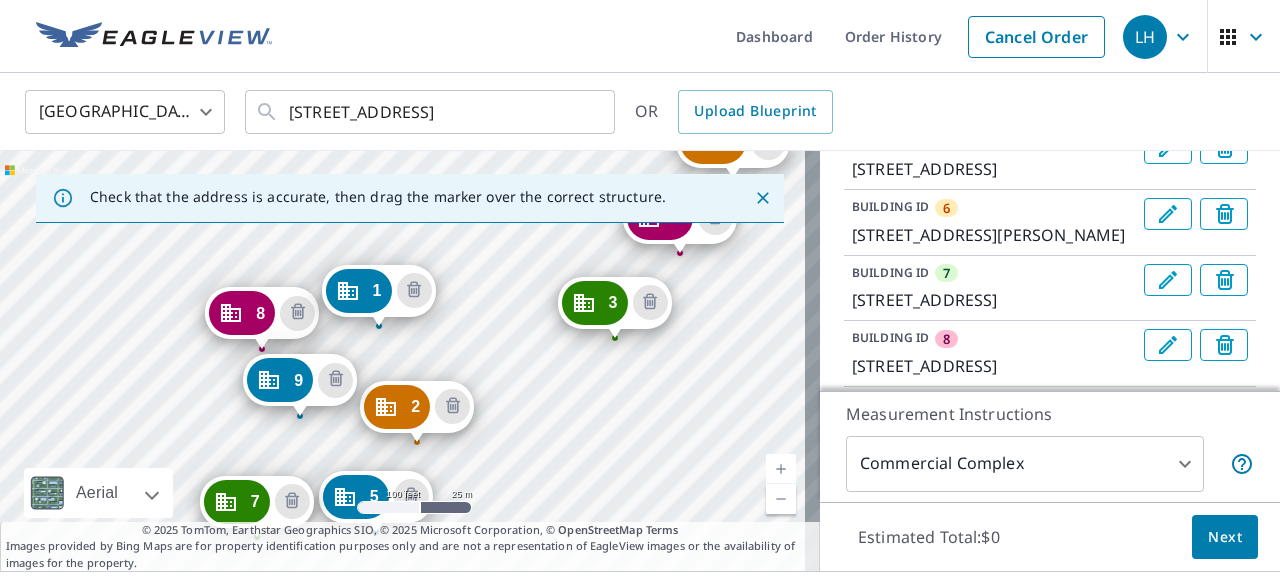 drag, startPoint x: 528, startPoint y: 309, endPoint x: 504, endPoint y: 273, distance: 43.266617 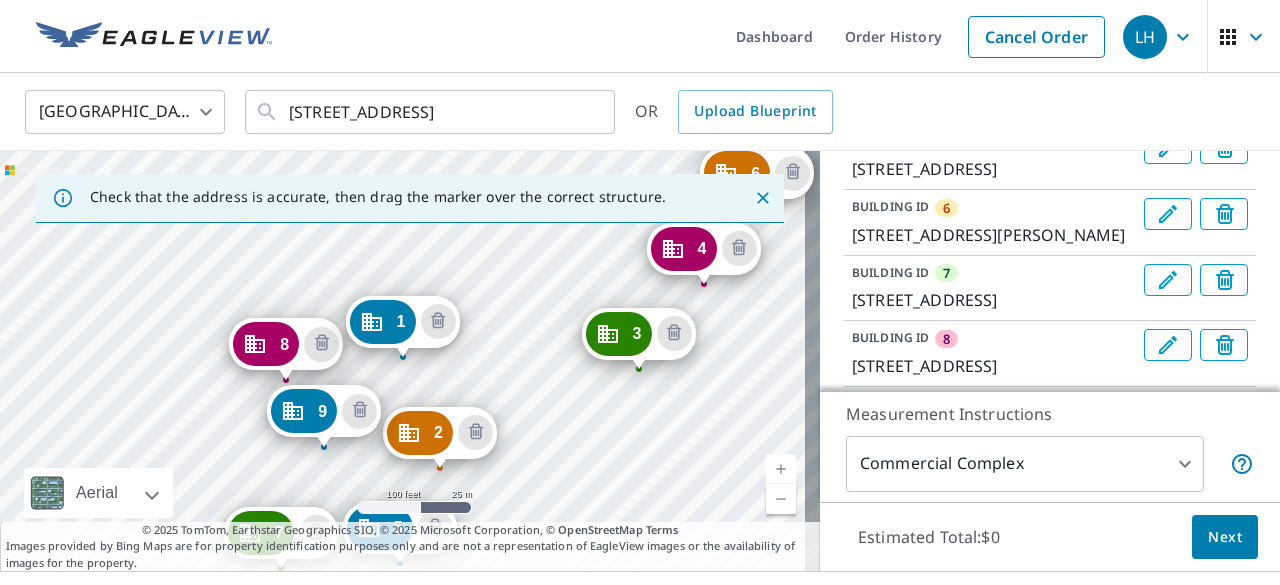 click at bounding box center (781, 499) 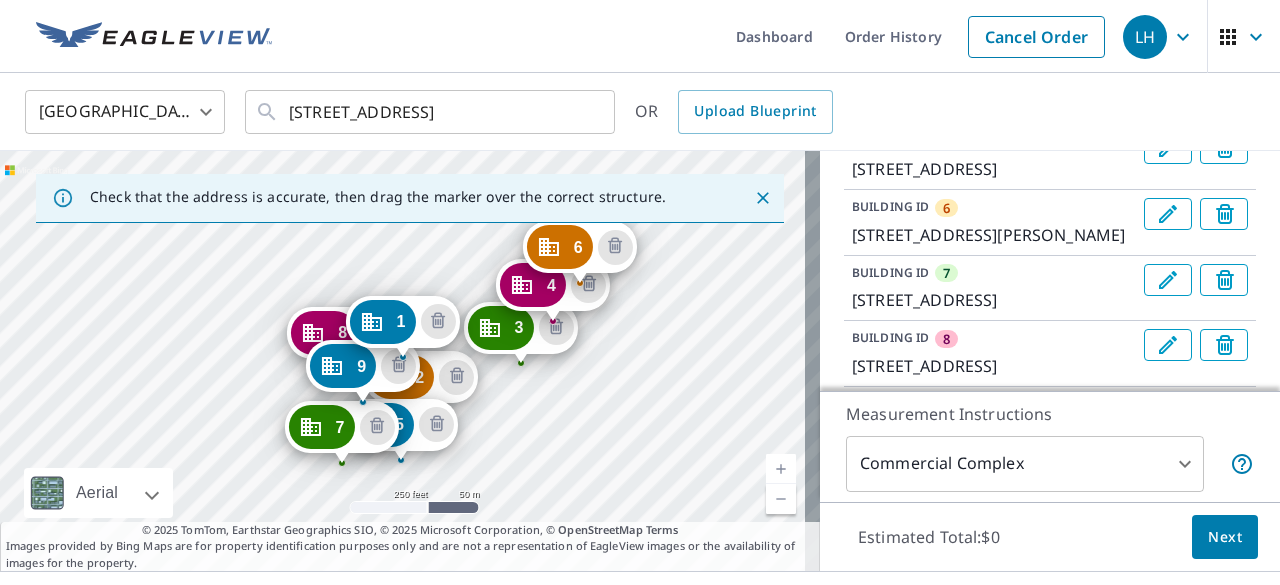 click at bounding box center [781, 469] 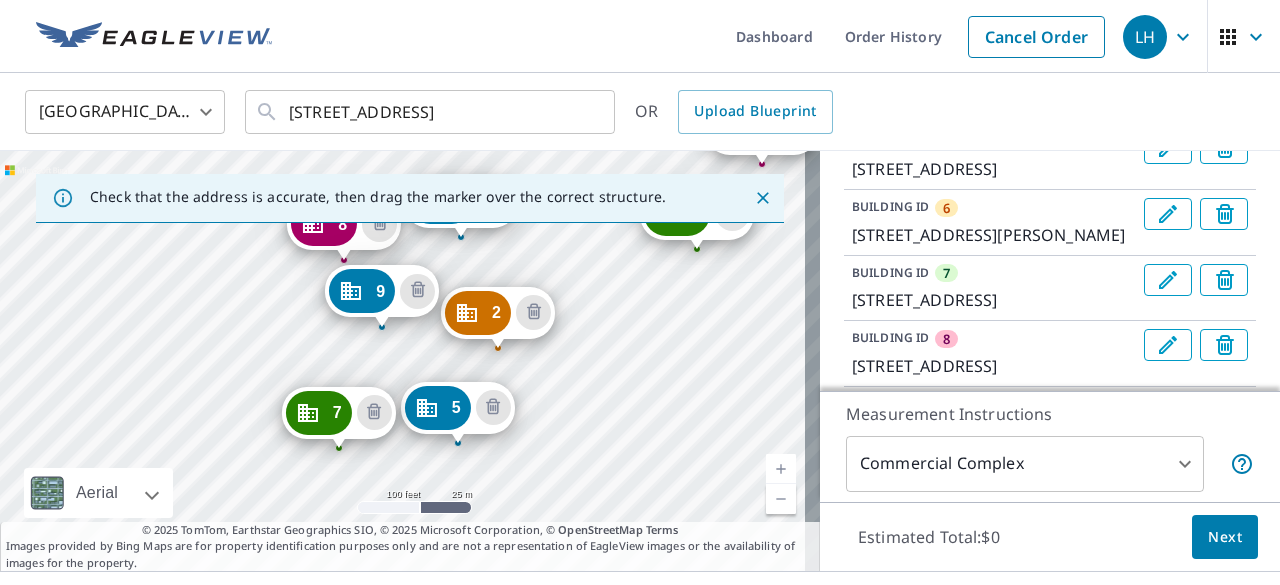 drag, startPoint x: 608, startPoint y: 404, endPoint x: 670, endPoint y: 272, distance: 145.83553 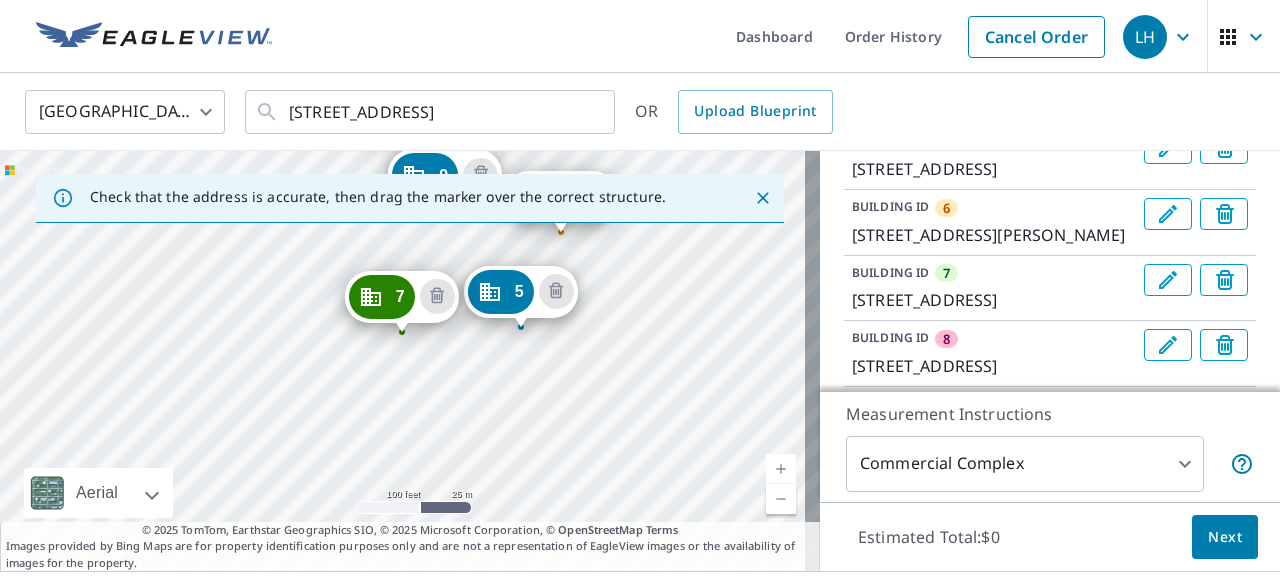 drag, startPoint x: 535, startPoint y: 459, endPoint x: 595, endPoint y: 355, distance: 120.06665 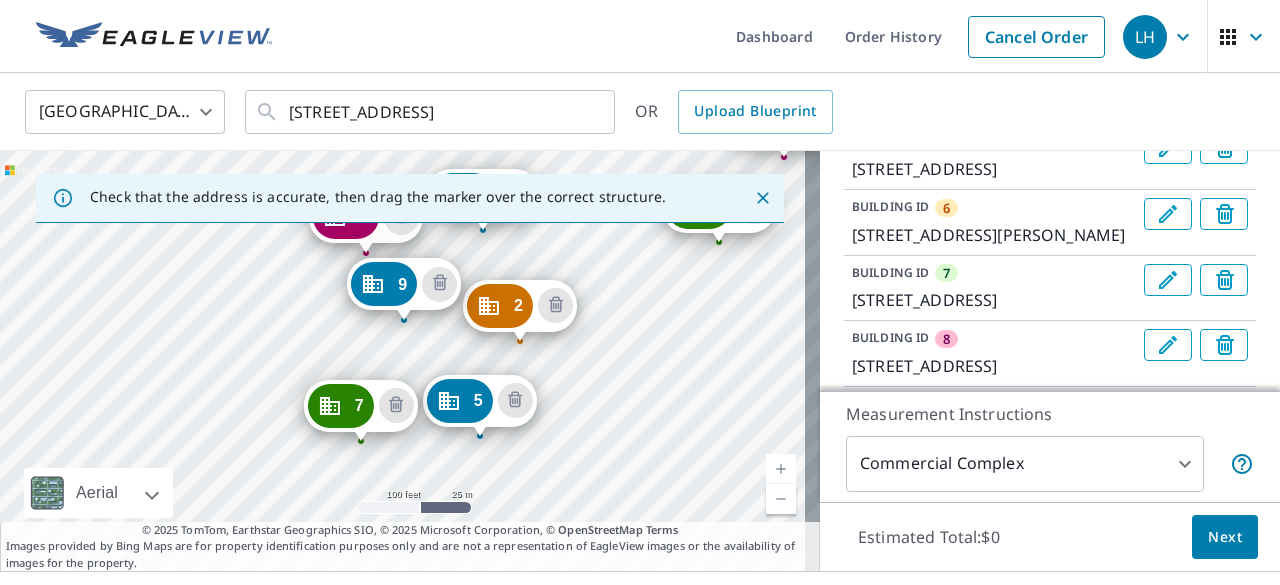 drag, startPoint x: 610, startPoint y: 364, endPoint x: 568, endPoint y: 473, distance: 116.81181 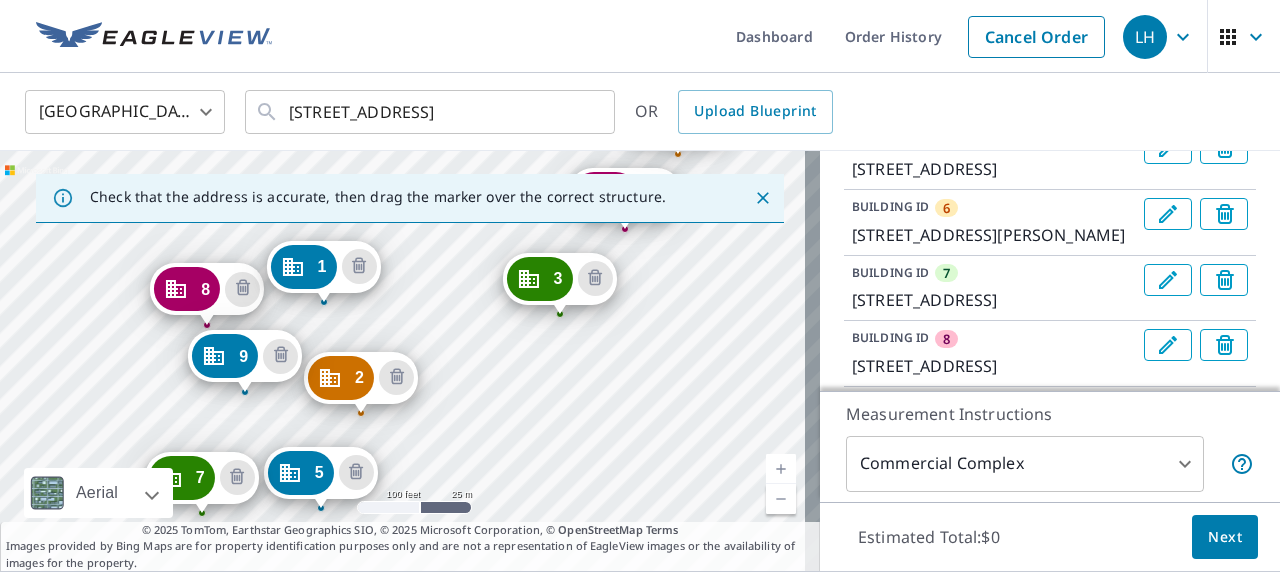 drag, startPoint x: 643, startPoint y: 389, endPoint x: 484, endPoint y: 463, distance: 175.37674 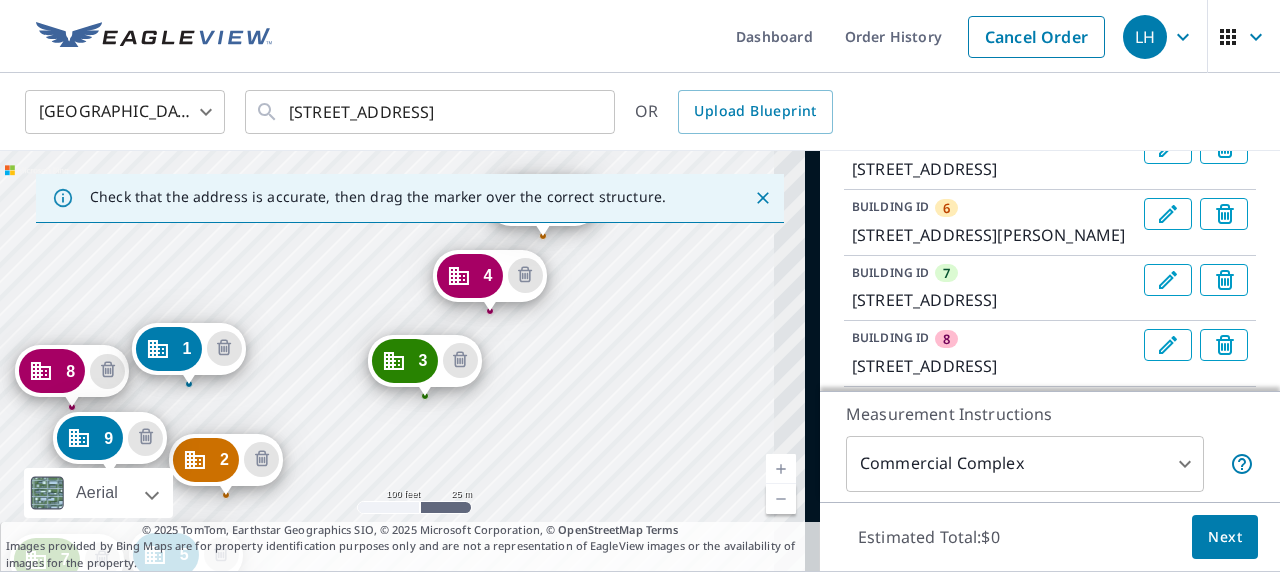drag, startPoint x: 625, startPoint y: 354, endPoint x: 483, endPoint y: 456, distance: 174.83707 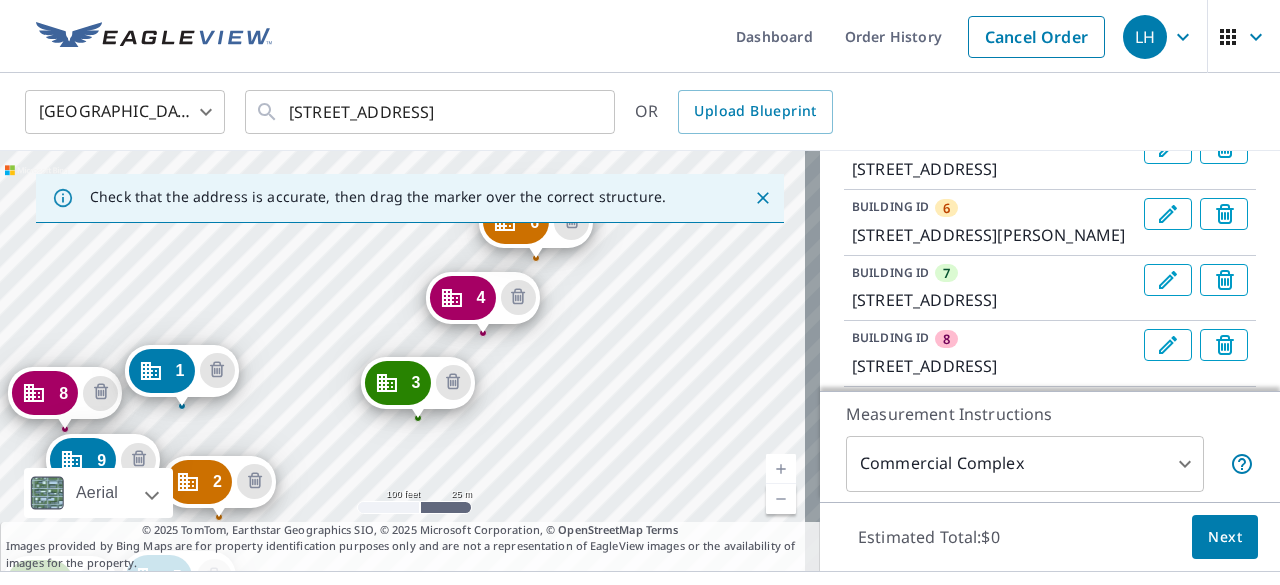 click on "Next" at bounding box center (1225, 537) 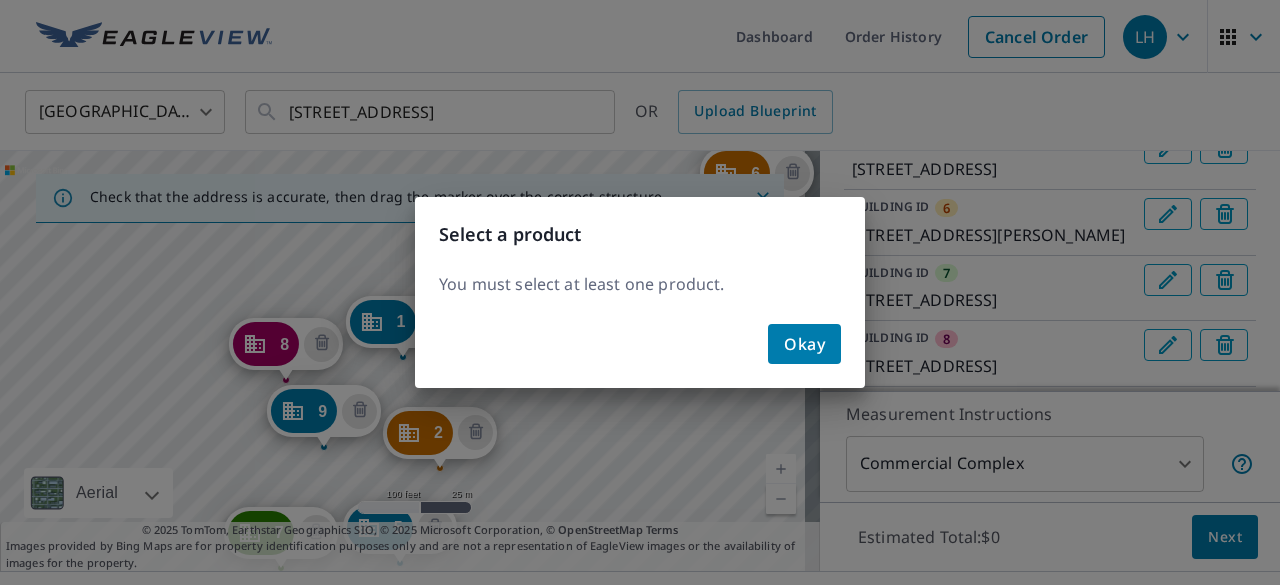 click on "Okay" at bounding box center (804, 344) 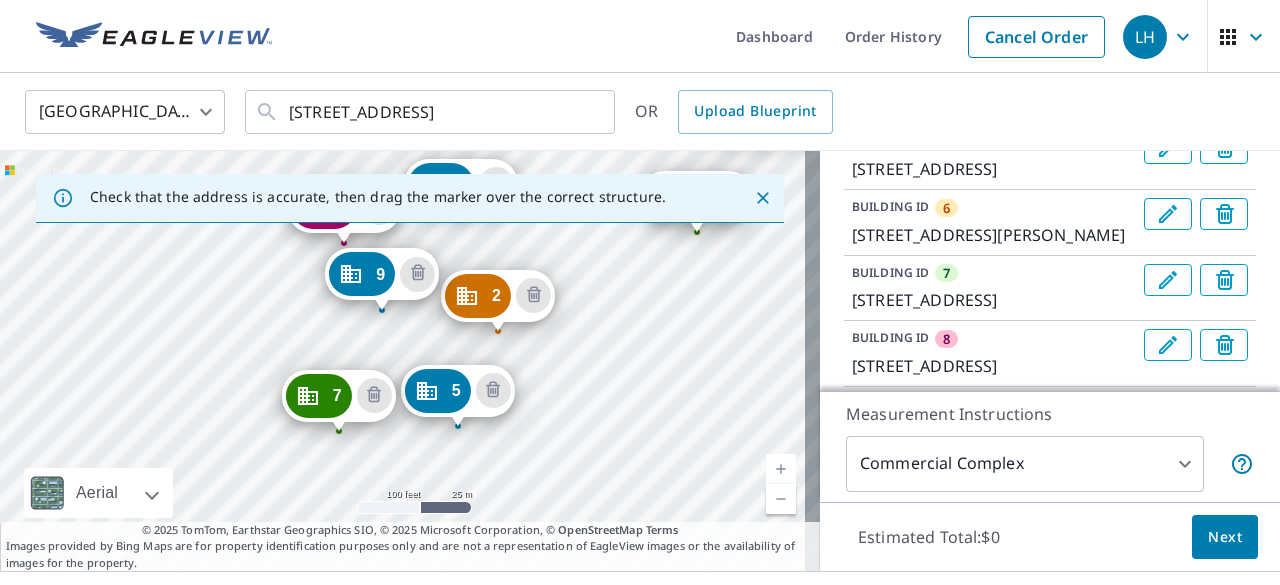drag, startPoint x: 524, startPoint y: 424, endPoint x: 582, endPoint y: 290, distance: 146.0137 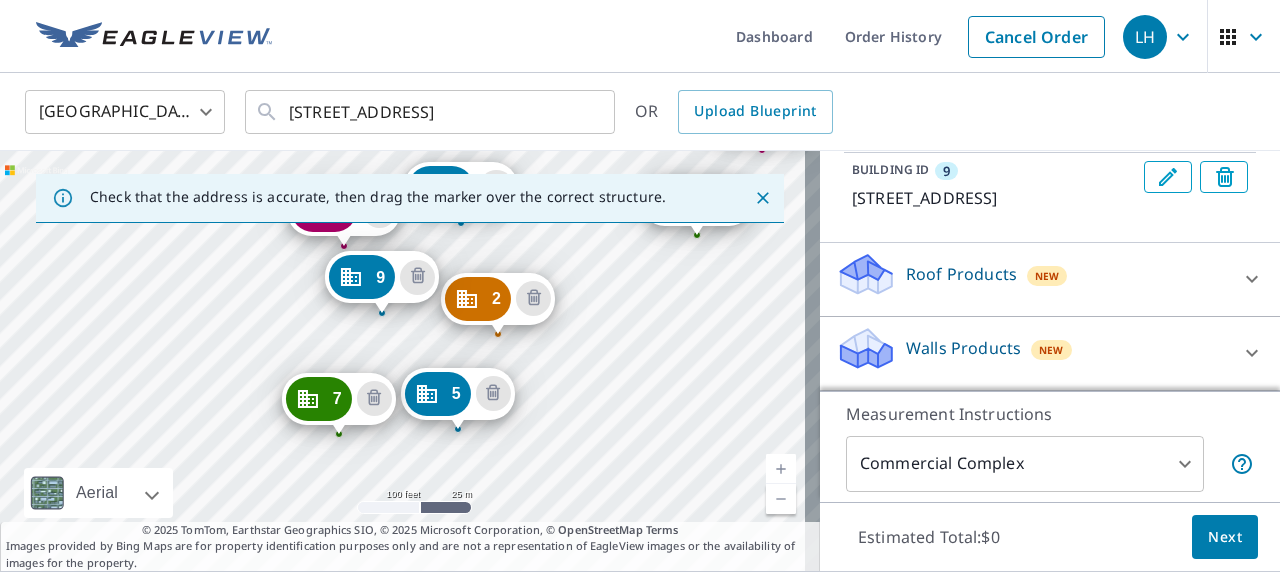 scroll, scrollTop: 948, scrollLeft: 0, axis: vertical 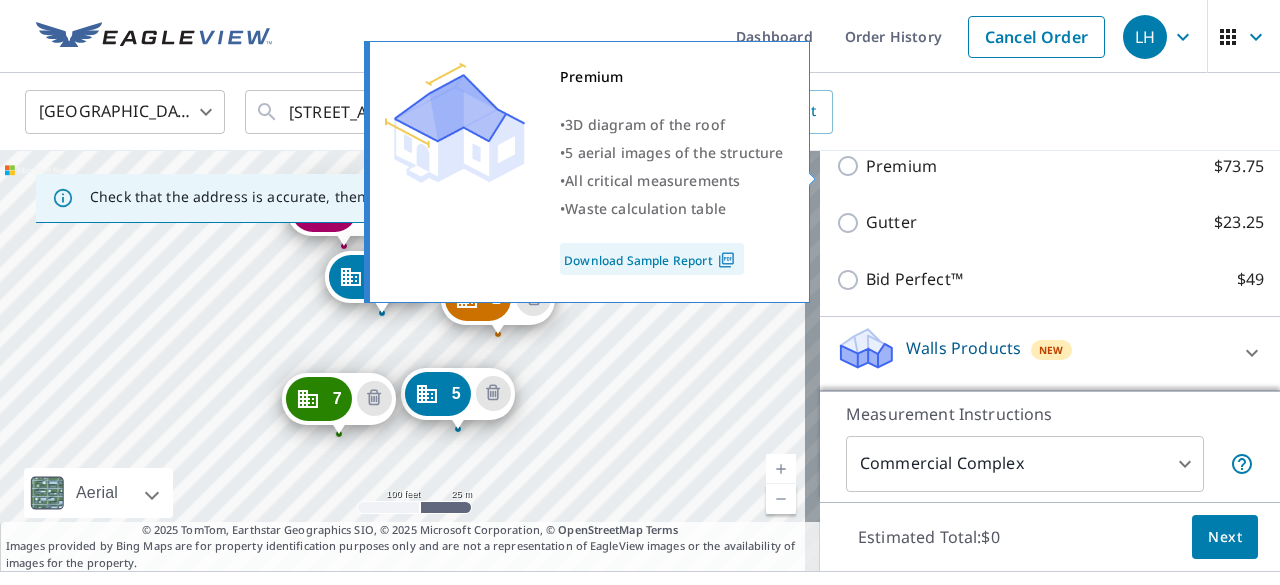 click on "Premium $73.75" at bounding box center (851, 166) 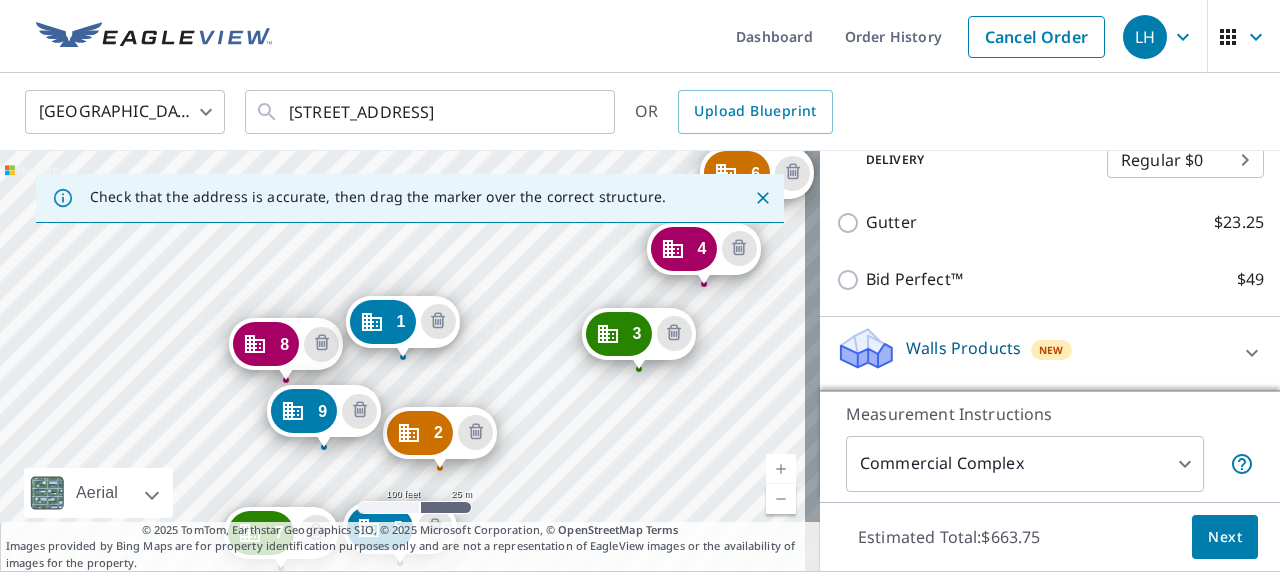 scroll, scrollTop: 1184, scrollLeft: 0, axis: vertical 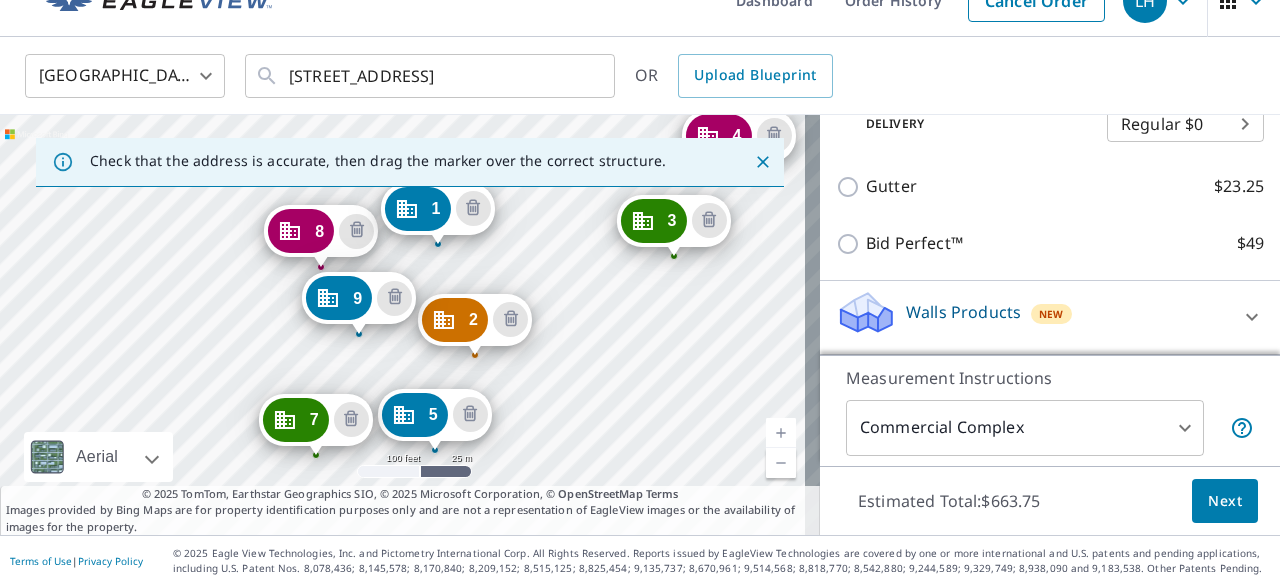 drag, startPoint x: 539, startPoint y: 355, endPoint x: 576, endPoint y: 281, distance: 82.73451 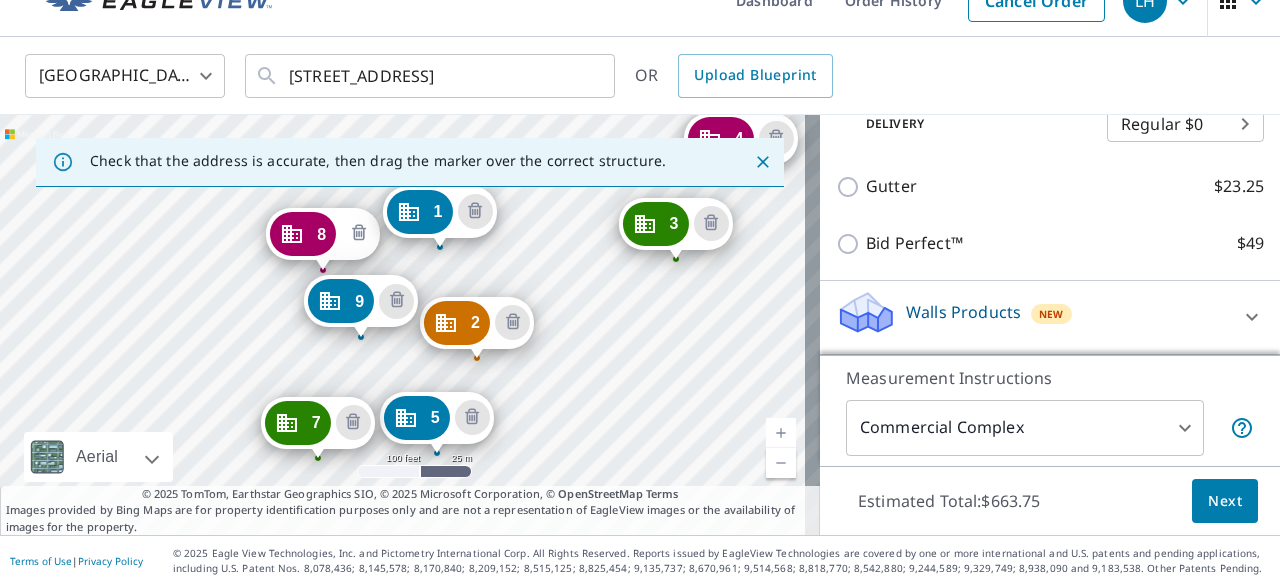 click 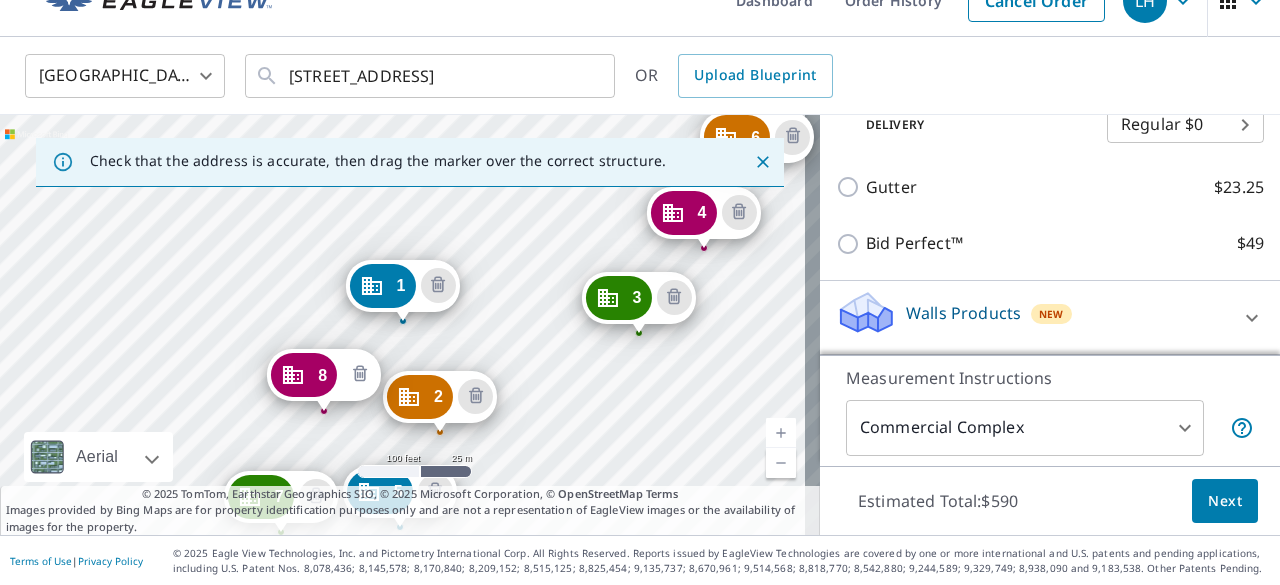 click 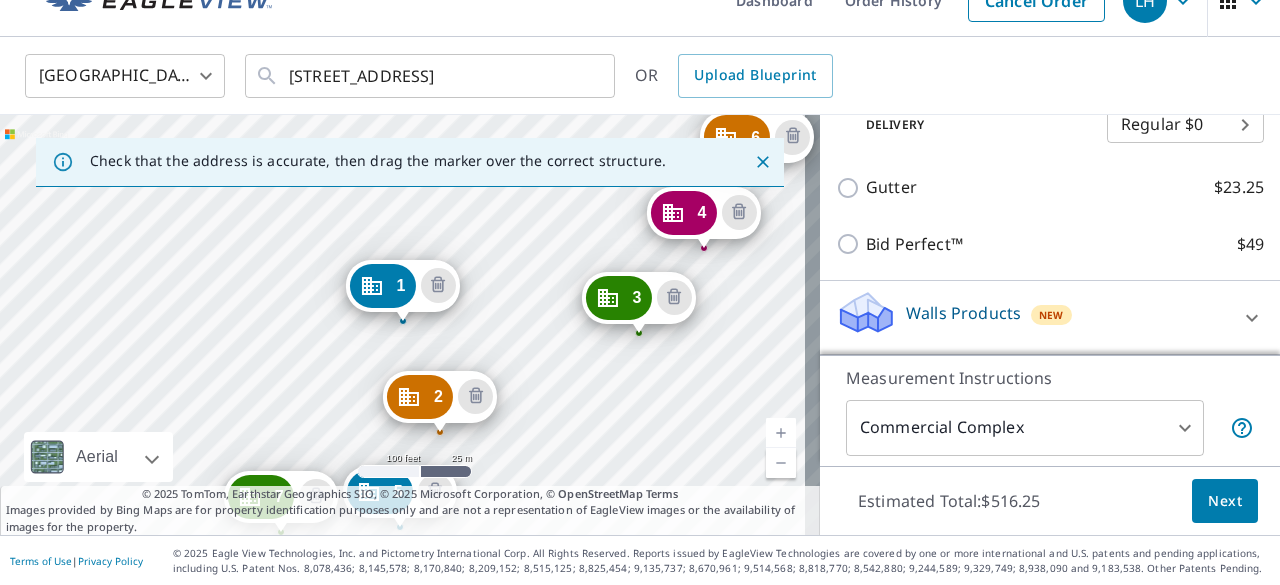 click on "[GEOGRAPHIC_DATA][STREET_ADDRESS][STREET_ADDRESS] [GEOGRAPHIC_DATA][STREET_ADDRESS][STREET_ADDRESS] [GEOGRAPHIC_DATA][STREET_ADDRESS][PERSON_NAME] [GEOGRAPHIC_DATA][STREET_ADDRESS] [GEOGRAPHIC_DATA][STREET_ADDRESS]" at bounding box center (410, 325) 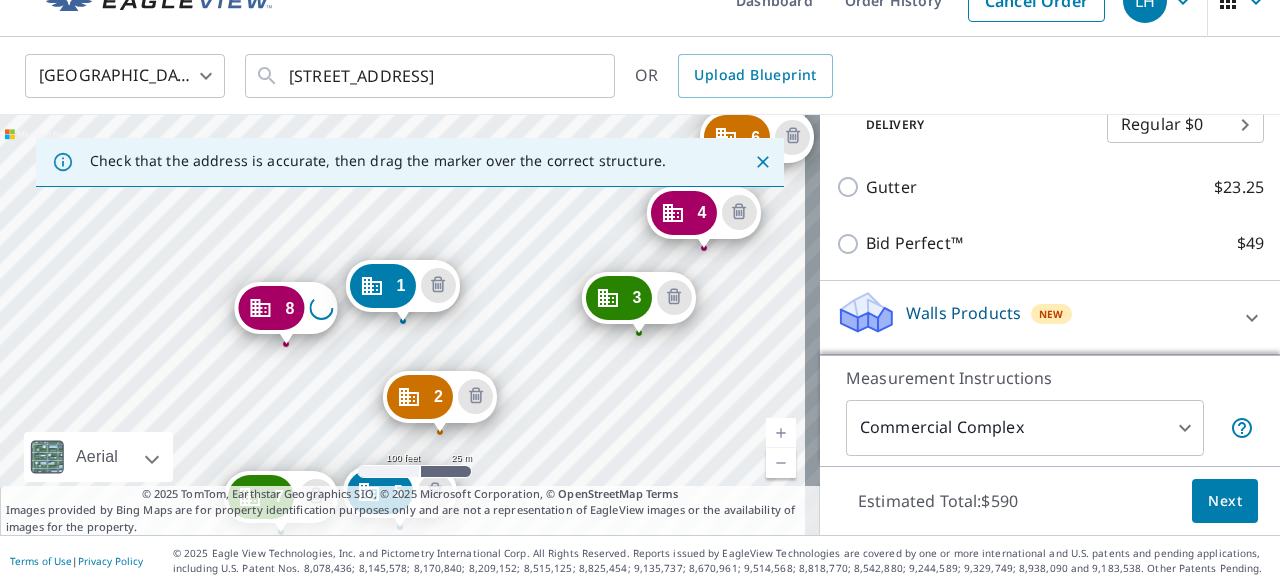 scroll, scrollTop: 1094, scrollLeft: 0, axis: vertical 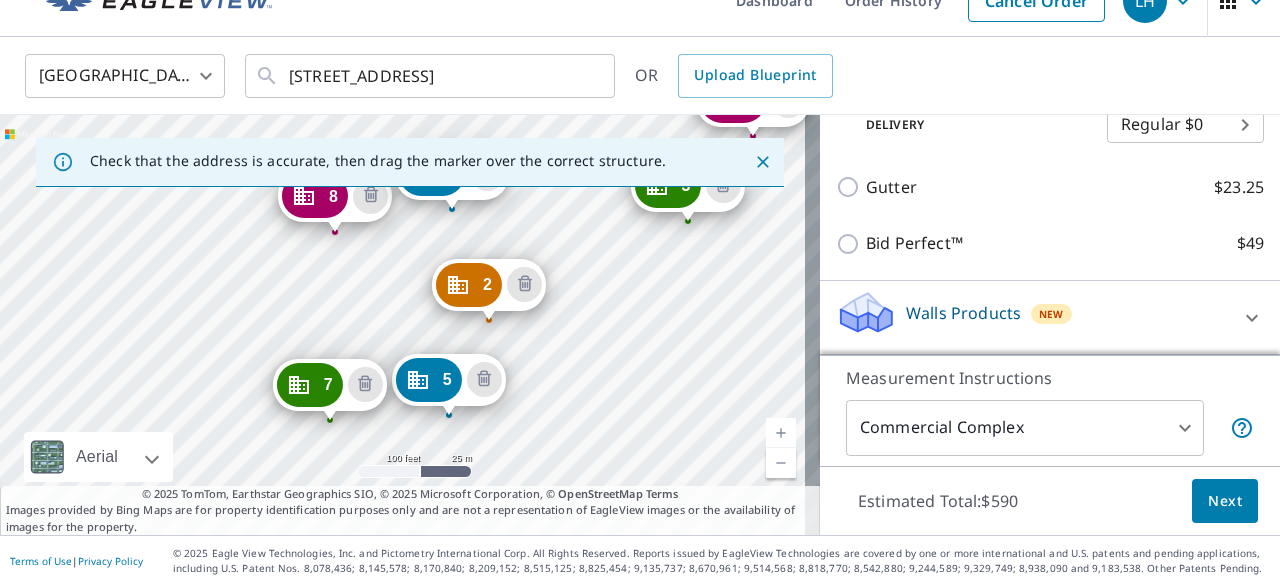 drag, startPoint x: 305, startPoint y: 415, endPoint x: 354, endPoint y: 308, distance: 117.68602 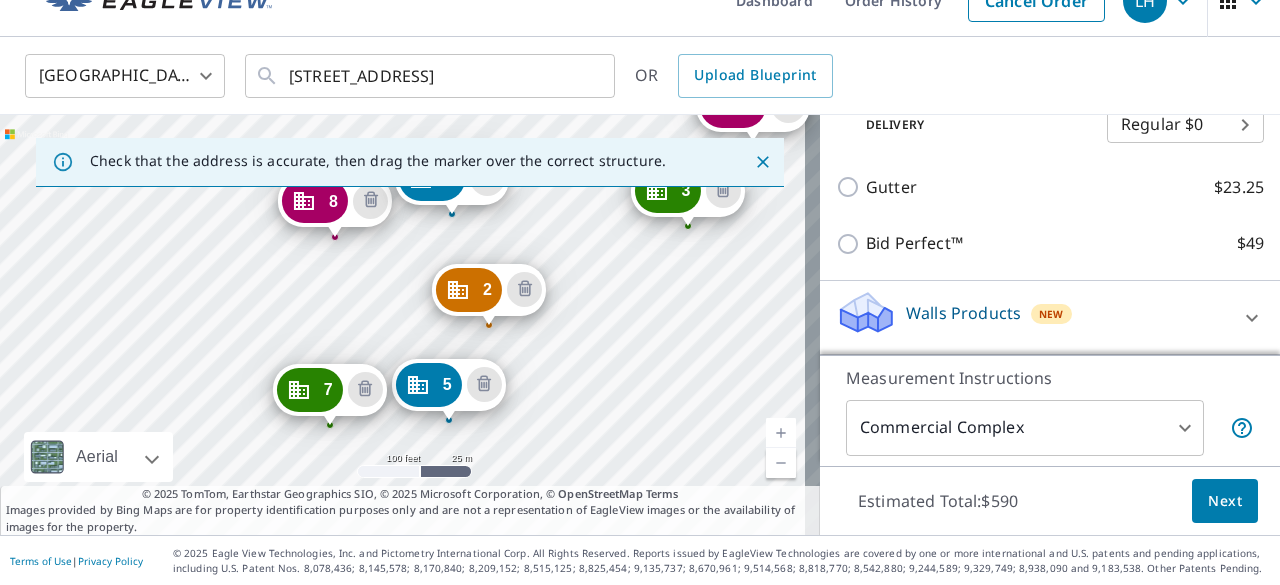 scroll, scrollTop: 1095, scrollLeft: 0, axis: vertical 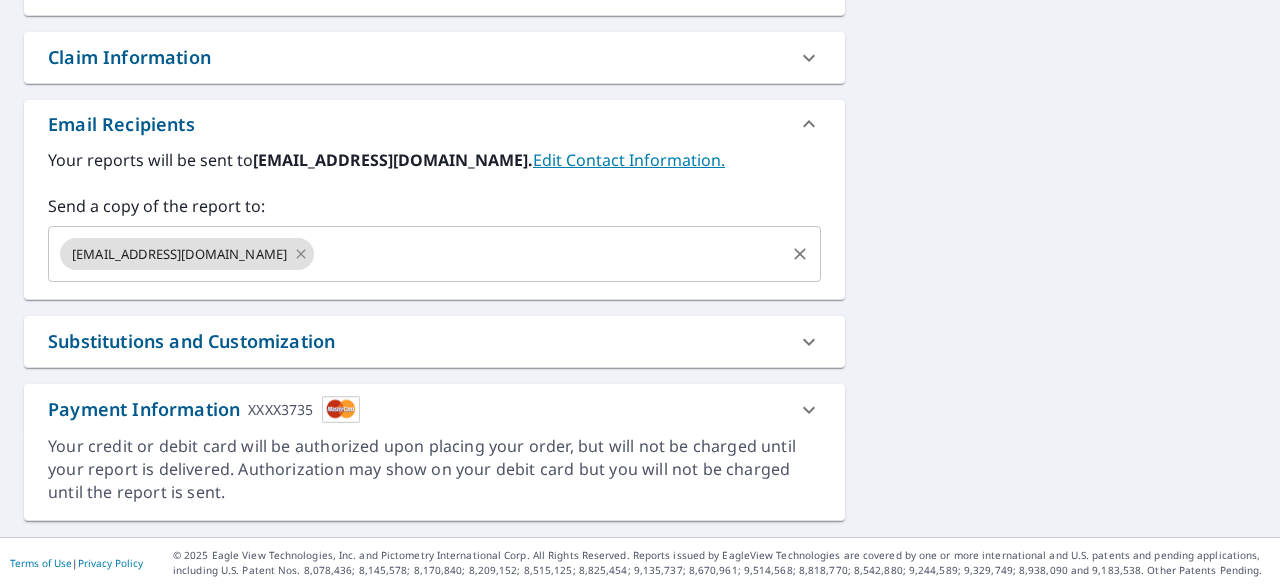 click 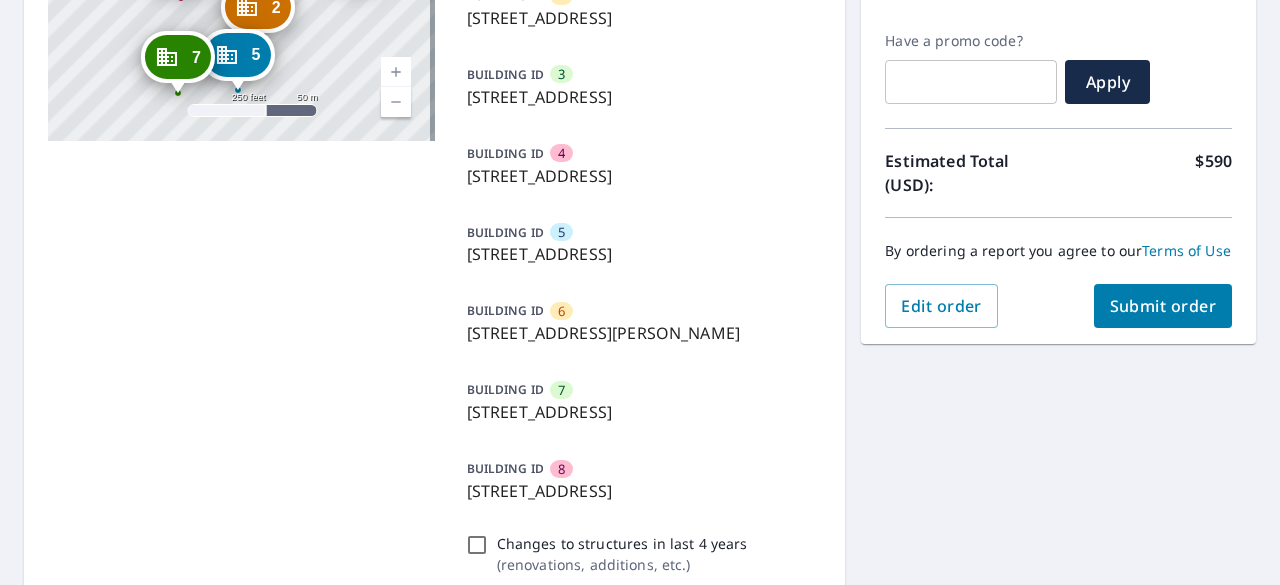 scroll, scrollTop: 375, scrollLeft: 0, axis: vertical 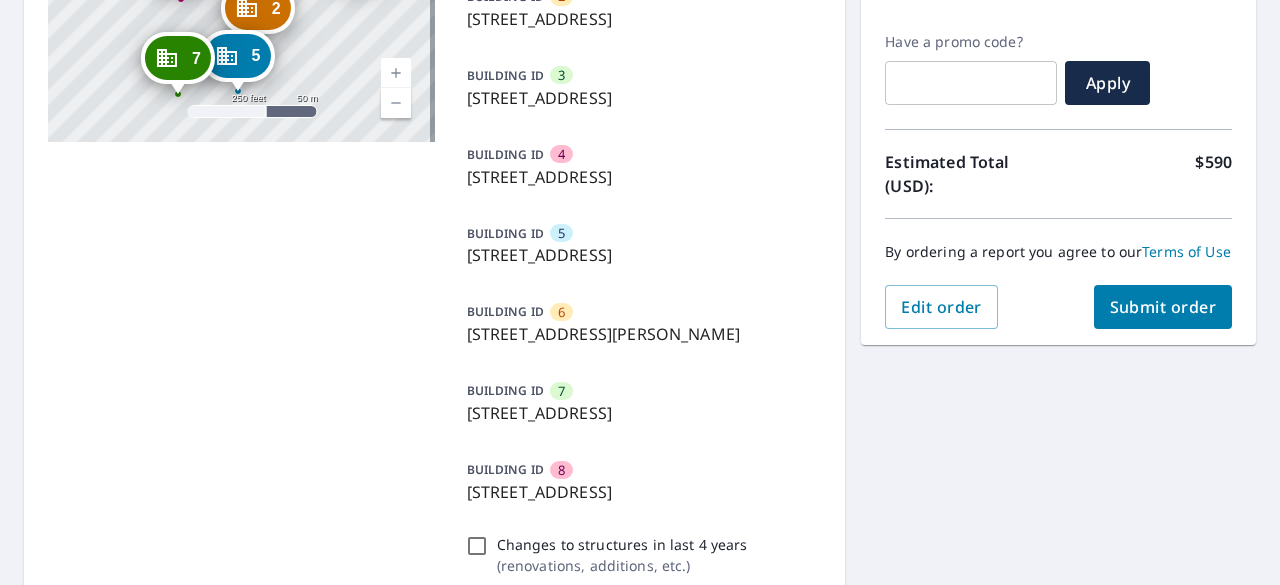 click on "Submit order" at bounding box center [1163, 307] 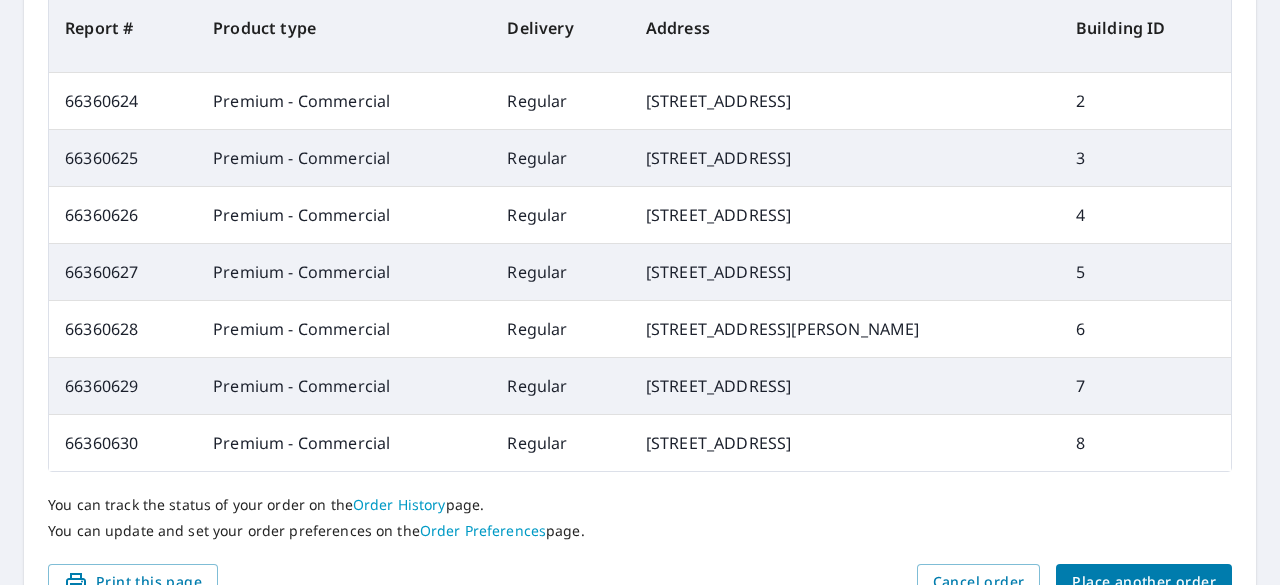 scroll, scrollTop: 986, scrollLeft: 0, axis: vertical 